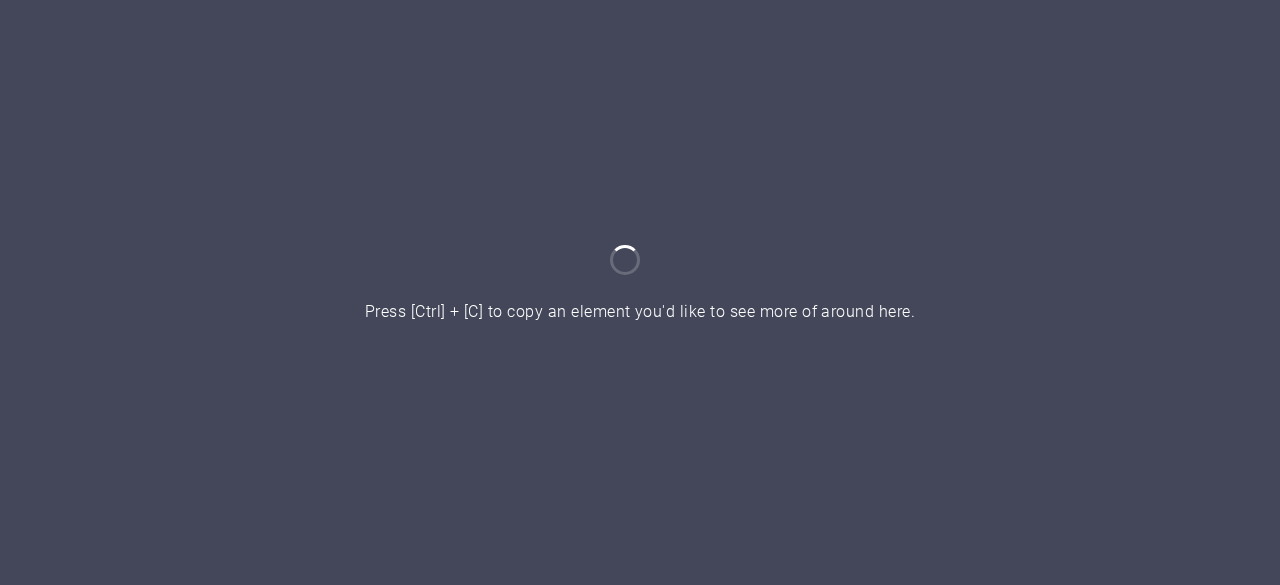 scroll, scrollTop: 0, scrollLeft: 0, axis: both 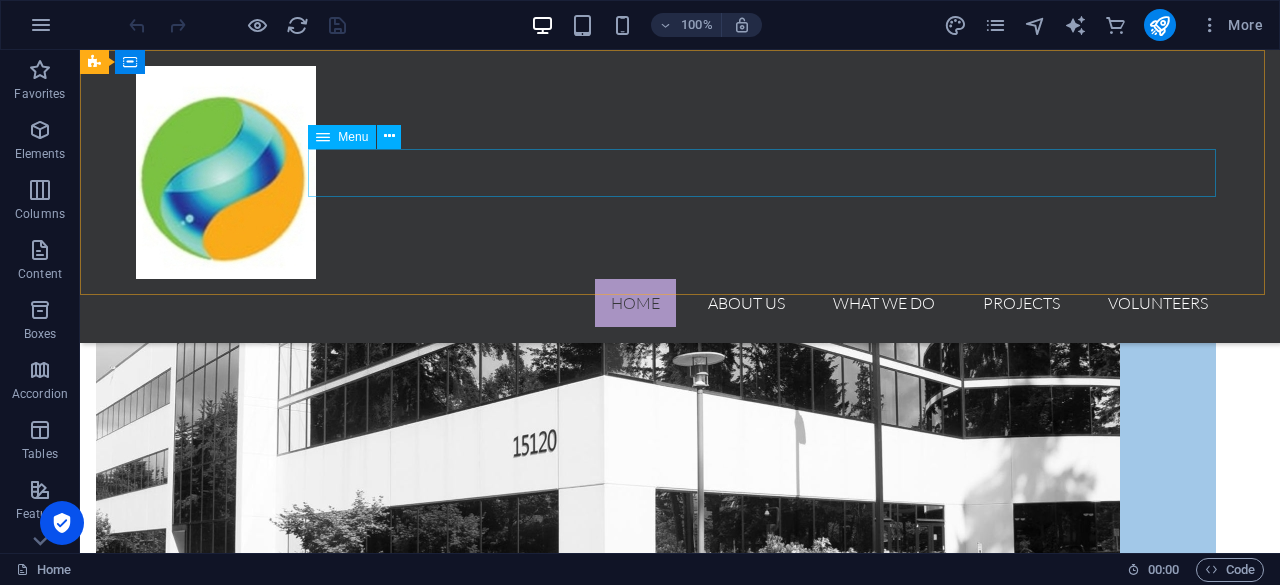 click on "Home About us What we do Projects Volunteers" at bounding box center (680, 303) 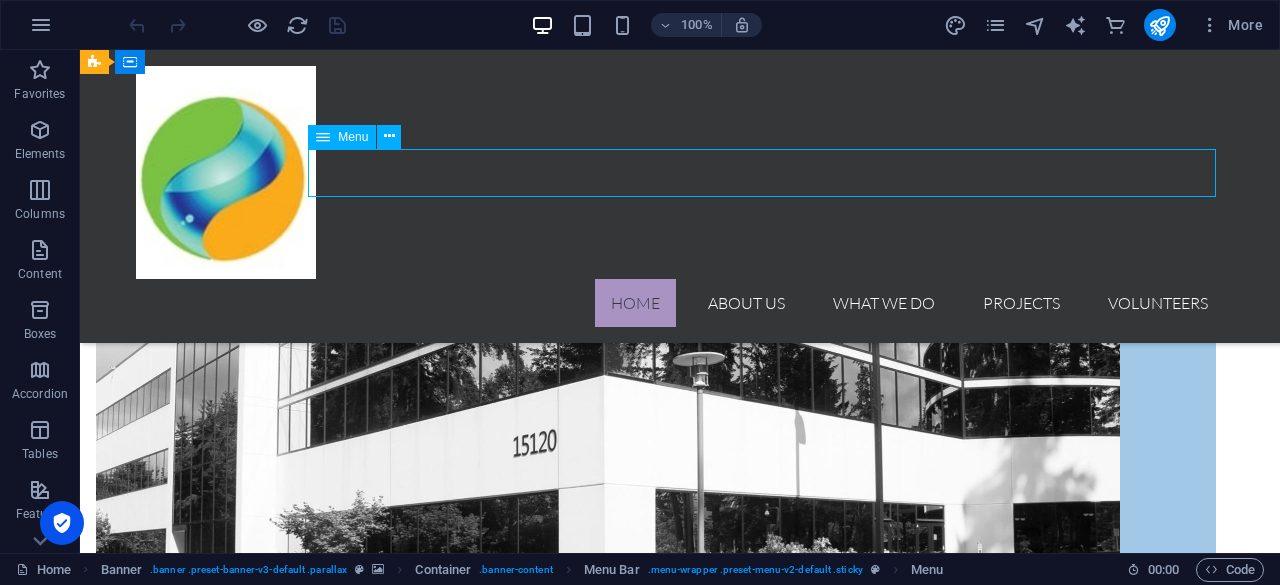 click on "Home About us What we do Projects Volunteers" at bounding box center [680, 303] 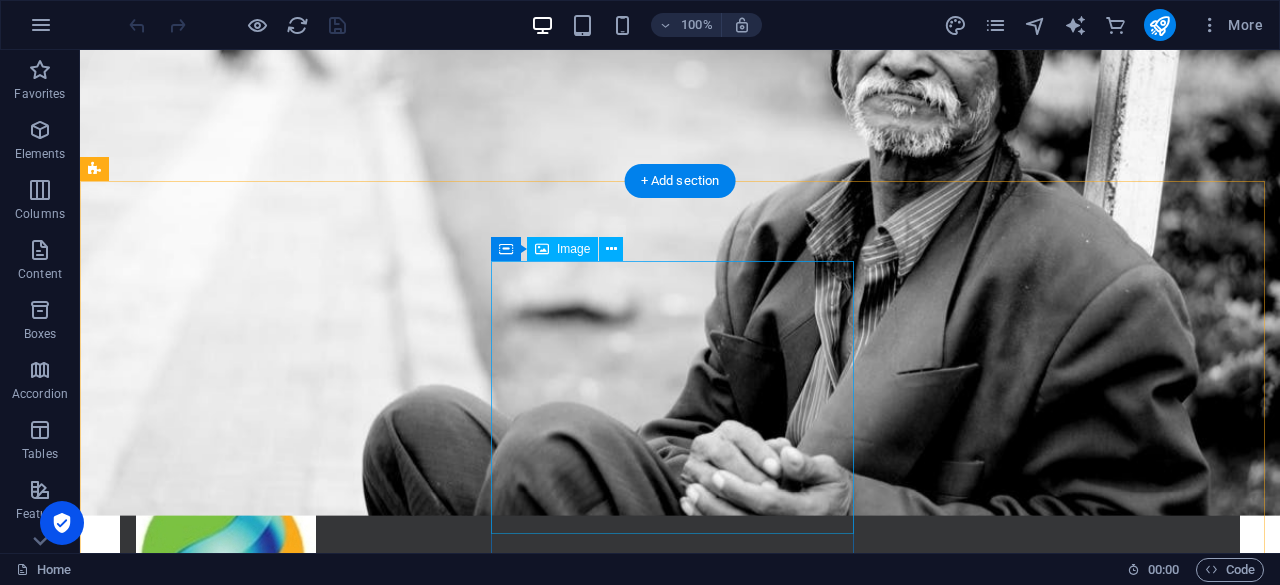 scroll, scrollTop: 0, scrollLeft: 0, axis: both 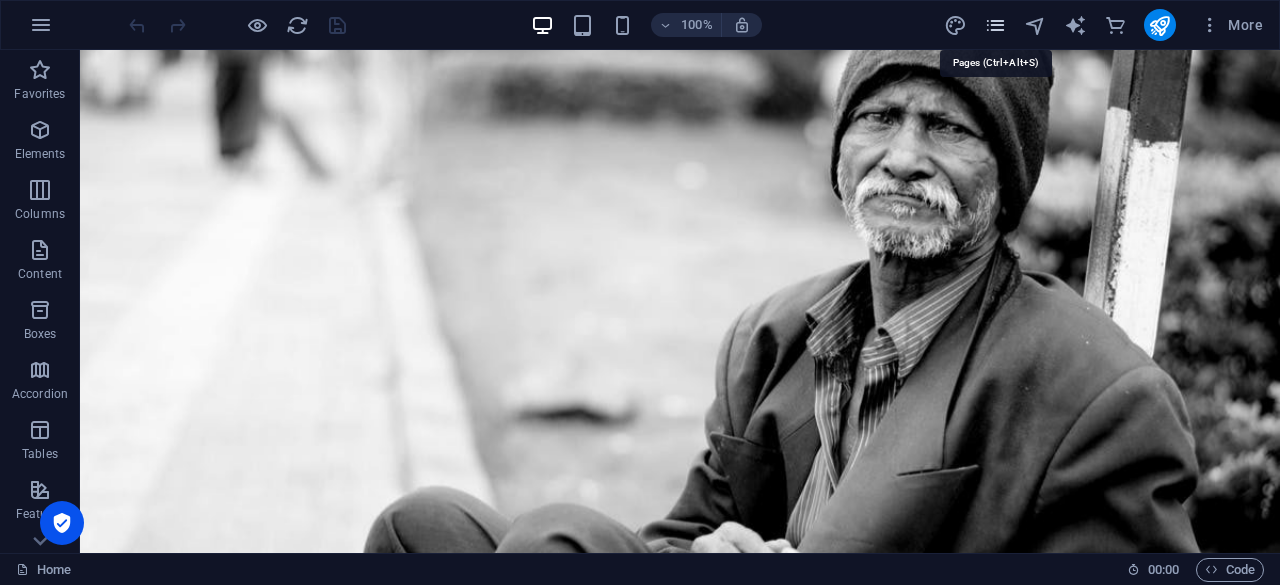 click at bounding box center [995, 25] 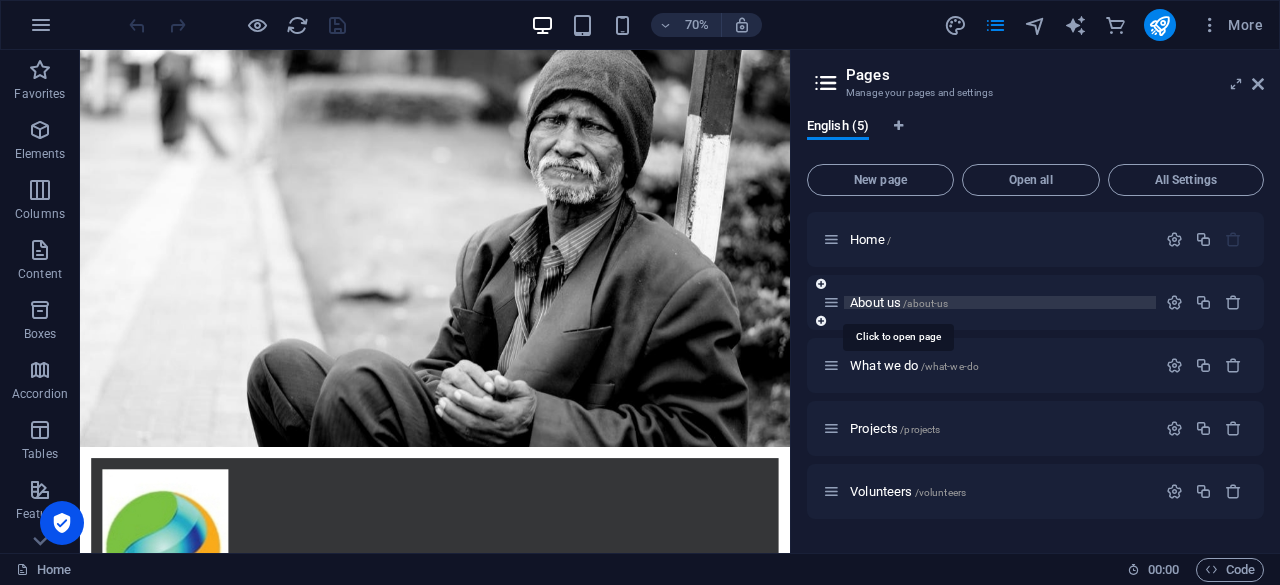 click on "/about-us" at bounding box center (925, 303) 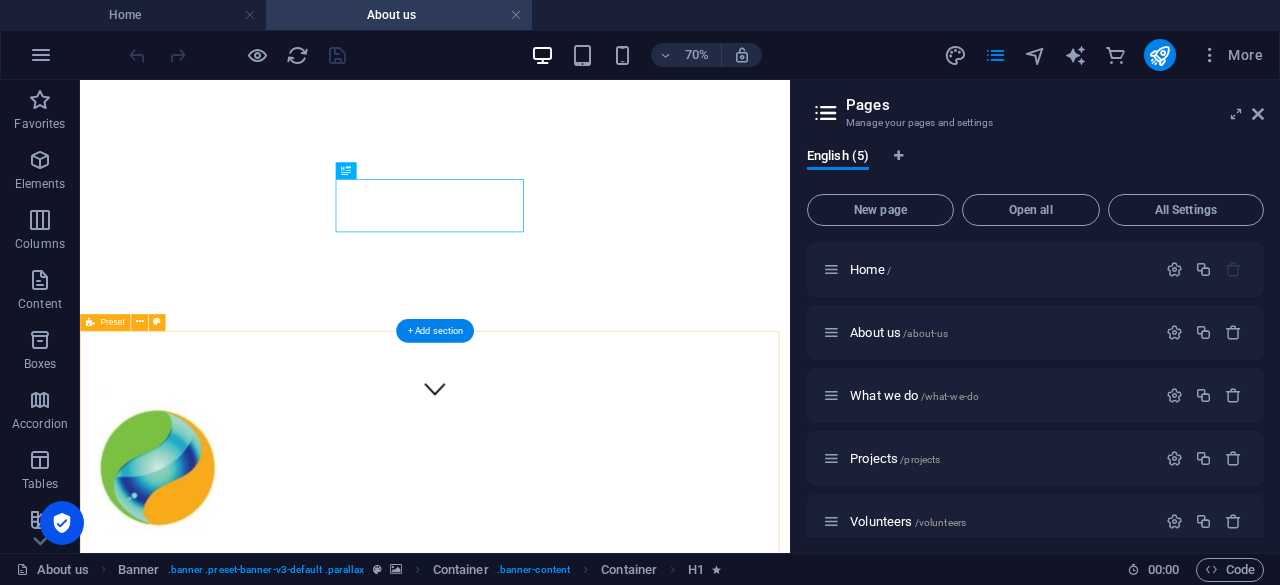 scroll, scrollTop: 400, scrollLeft: 0, axis: vertical 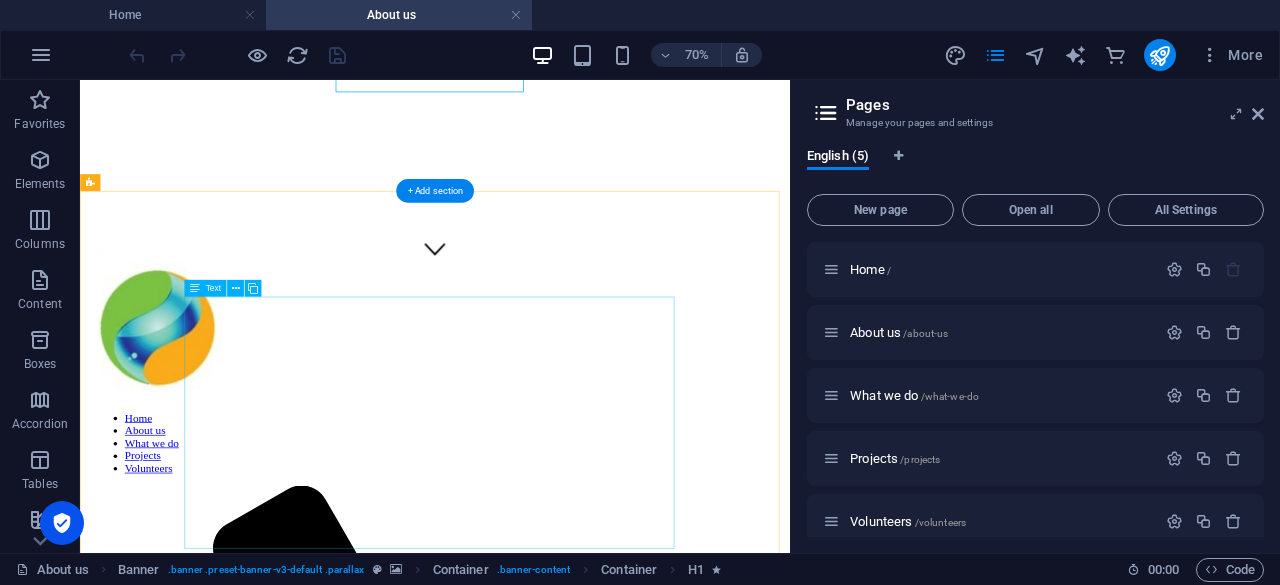 click on "Lorem ipsum dolor sit amet, consetetur sadipscing elitr, sed diam nonumy eirmod tempor invidunt ut labore et dolore magna aliquyam erat, sed diam voluptua. At vero eos et accusam et [PERSON_NAME] duo [PERSON_NAME] et ea rebum. Stet clita kasd gubergren, no sea takimata sanctus est Lorem ipsum dolor sit amet. Lorem ipsum dolor sit amet, consetetur sadipscing elitr, sed diam nonumy eirmod tempor invidunt ut labore et dolore magna aliquyam erat, sed diam voluptua. At vero eos et accusam et [PERSON_NAME] duo [PERSON_NAME] et ea rebum. Stet clita kasd gubergren, no sea takimata sanctus est Lorem ipsum dolor sit amet. Lorem ipsum dolor sit amet, consetetur sadipscing elitr, sed diam nonumy eirmod tempor invidunt ut labore et dolore magna aliquyam erat, sed diam voluptua. At vero eos et accusam et [PERSON_NAME] duo [PERSON_NAME] et ea rebum. Stet clita kasd gubergren, no sea takimata sanctus est Lorem ipsum dolor sit amet." at bounding box center (587, 2253) 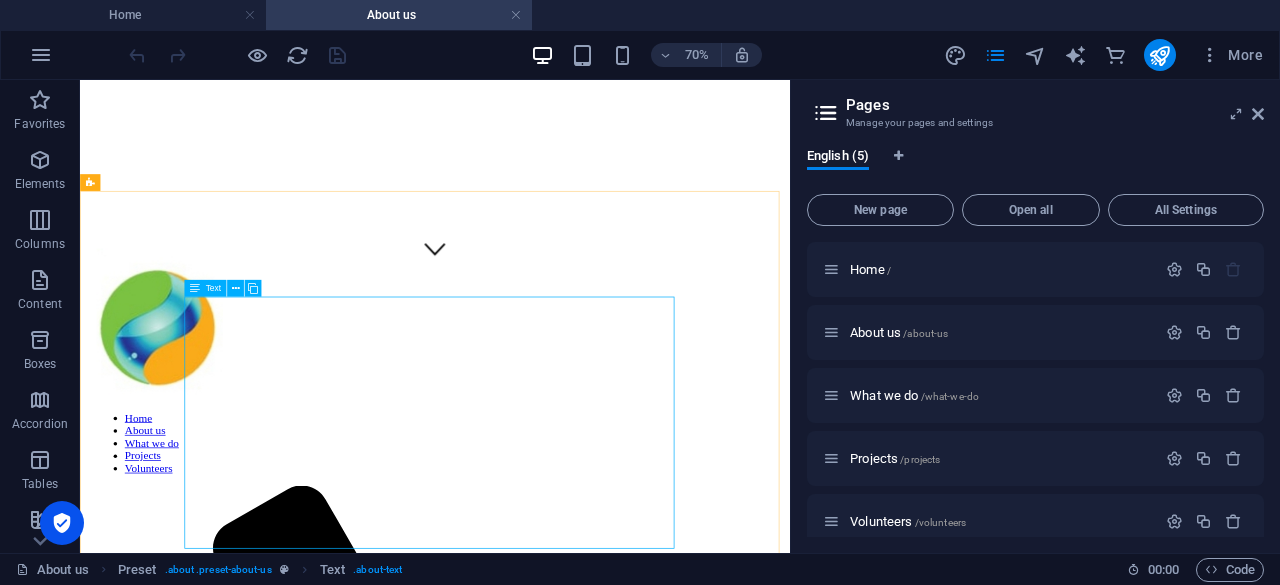click on "Text" at bounding box center [213, 288] 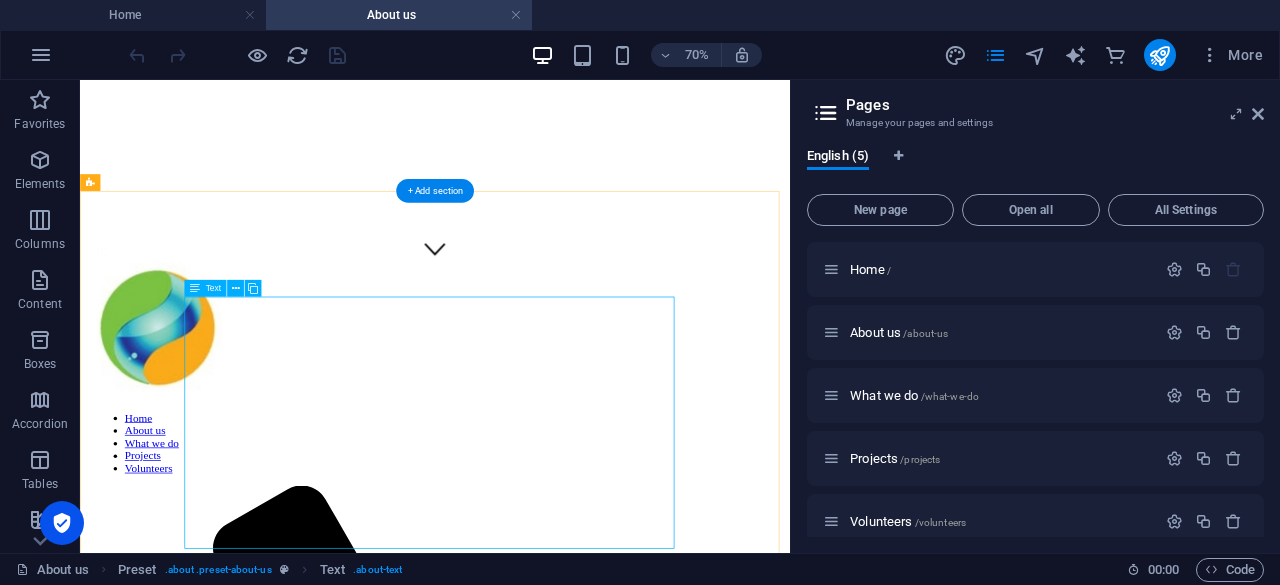 click on "Lorem ipsum dolor sit amet, consetetur sadipscing elitr, sed diam nonumy eirmod tempor invidunt ut labore et dolore magna aliquyam erat, sed diam voluptua. At vero eos et accusam et [PERSON_NAME] duo [PERSON_NAME] et ea rebum. Stet clita kasd gubergren, no sea takimata sanctus est Lorem ipsum dolor sit amet. Lorem ipsum dolor sit amet, consetetur sadipscing elitr, sed diam nonumy eirmod tempor invidunt ut labore et dolore magna aliquyam erat, sed diam voluptua. At vero eos et accusam et [PERSON_NAME] duo [PERSON_NAME] et ea rebum. Stet clita kasd gubergren, no sea takimata sanctus est Lorem ipsum dolor sit amet. Lorem ipsum dolor sit amet, consetetur sadipscing elitr, sed diam nonumy eirmod tempor invidunt ut labore et dolore magna aliquyam erat, sed diam voluptua. At vero eos et accusam et [PERSON_NAME] duo [PERSON_NAME] et ea rebum. Stet clita kasd gubergren, no sea takimata sanctus est Lorem ipsum dolor sit amet." at bounding box center (587, 2253) 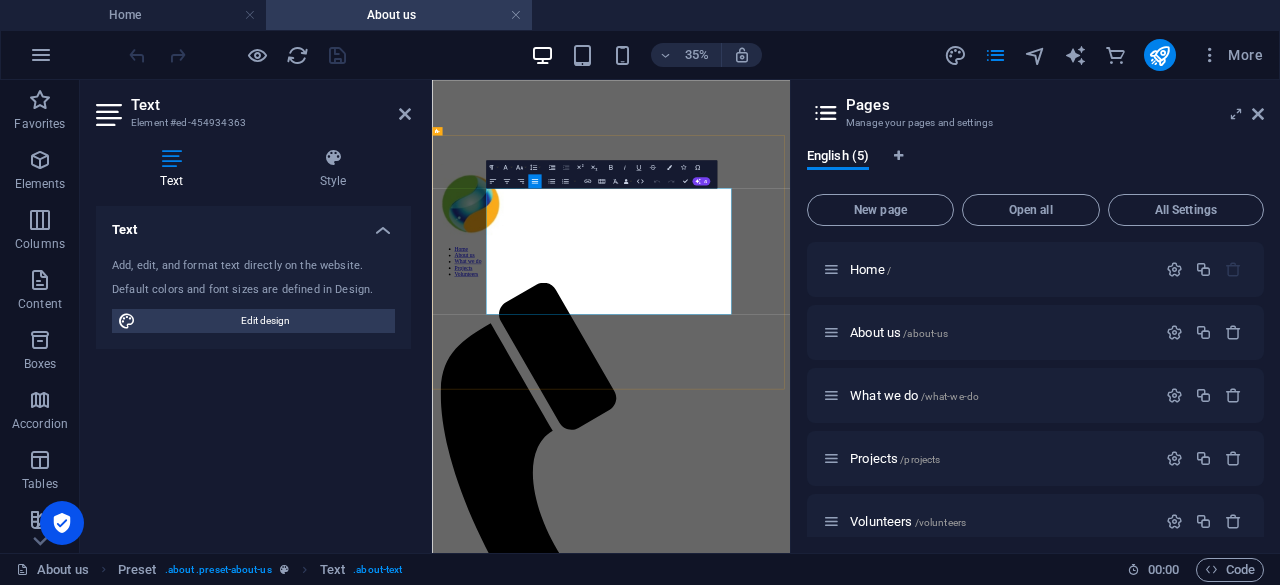 click on "Lorem ipsum dolor sit amet, consetetur sadipscing elitr, sed diam nonumy eirmod tempor invidunt ut labore et dolore magna aliquyam erat, sed diam voluptua. At vero eos et accusam et [PERSON_NAME] duo [PERSON_NAME] et ea rebum. Stet clita kasd gubergren, no sea takimata sanctus est Lorem ipsum dolor sit amet. Lorem ipsum dolor sit amet, consetetur sadipscing elitr, sed diam nonumy eirmod tempor invidunt ut labore et dolore magna aliquyam erat, sed diam voluptua. At vero eos et accusam et [PERSON_NAME] duo [PERSON_NAME] et ea rebum. Stet clita kasd gubergren, no sea takimata sanctus est Lorem ipsum dolor sit amet. Lorem ipsum dolor sit amet, consetetur sadipscing elitr, sed diam nonumy eirmod tempor invidunt ut labore et dolore magna aliquyam erat, sed diam voluptua. At vero eos et accusam et [PERSON_NAME] duo [PERSON_NAME] et ea rebum. Stet clita kasd gubergren, no sea takimata sanctus est Lorem ipsum dolor sit amet." at bounding box center (943, 2213) 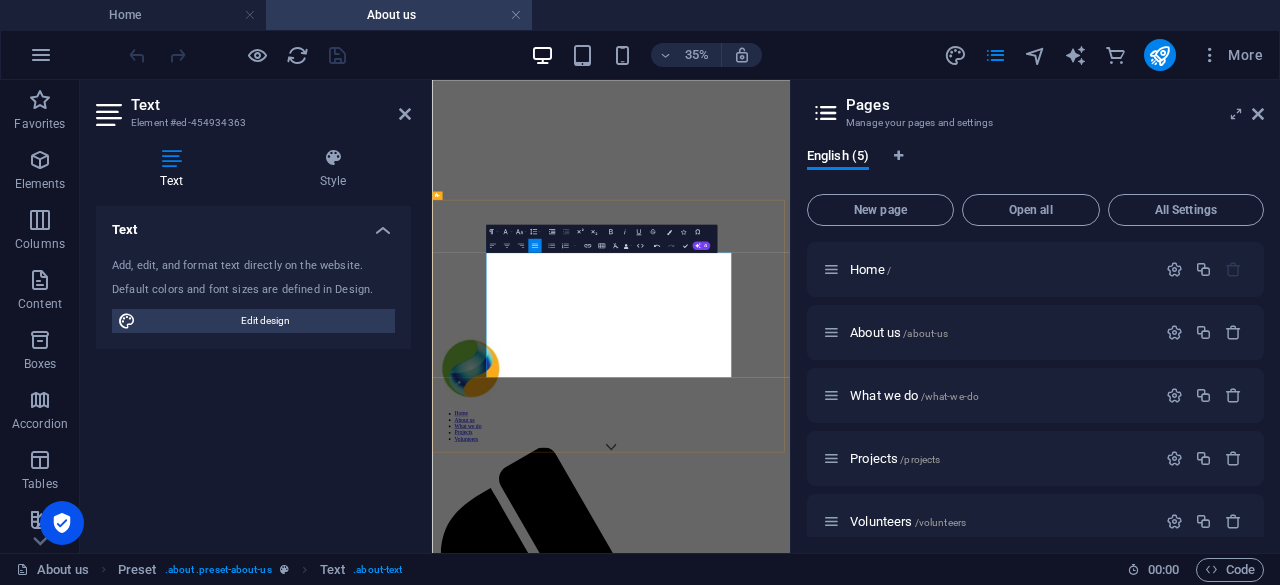 scroll, scrollTop: 200, scrollLeft: 0, axis: vertical 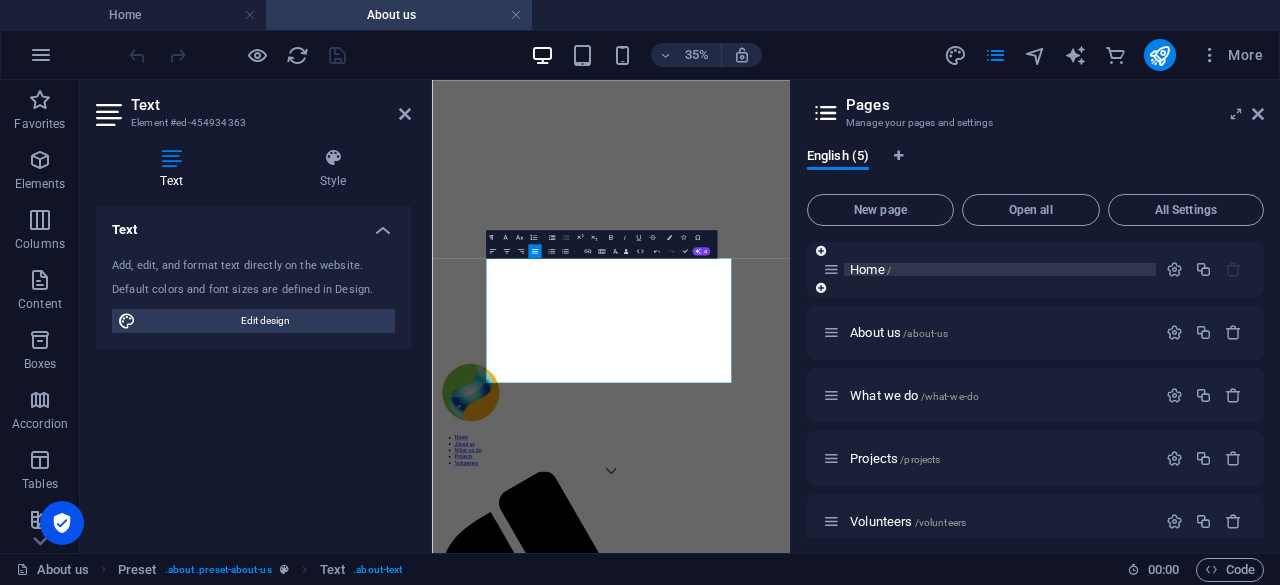 click on "Home /" at bounding box center (870, 269) 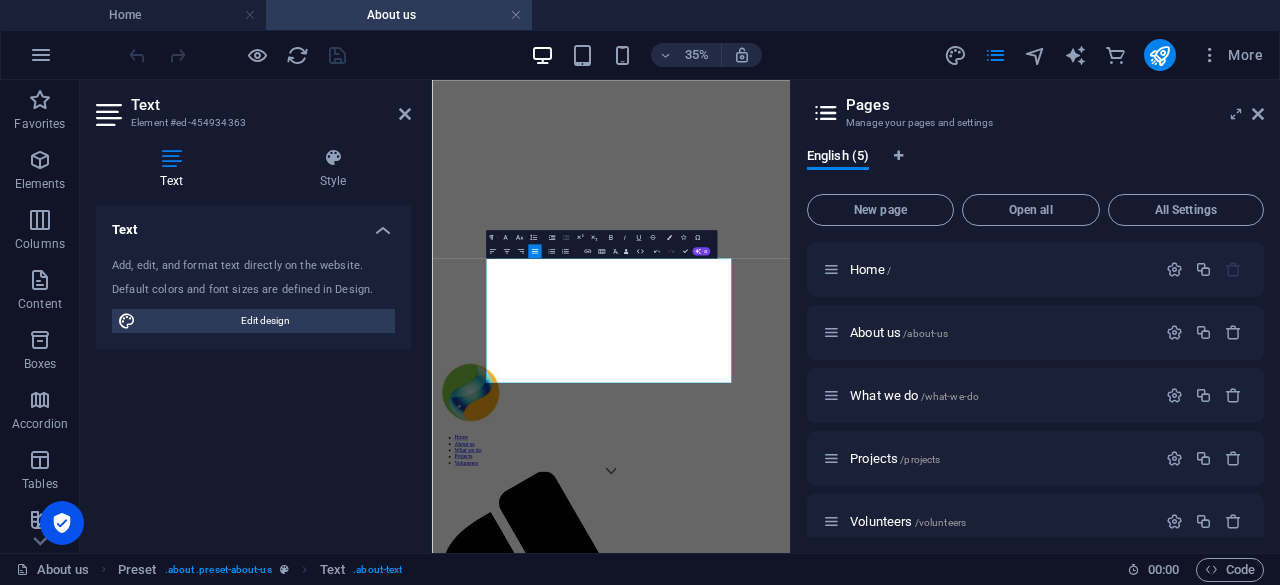 scroll, scrollTop: 0, scrollLeft: 0, axis: both 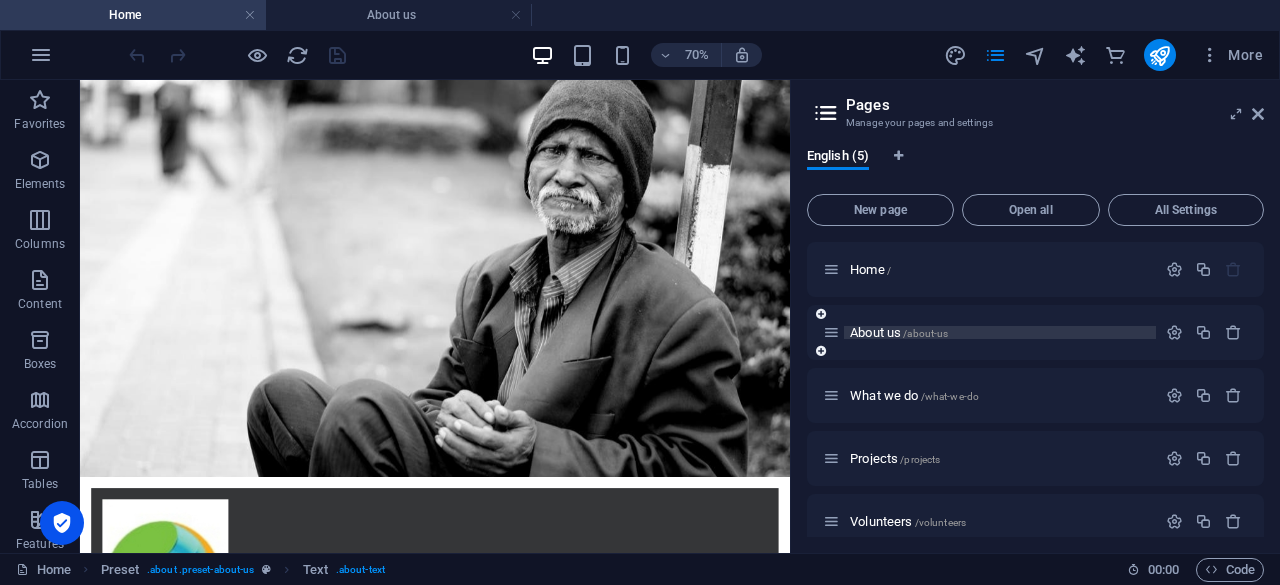 click on "/about-us" at bounding box center [925, 333] 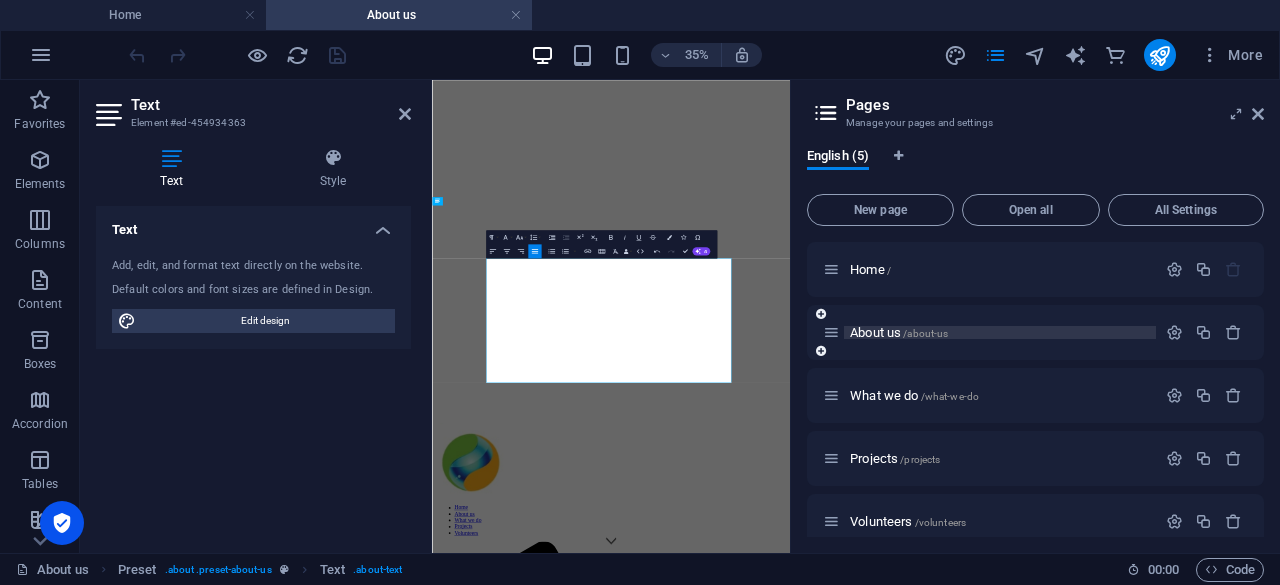 scroll, scrollTop: 200, scrollLeft: 0, axis: vertical 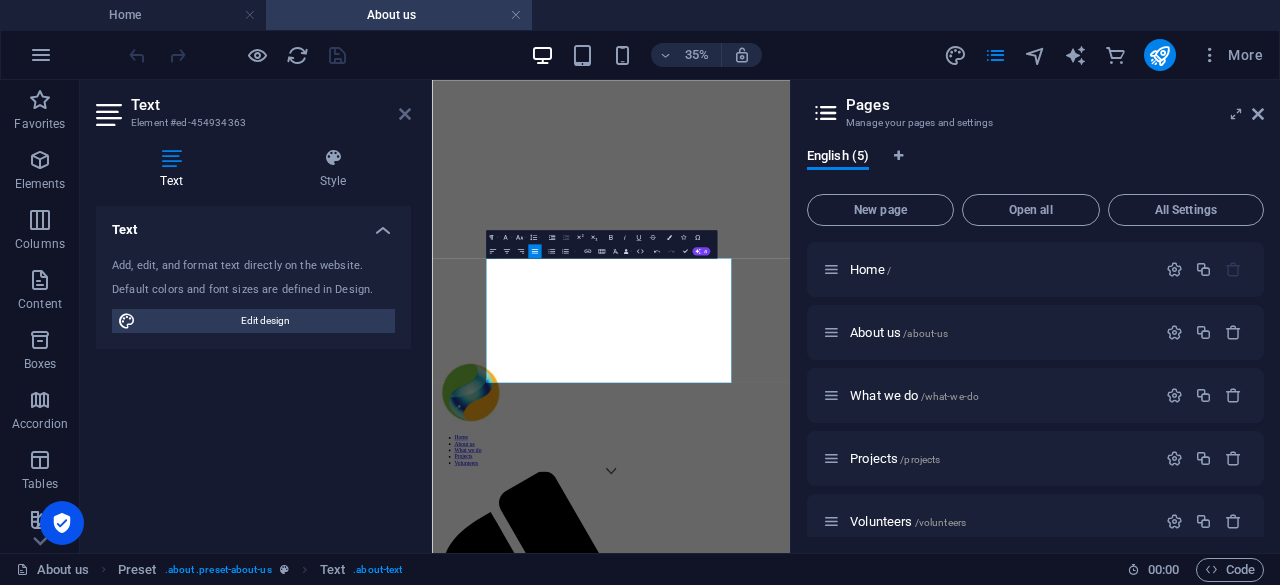 click at bounding box center (405, 114) 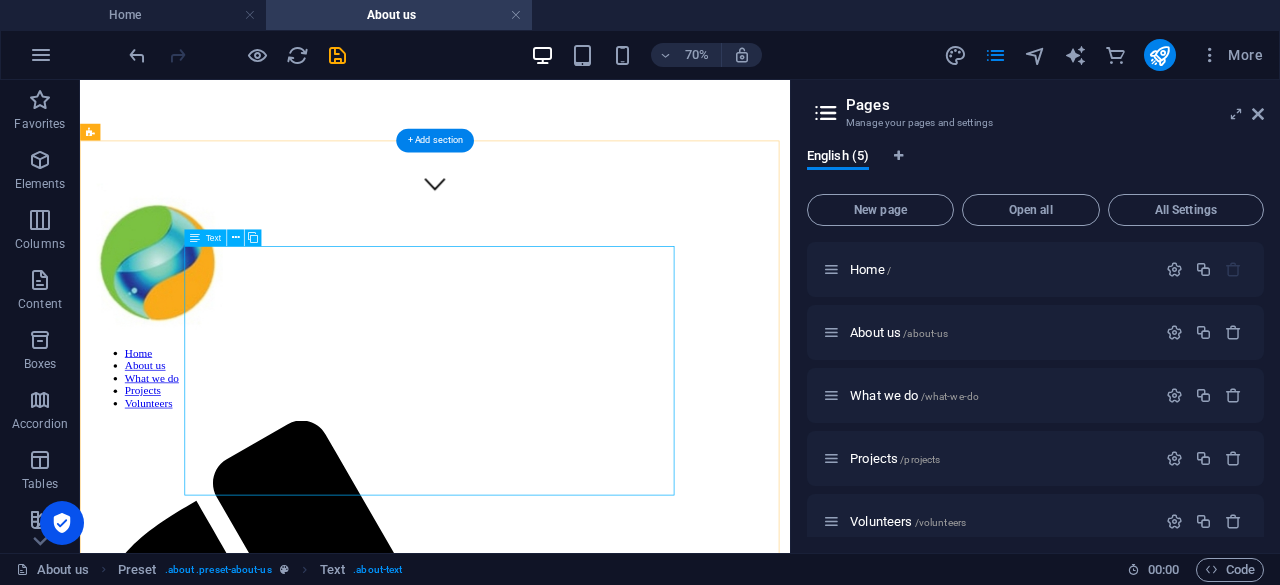 scroll, scrollTop: 500, scrollLeft: 0, axis: vertical 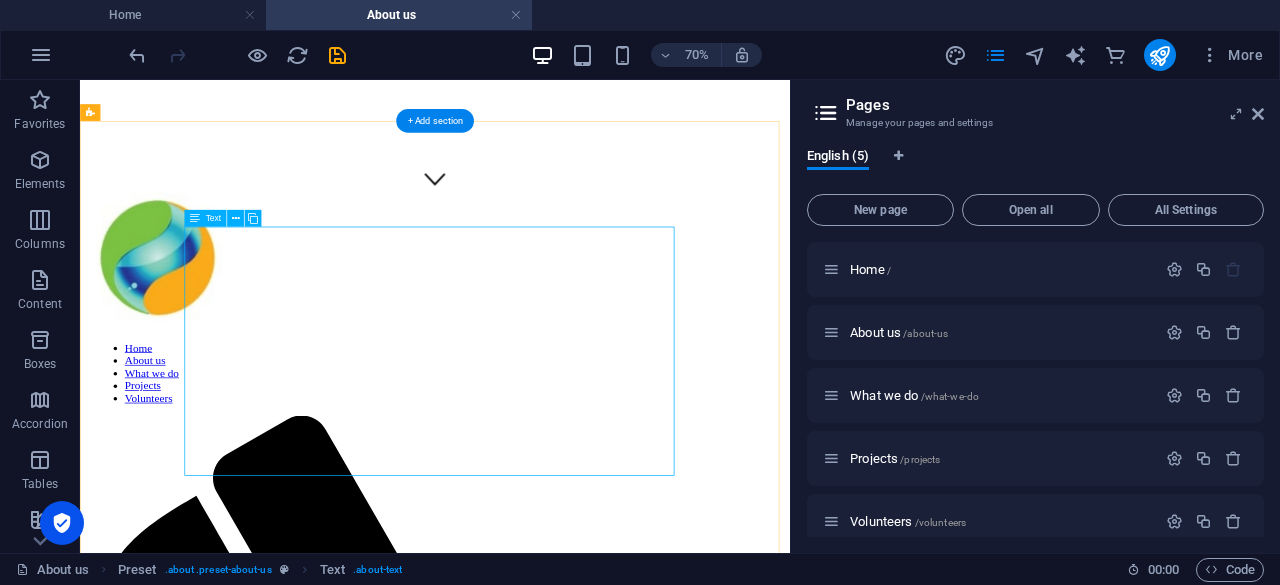 click on "Welfare Association Trust (WAT) is a Charity Organization registered in [DATE] and since continues its services to human kind.   Welfare Association Trust  is working with the concept of  welfare of the Mankind with  underpinning socio-economic & political development plans. Each unit run under Welfare Association Trust is working hard for the upliftment of marginalised groups and to provide  justice to the victimised . We firmly believe in inclusivity and do not discriminate on any basis, be it caste, religion, age, sex, or creed. Our services are available to a diverse client group, ranging from widows, orphans, and street-dwellers to mentally and physically disabled adults, both men and women. We extend our care to the elderly and destitute, as well as distressed and destitute women, acknowledging the unique challenges they face." at bounding box center [587, 2133] 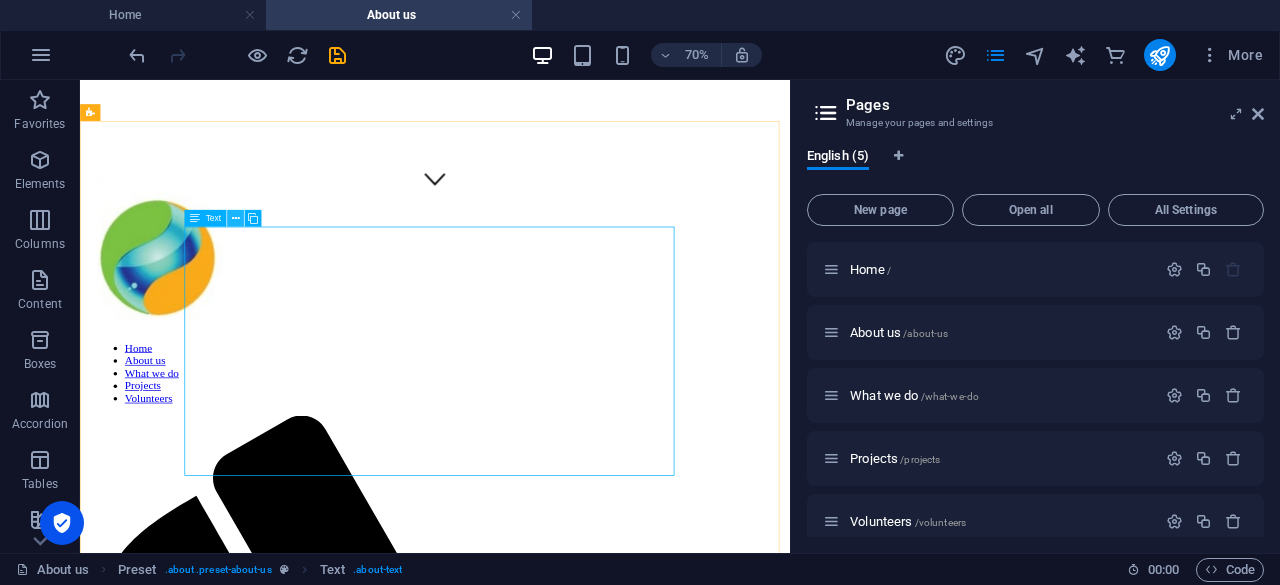 click at bounding box center [236, 218] 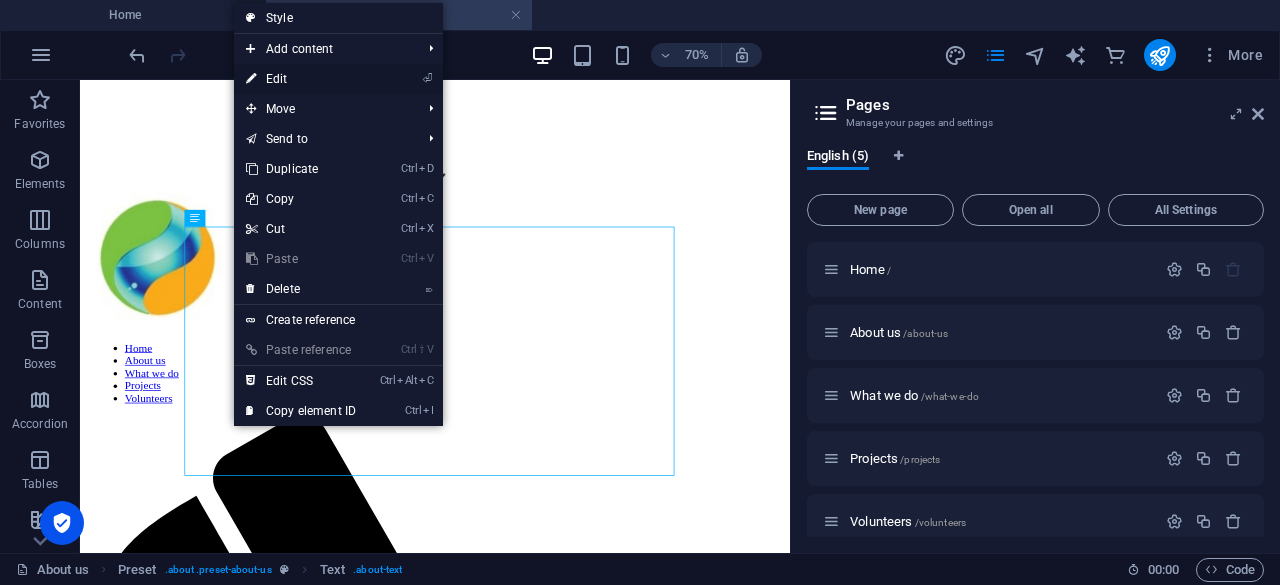 click on "⏎  Edit" at bounding box center [301, 79] 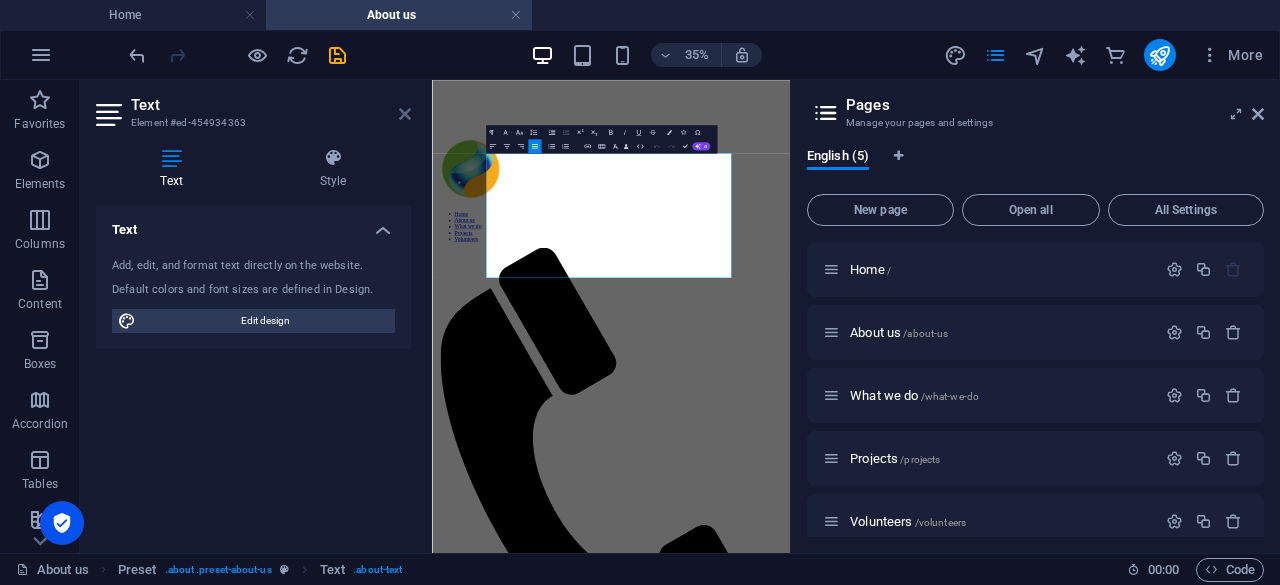 click at bounding box center [405, 114] 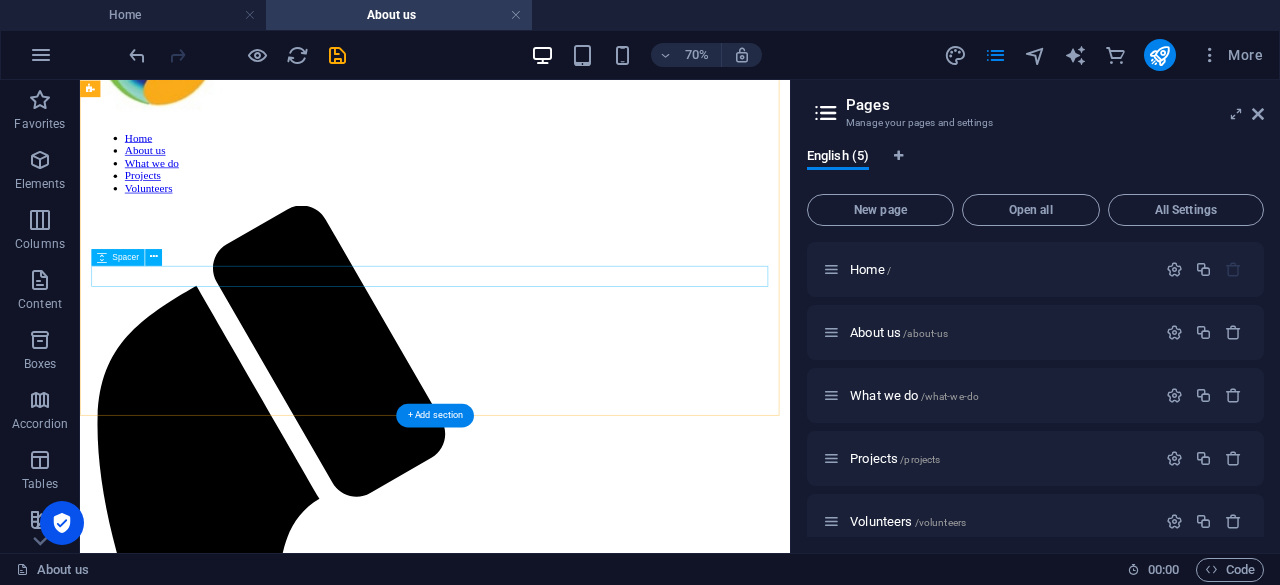 scroll, scrollTop: 1300, scrollLeft: 0, axis: vertical 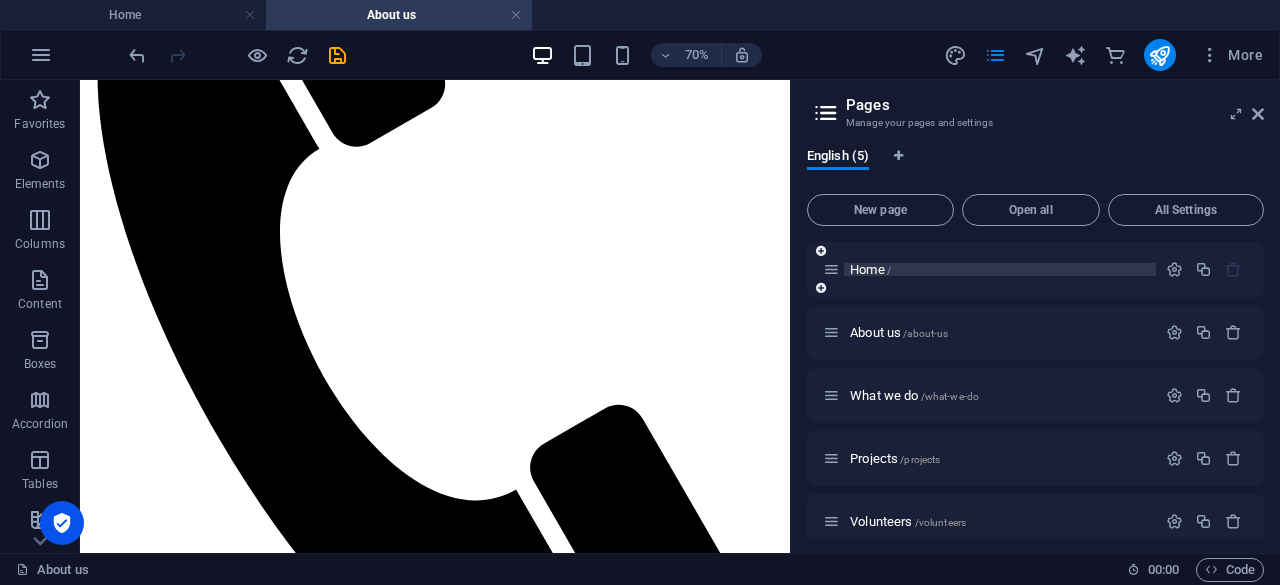 click on "Home /" at bounding box center [870, 269] 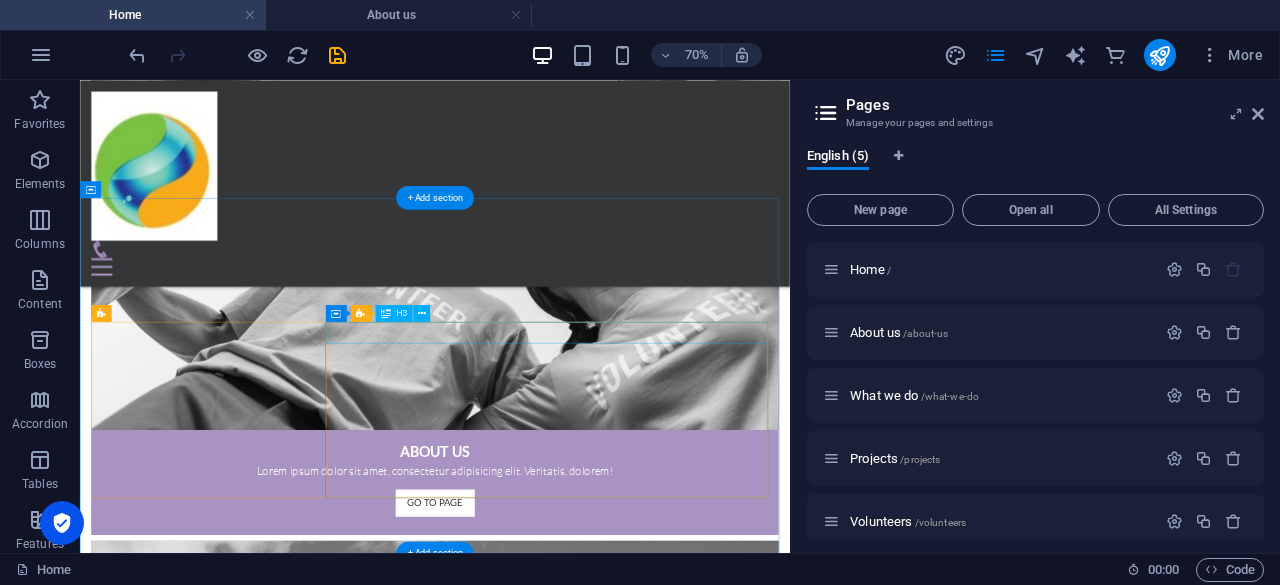 scroll, scrollTop: 2100, scrollLeft: 0, axis: vertical 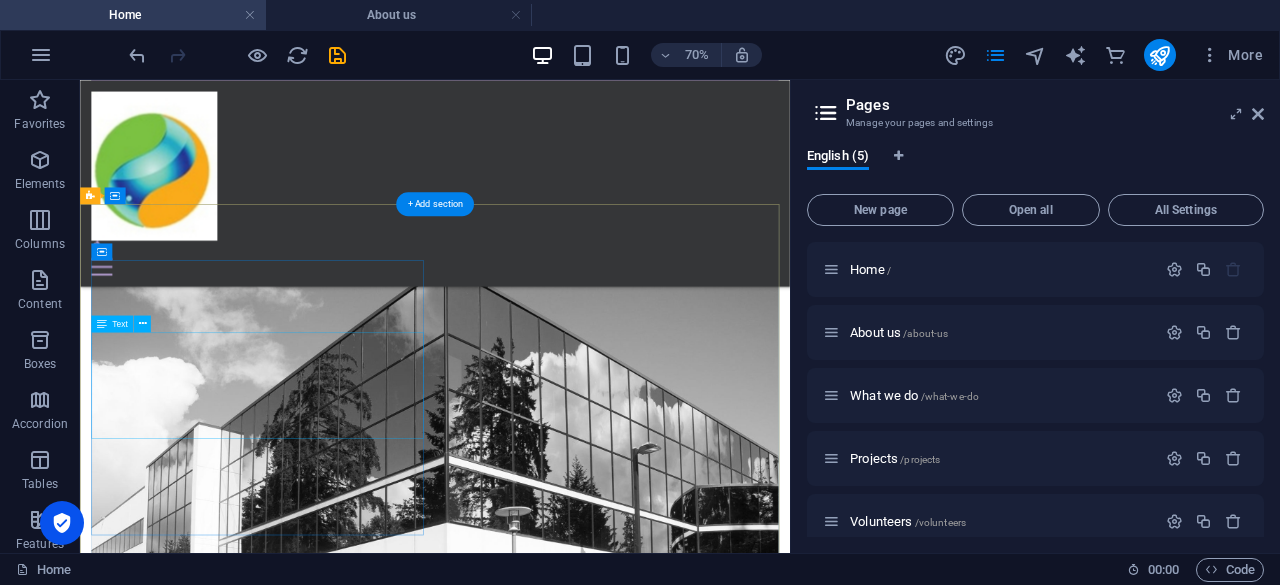 click on "Future Global Infrastructure Development Research Secretariat Sundarapuram  ,  Coimbatore   641021 8778786655 [EMAIL_ADDRESS][DOMAIN_NAME] Legal Notice  |  Privacy" at bounding box center [587, 4691] 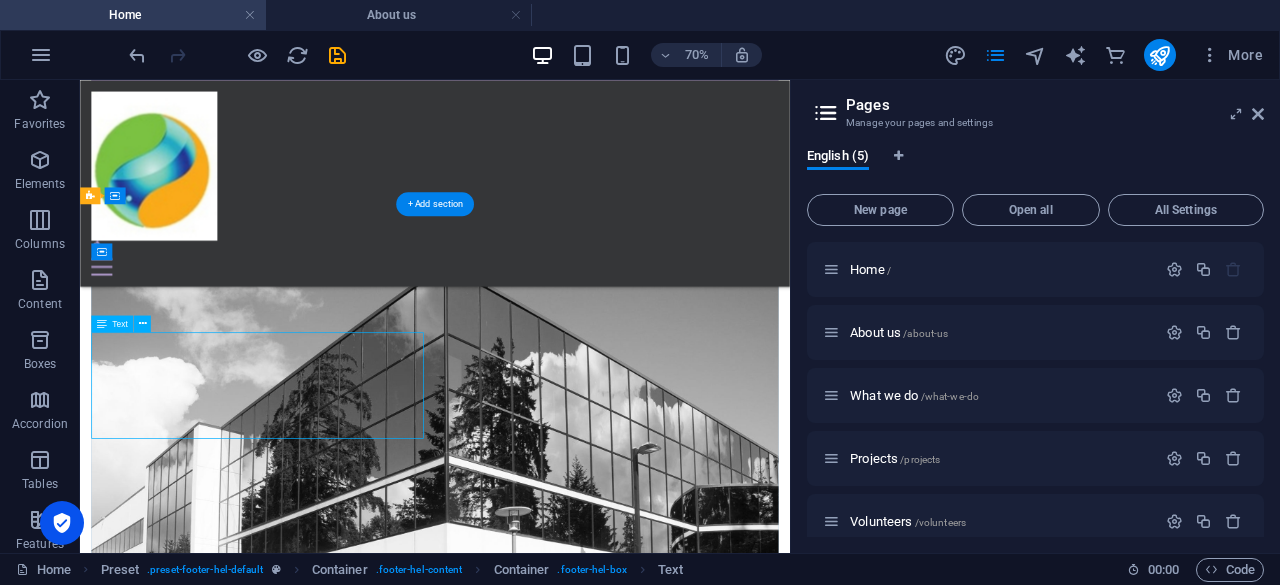 click on "Future Global Infrastructure Development Research Secretariat Sundarapuram  ,  Coimbatore   641021 8778786655 [EMAIL_ADDRESS][DOMAIN_NAME] Legal Notice  |  Privacy" at bounding box center (587, 4691) 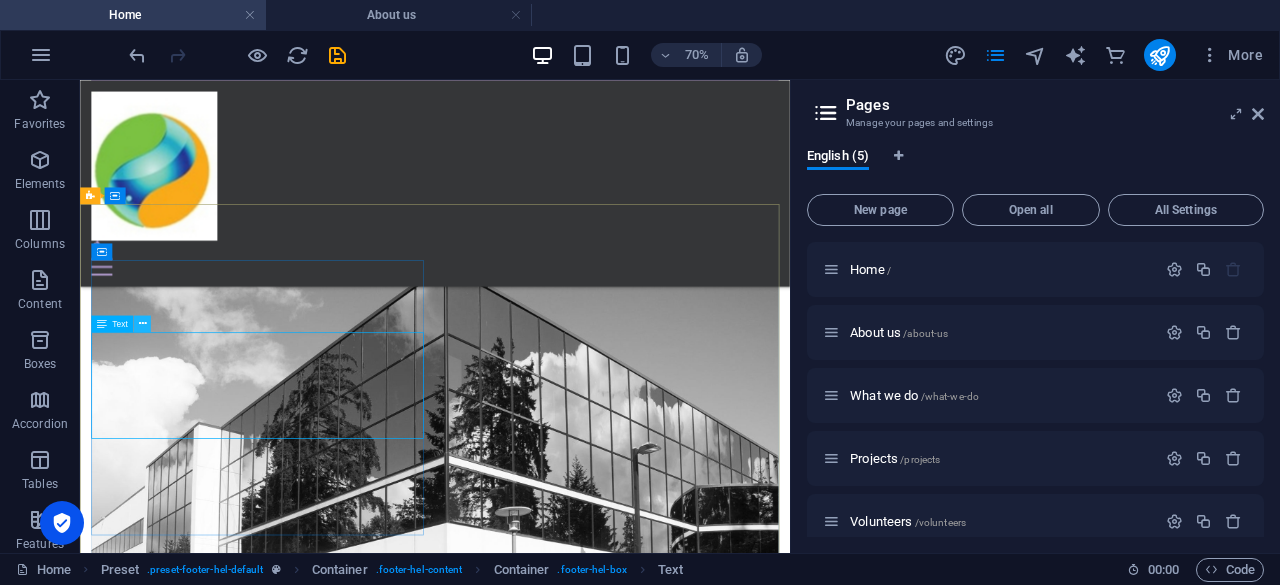 click at bounding box center [142, 323] 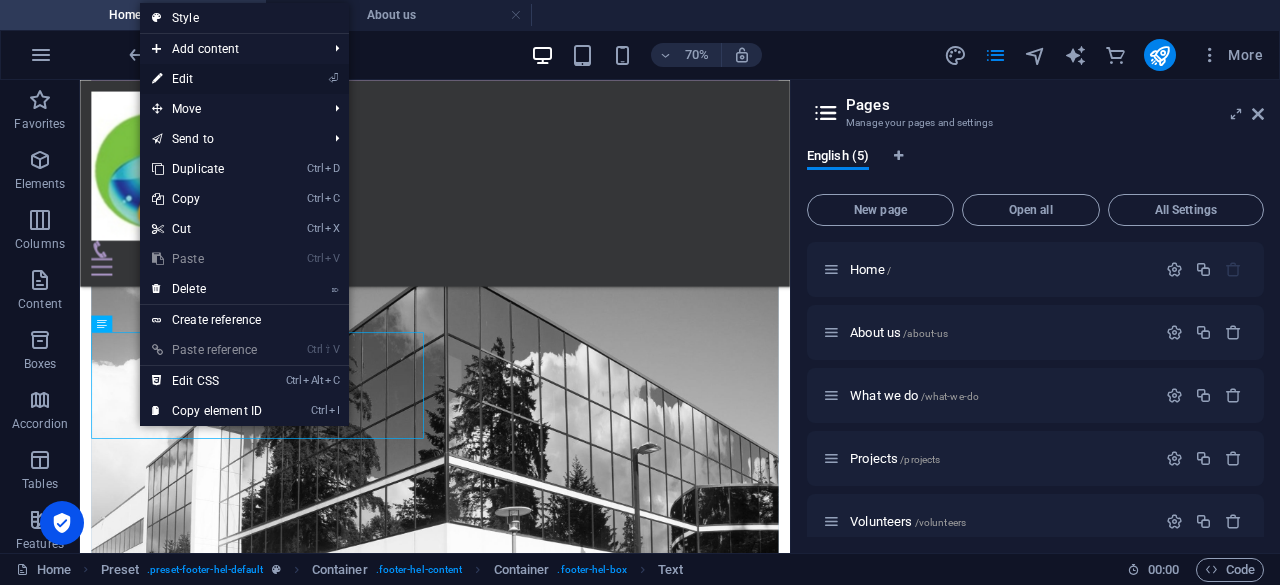 click on "⏎  Edit" at bounding box center [207, 79] 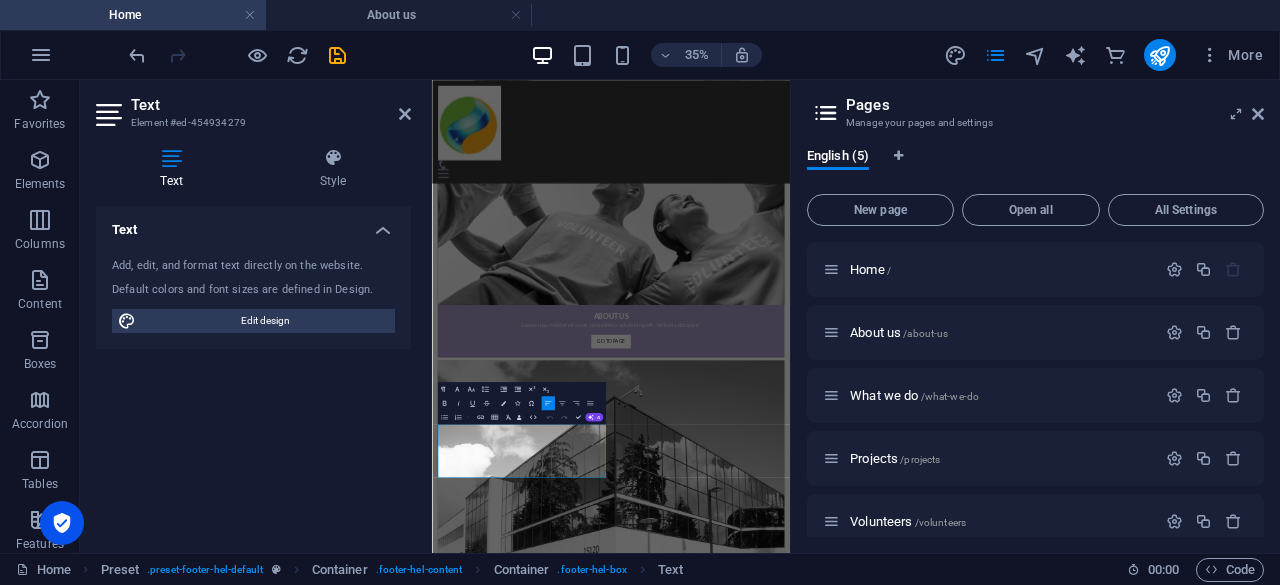 scroll, scrollTop: 2088, scrollLeft: 0, axis: vertical 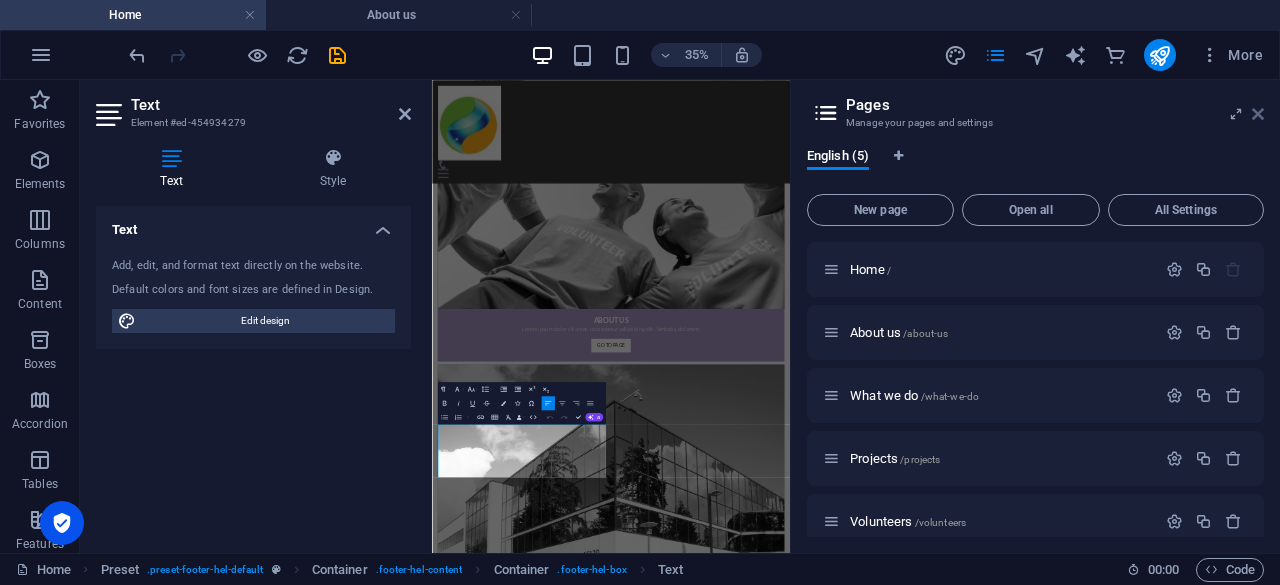click at bounding box center (1258, 114) 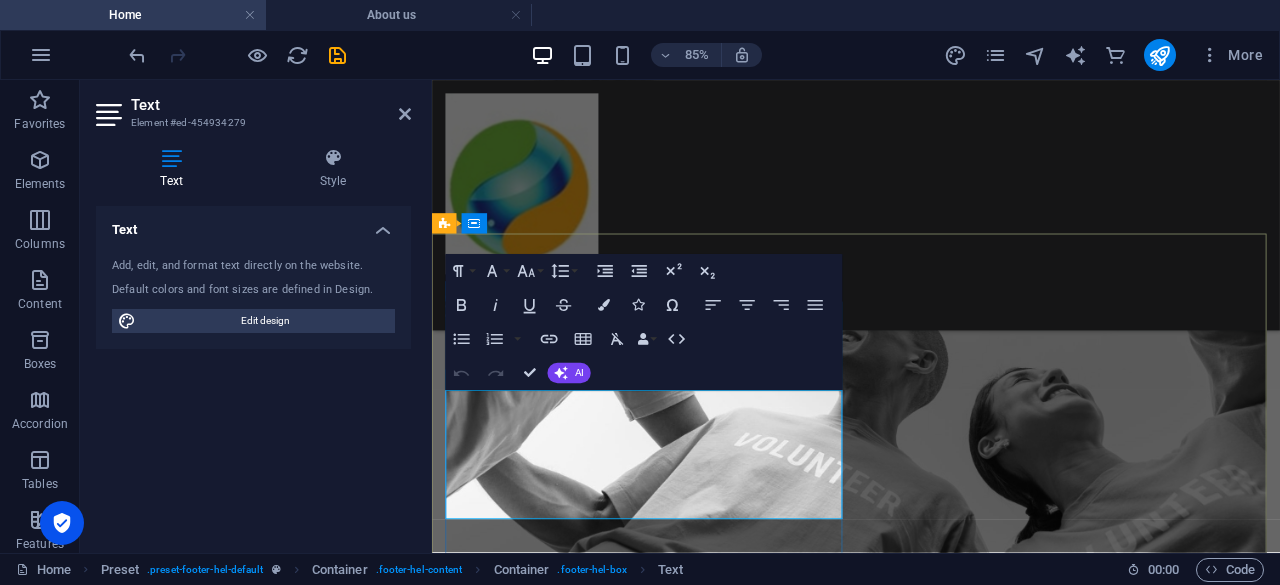 click on "Future Global Infrastructure Development Research Secretariat" at bounding box center (666, 5473) 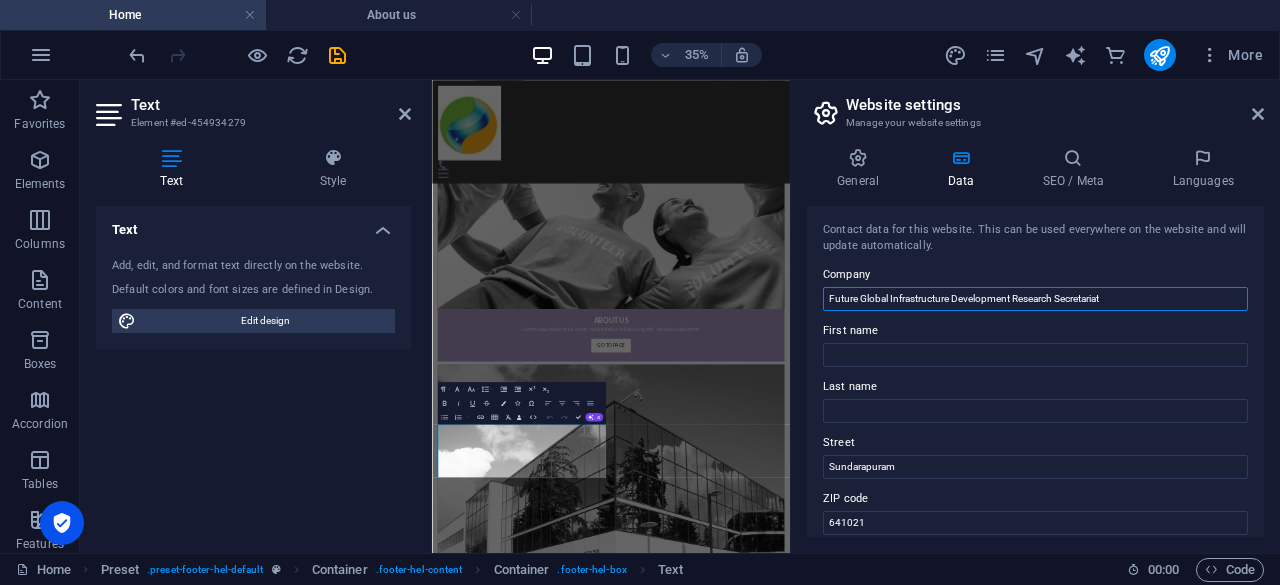 click on "Future Global Infrastructure Development Research Secretariat" at bounding box center (1035, 299) 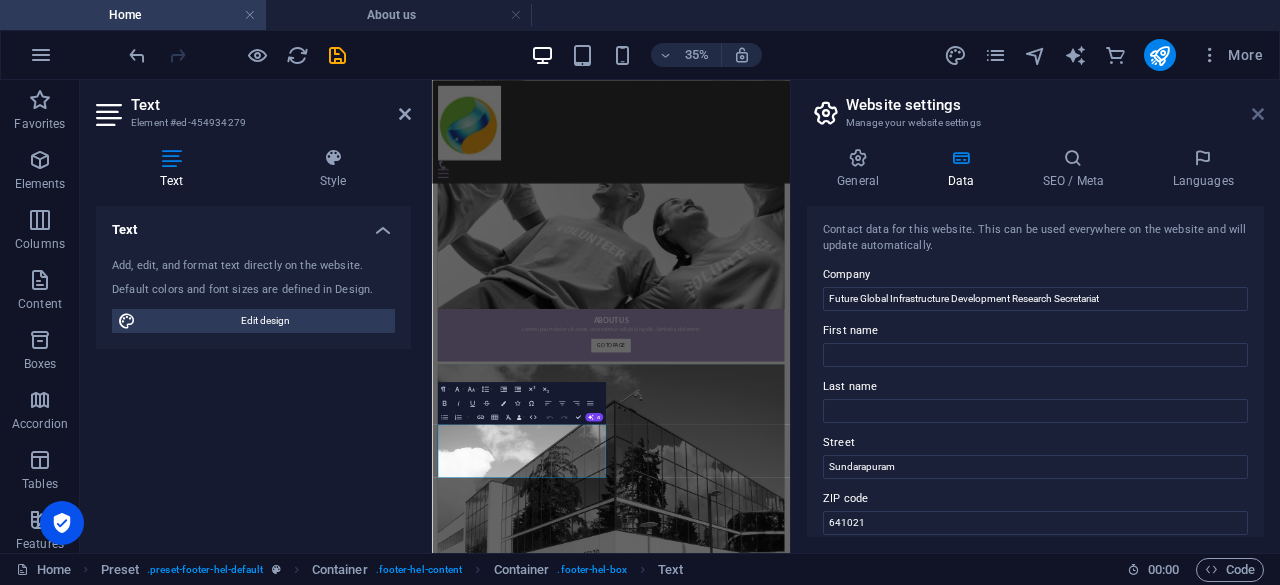 click at bounding box center (1258, 114) 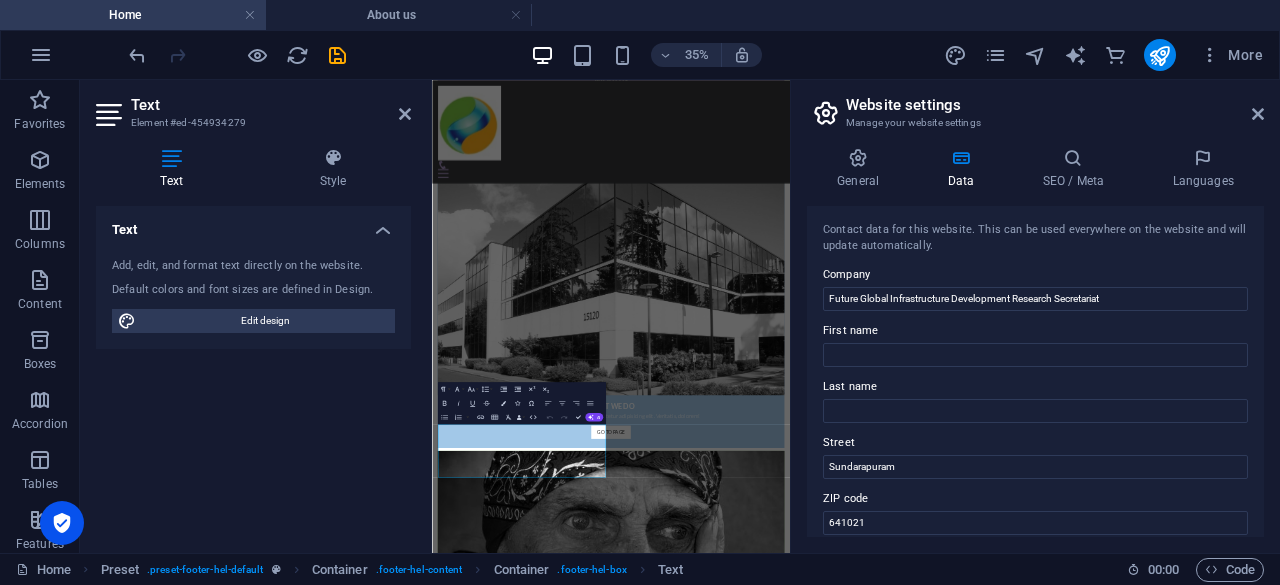 scroll, scrollTop: 2250, scrollLeft: 0, axis: vertical 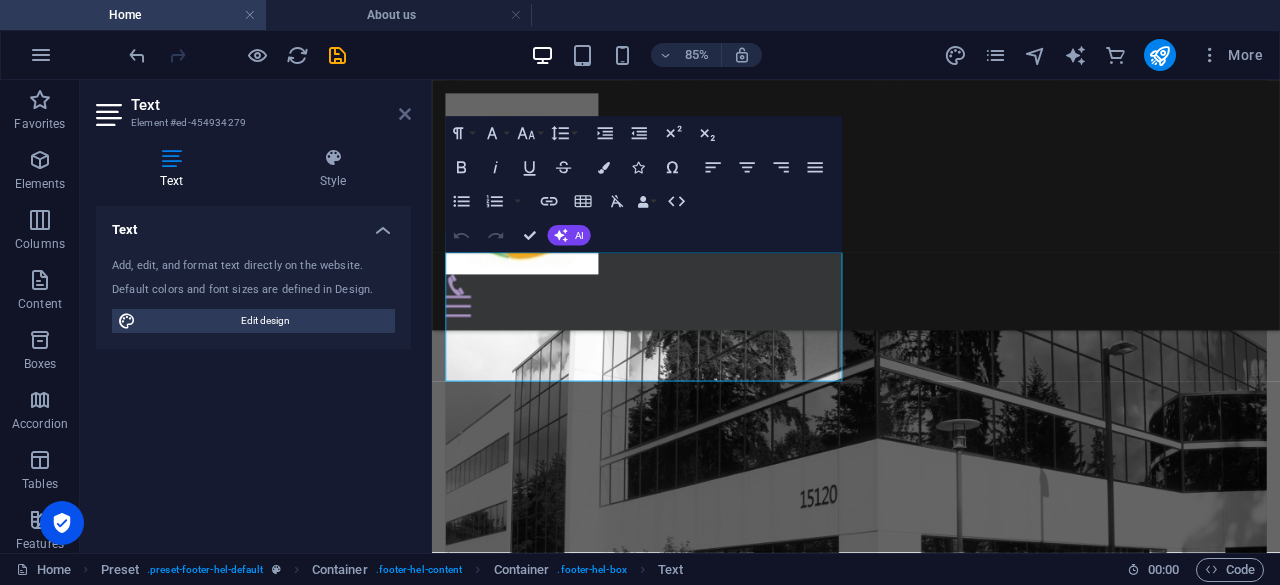click at bounding box center (405, 114) 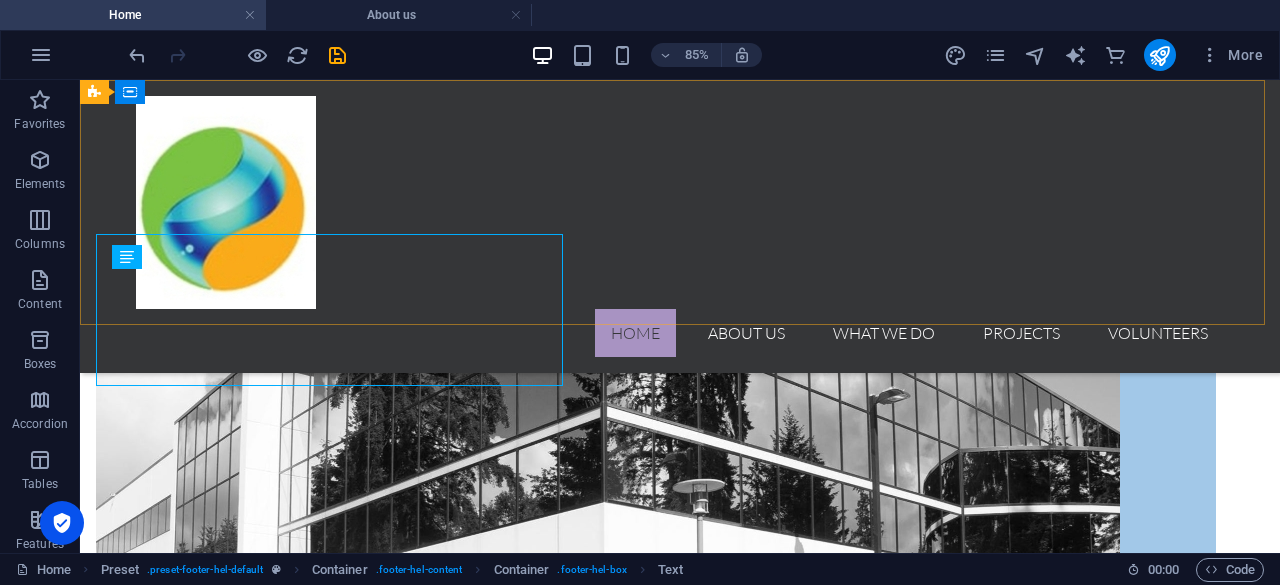 scroll, scrollTop: 2299, scrollLeft: 0, axis: vertical 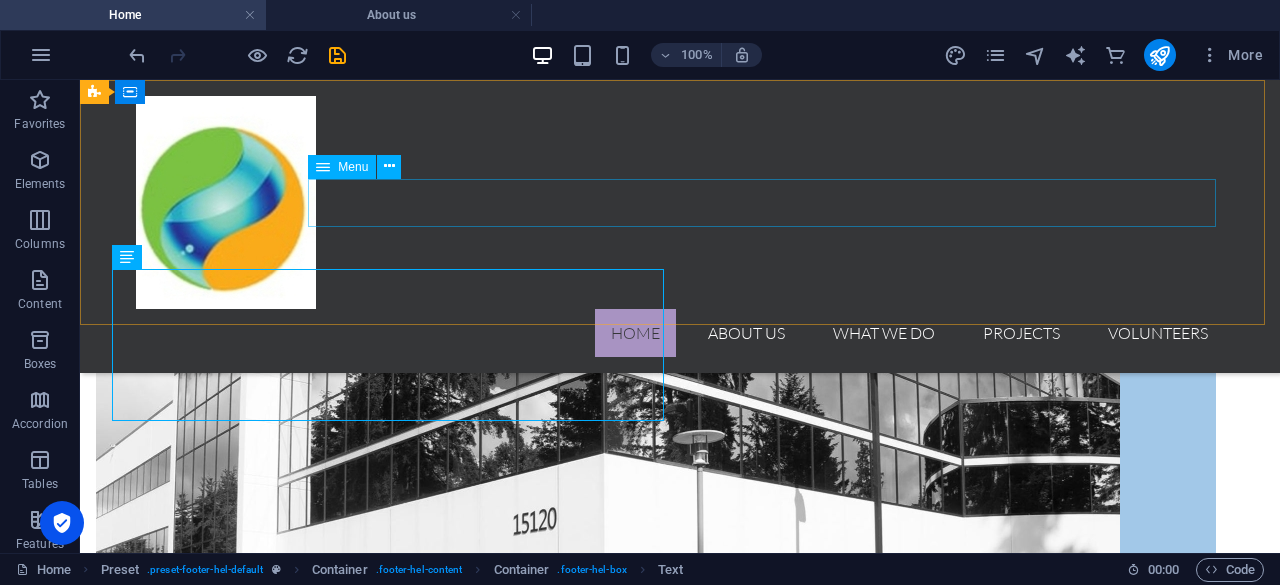 click on "Home About us What we do Projects Volunteers" at bounding box center [680, 333] 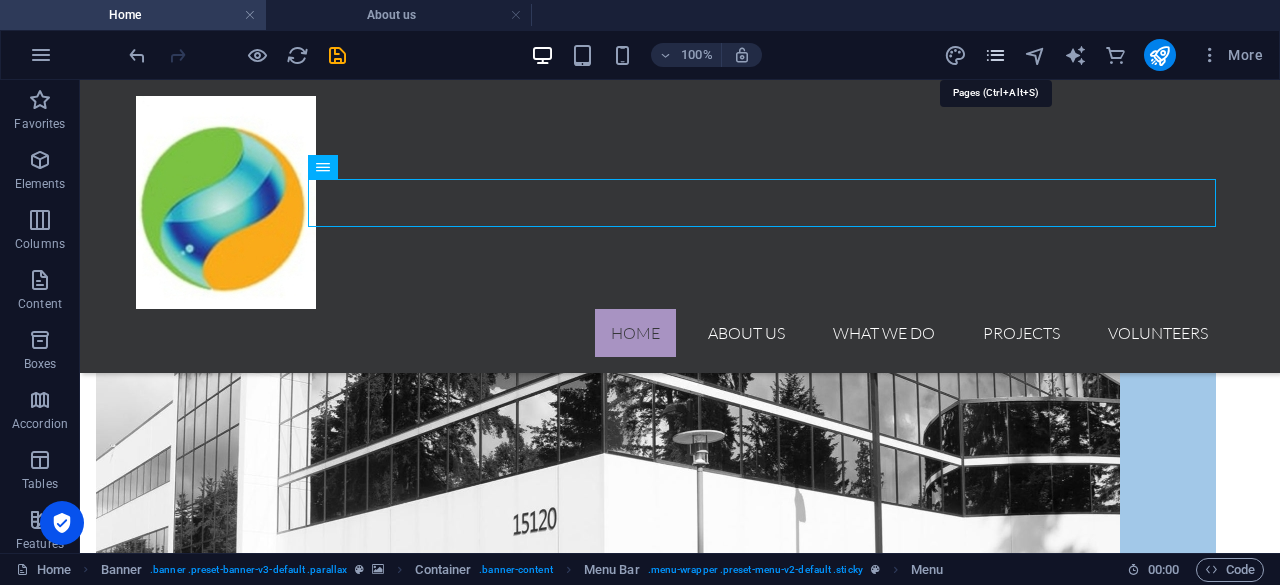 click at bounding box center [995, 55] 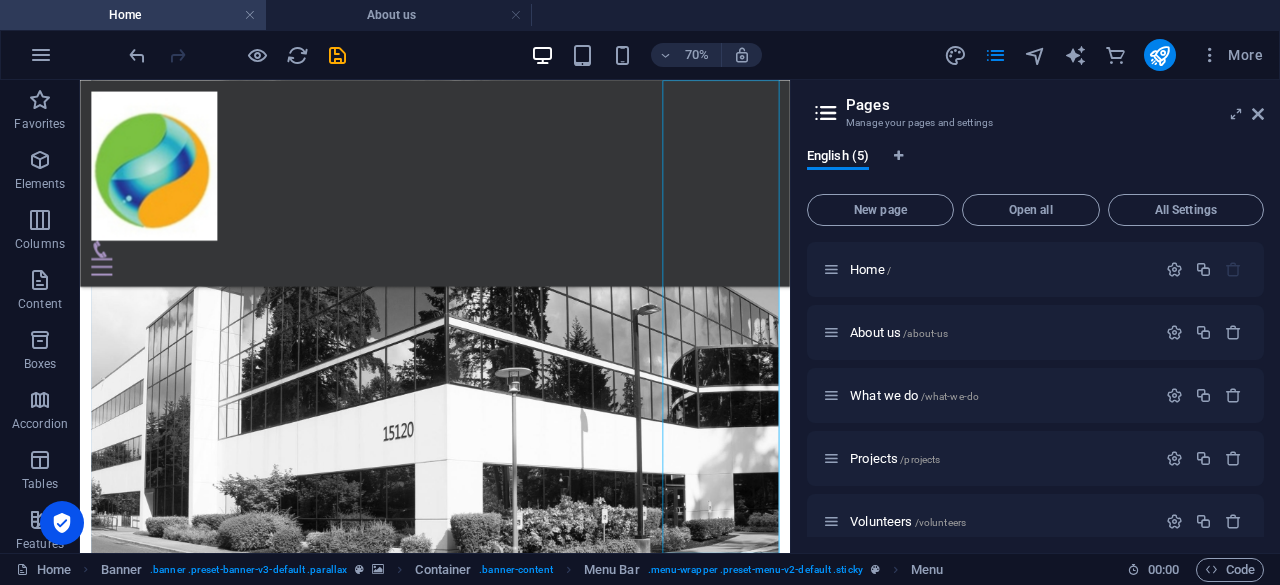 scroll, scrollTop: 2154, scrollLeft: 0, axis: vertical 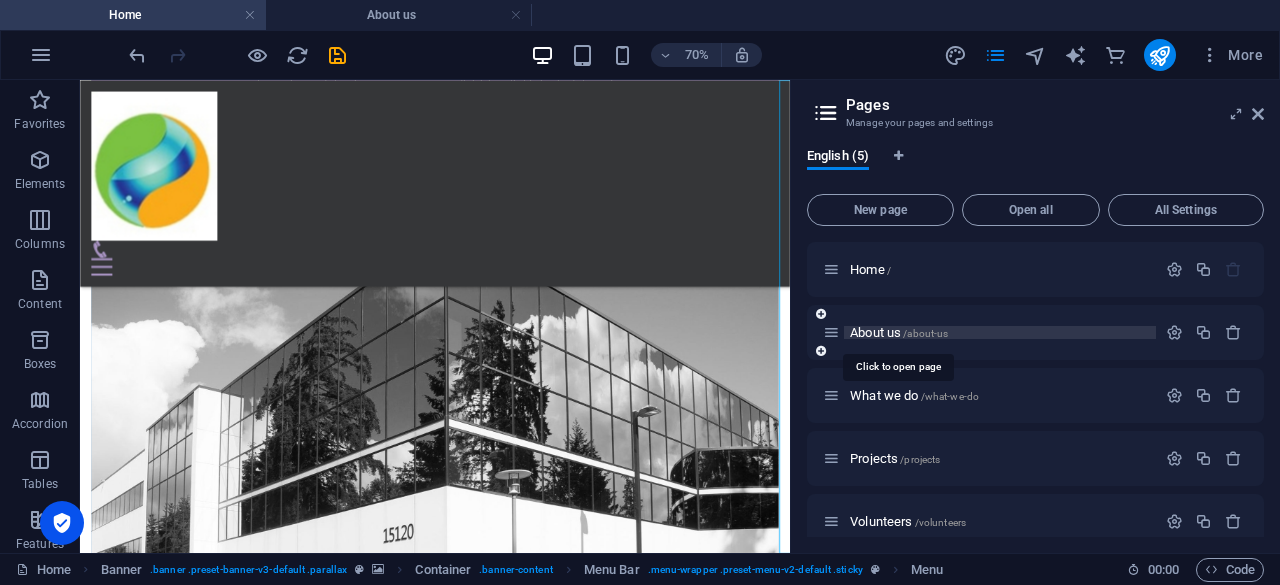 click on "About us /about-us" at bounding box center (899, 332) 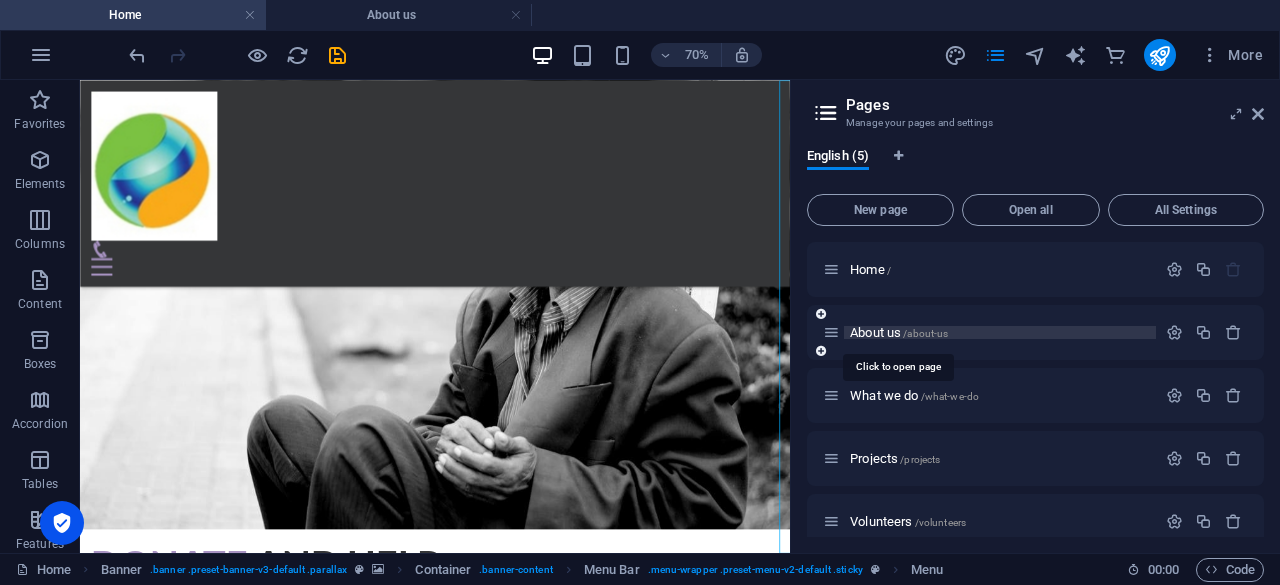 scroll, scrollTop: 1300, scrollLeft: 0, axis: vertical 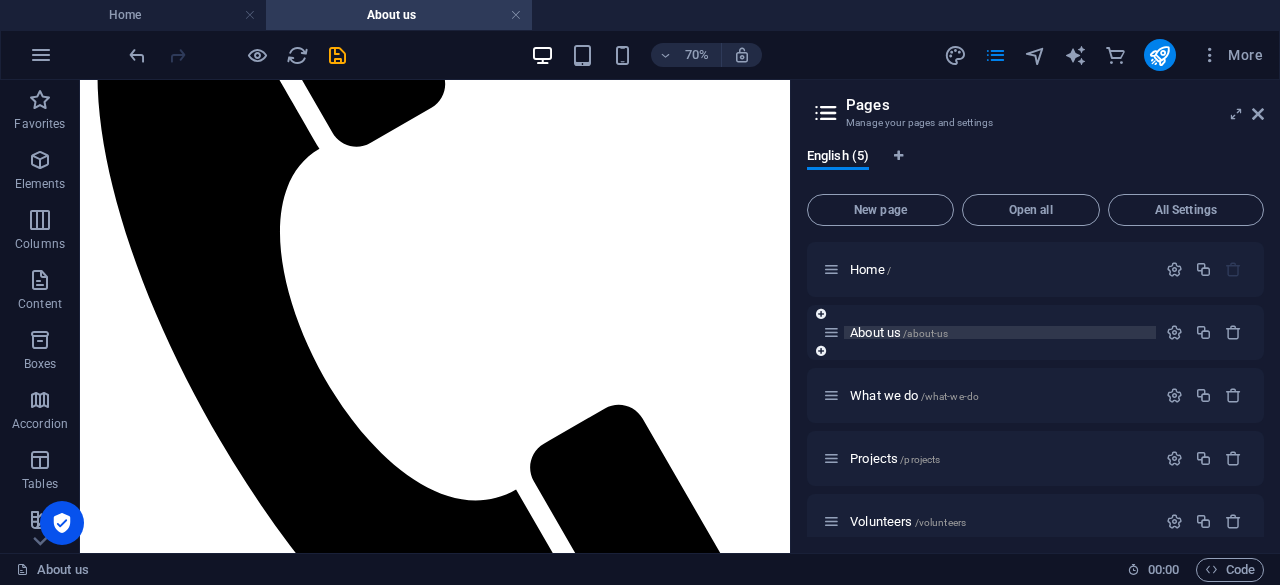 click on "/about-us" at bounding box center (925, 333) 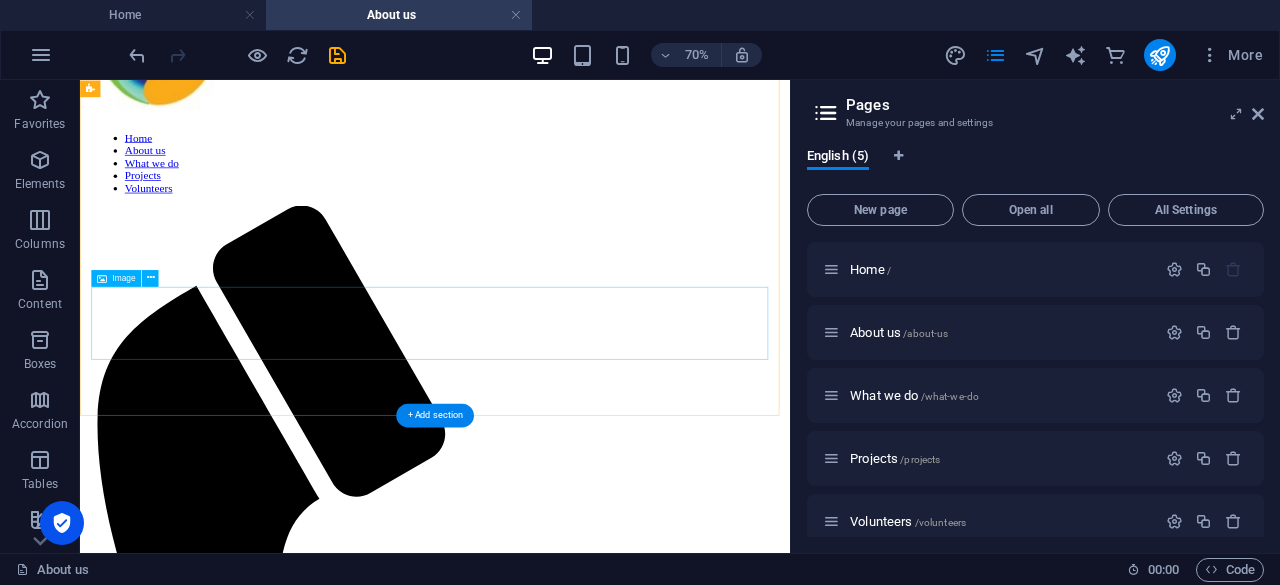 scroll, scrollTop: 400, scrollLeft: 0, axis: vertical 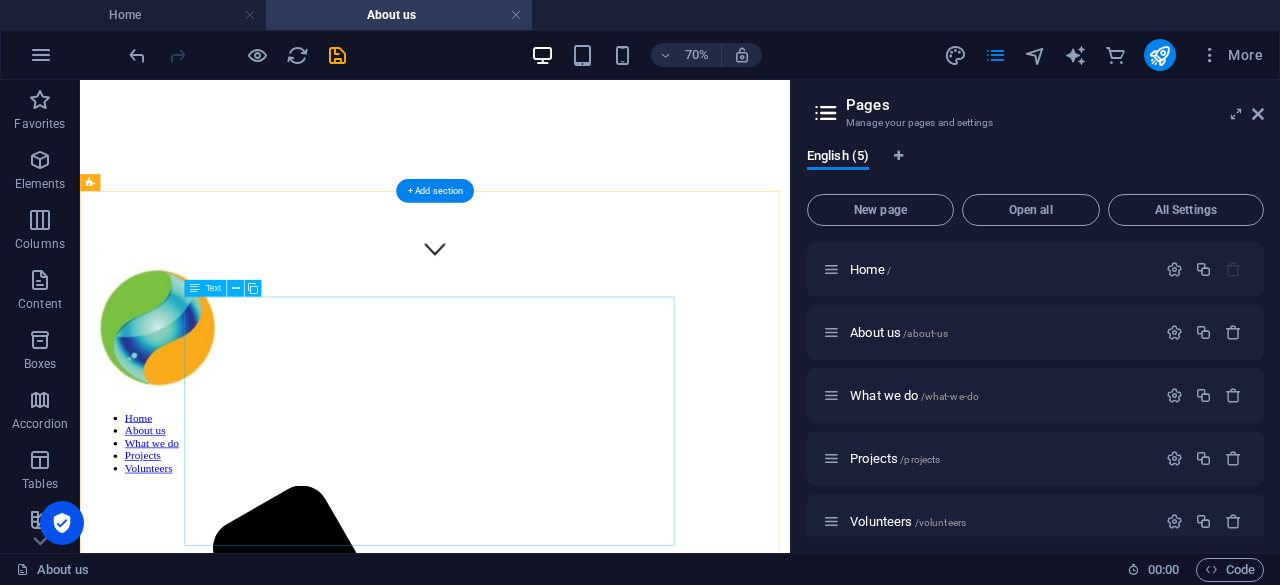 click on "Welfare Association Trust (WAT) is a Charity Organization registered in [DATE] and since continues its services to human kind.   Welfare Association Trust  is working with the concept of  welfare of the Mankind with  underpinning socio-economic & political development plans. Each unit run under Welfare Association Trust is working hard for the upliftment of marginalised groups and to provide  justice to the victimised . We firmly believe in inclusivity and do not discriminate on any basis, be it caste, religion, age, sex, or creed. Our services are available to a diverse client group, ranging from widows, orphans, and street-dwellers to mentally and physically disabled adults, both men and women. We extend our care to the elderly and destitute, as well as distressed and destitute women, acknowledging the unique challenges they face." at bounding box center (587, 2233) 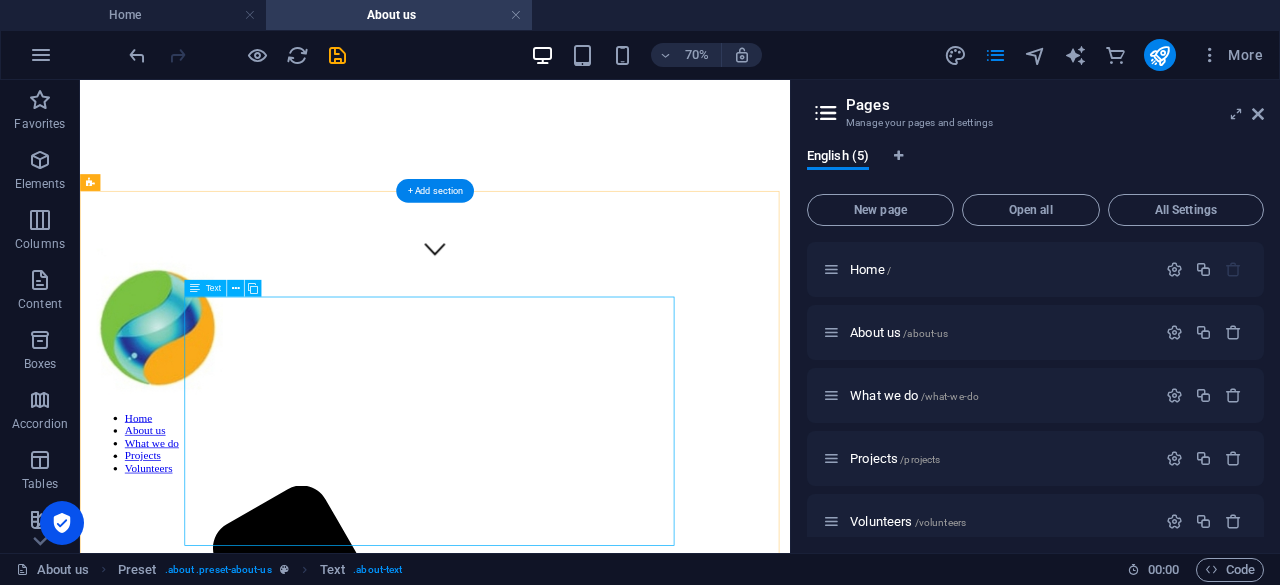 click on "Welfare Association Trust (WAT) is a Charity Organization registered in [DATE] and since continues its services to human kind.   Welfare Association Trust  is working with the concept of  welfare of the Mankind with  underpinning socio-economic & political development plans. Each unit run under Welfare Association Trust is working hard for the upliftment of marginalised groups and to provide  justice to the victimised . We firmly believe in inclusivity and do not discriminate on any basis, be it caste, religion, age, sex, or creed. Our services are available to a diverse client group, ranging from widows, orphans, and street-dwellers to mentally and physically disabled adults, both men and women. We extend our care to the elderly and destitute, as well as distressed and destitute women, acknowledging the unique challenges they face." at bounding box center [587, 2233] 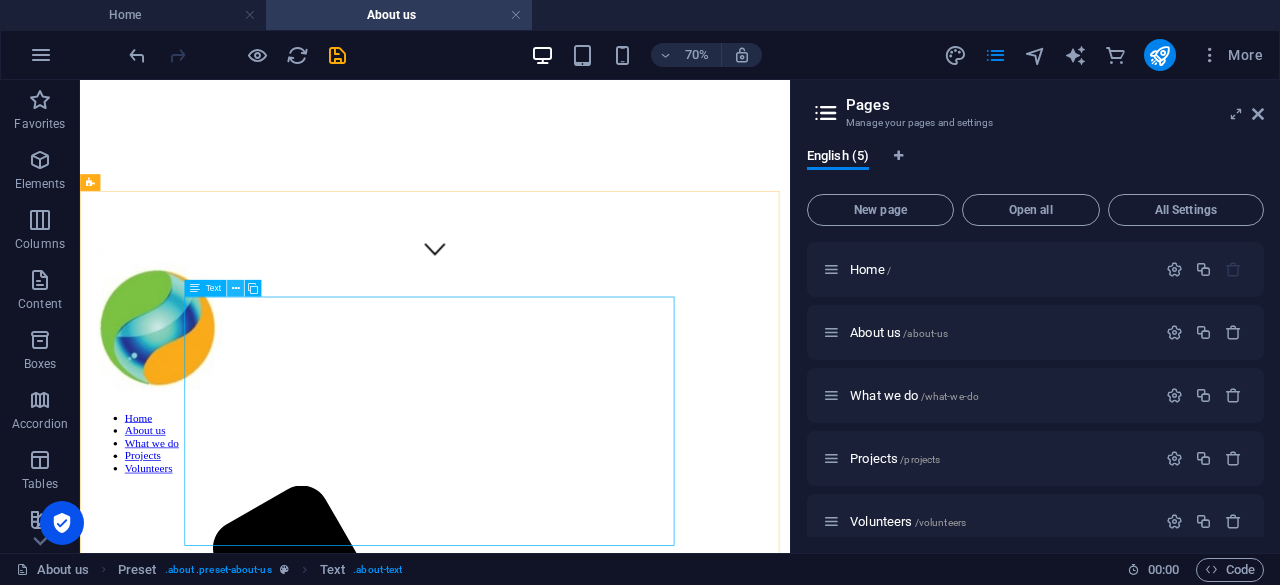 click at bounding box center [236, 288] 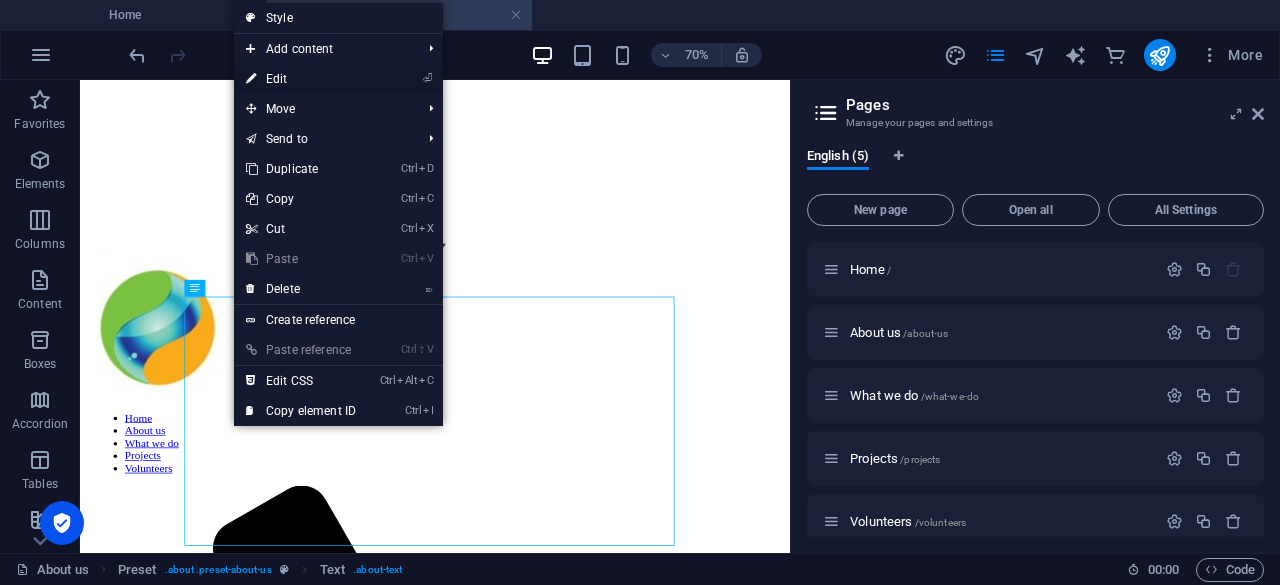 click on "⏎  Edit" at bounding box center [301, 79] 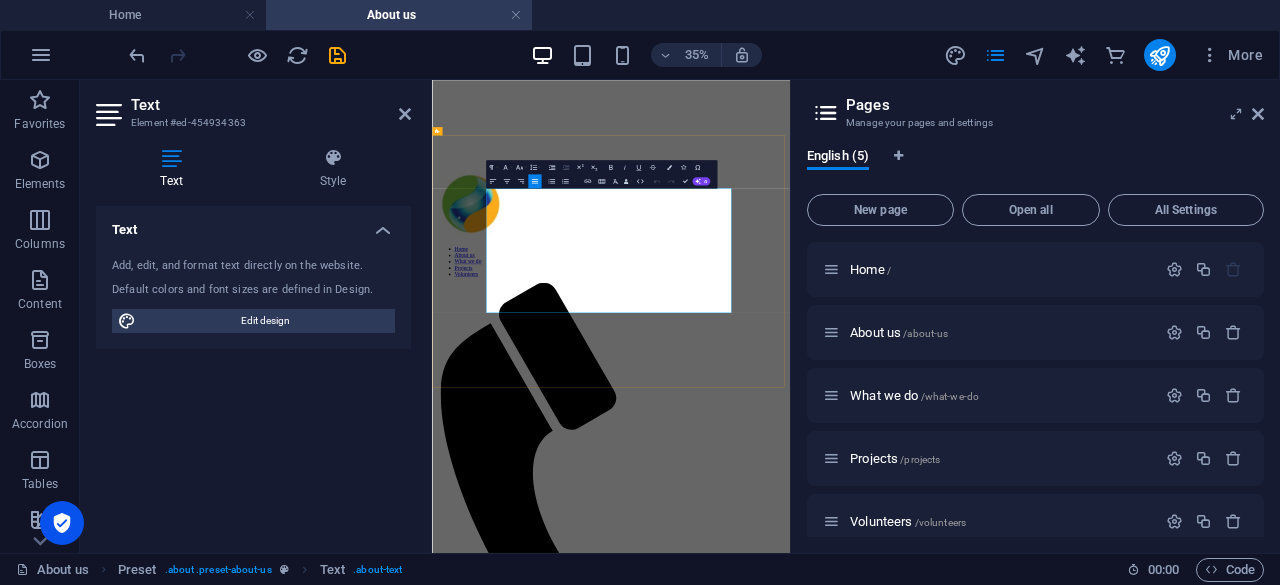 click on "We firmly believe in inclusivity and do not discriminate on any basis, be it caste, religion, age, sex, or creed. Our services are available to a diverse client group, ranging from widows, orphans, and street-dwellers to mentally and physically disabled adults, both men and women. We extend our care to the elderly and destitute, as well as distressed and destitute women, acknowledging the unique challenges they face." at bounding box center (943, 2263) 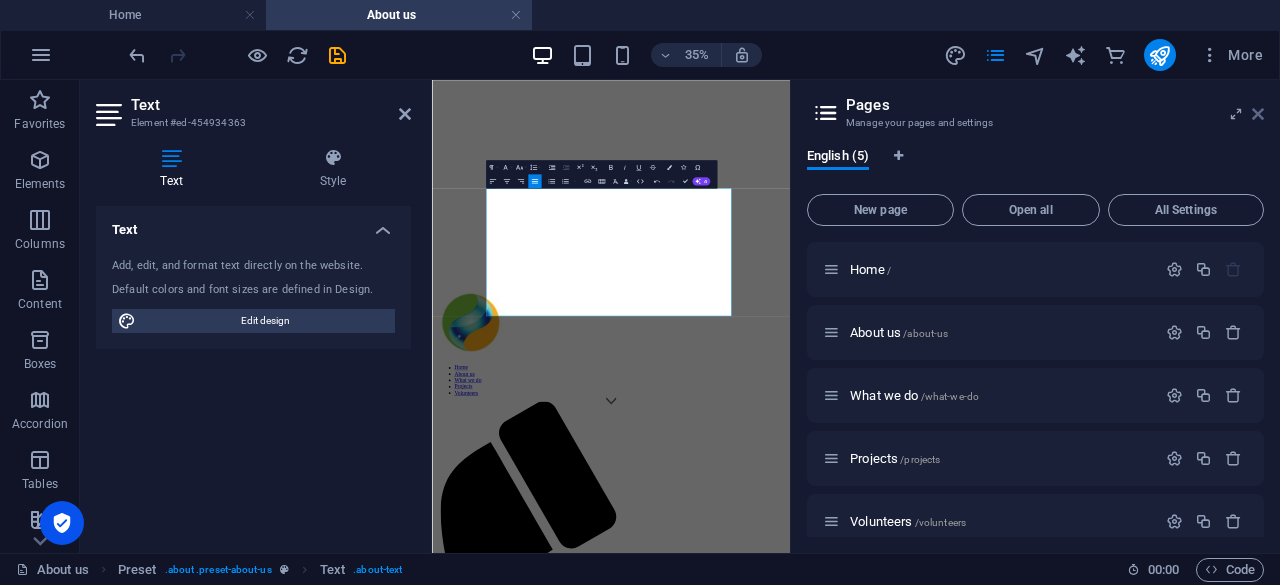 click at bounding box center (1258, 114) 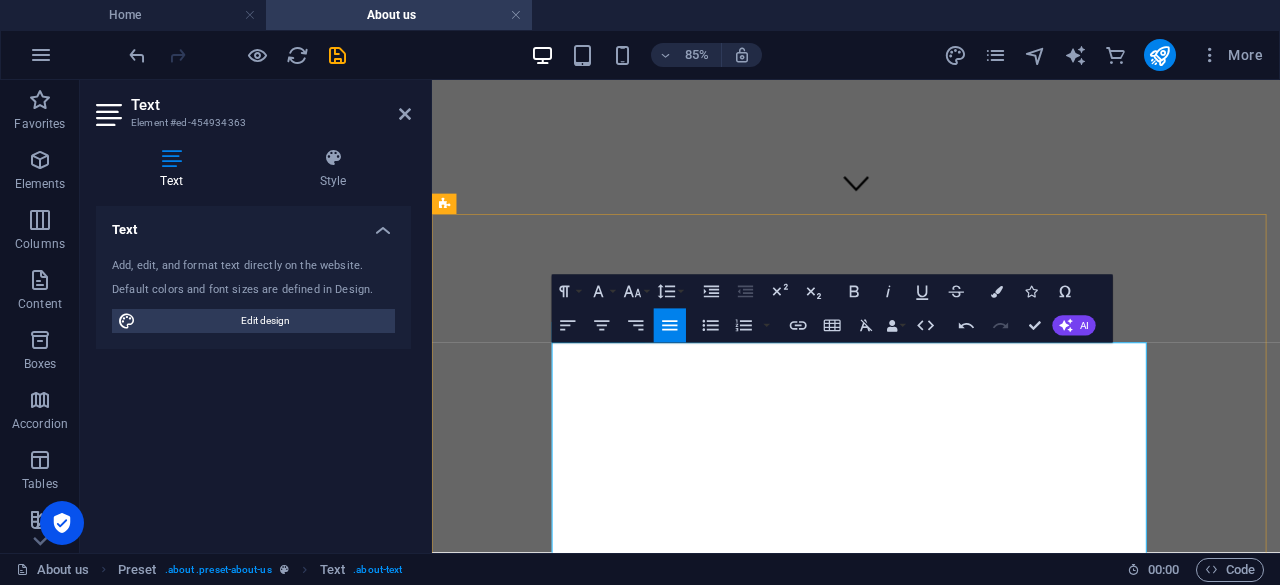 click on "-Future Global Infrastructure Development Research Secretariat is a Charity Organization registered in [DATE] and since continues its services to human kind.  Future Global Infrastructure Development Research Secretariat  is working with the concept of  welfare of the Mankind with  underpinning socio-economic & political development plans. Each unit run under Future Global Infrastructure Development Research Secretariat is working hard for the upliftment of marginalised groups and to provide  justice to the victimised ." at bounding box center (931, 2492) 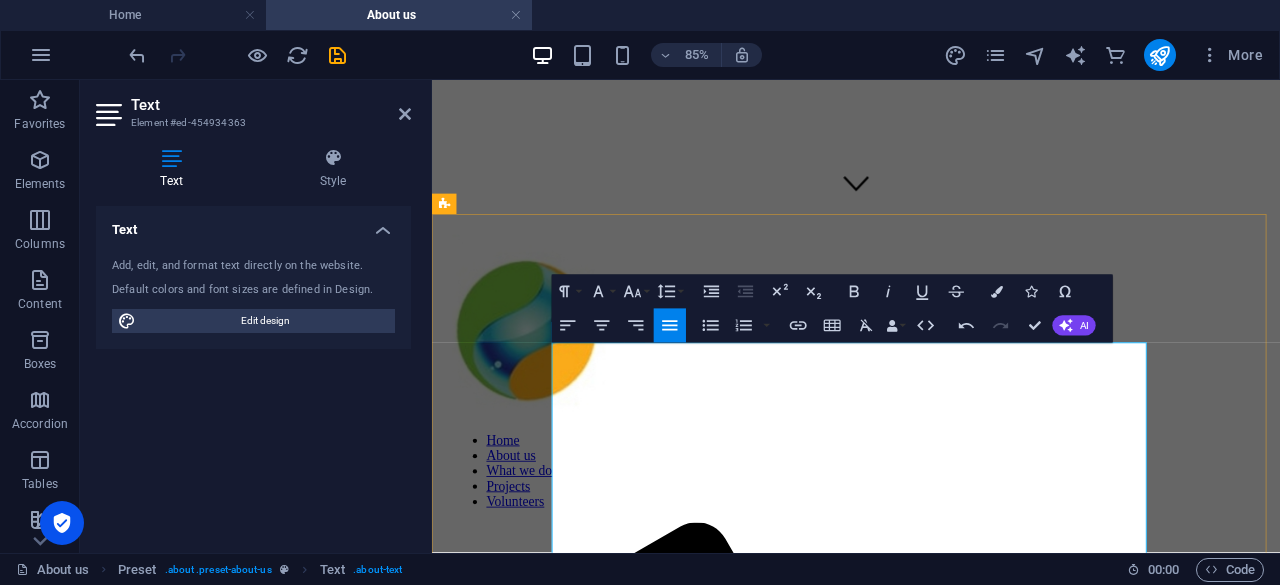 type 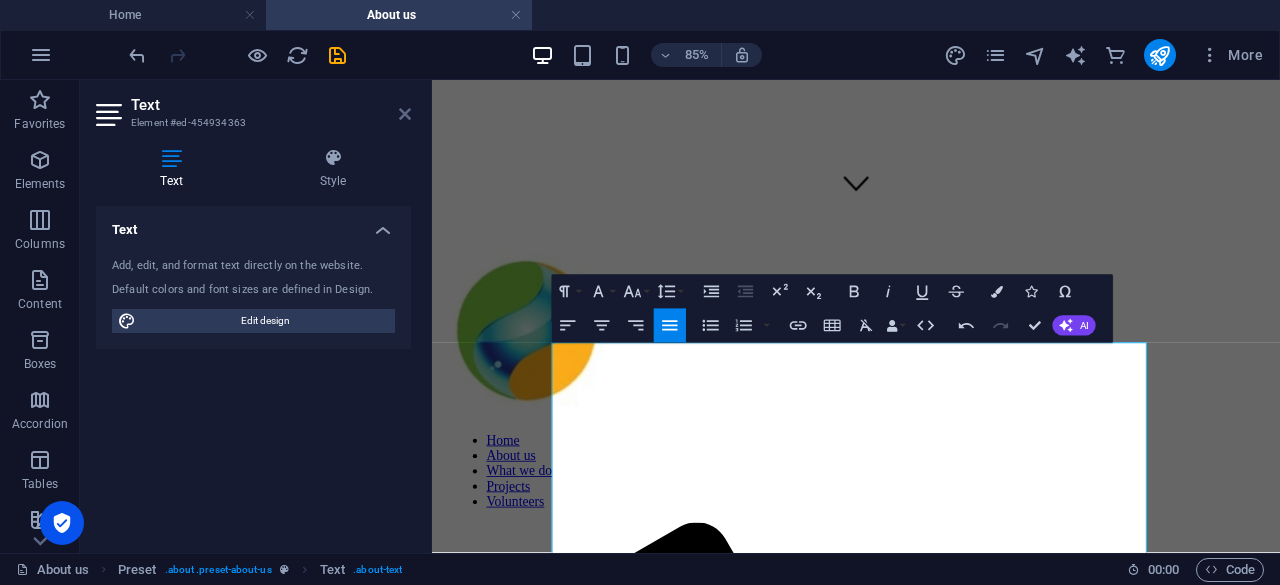 click at bounding box center [405, 114] 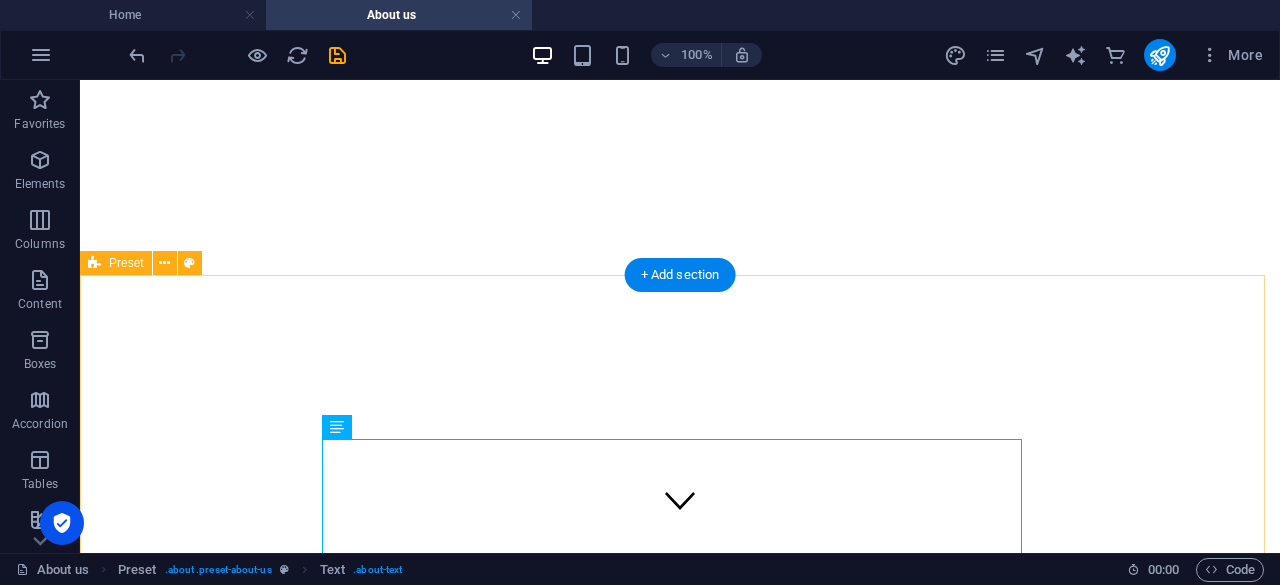 scroll, scrollTop: 0, scrollLeft: 0, axis: both 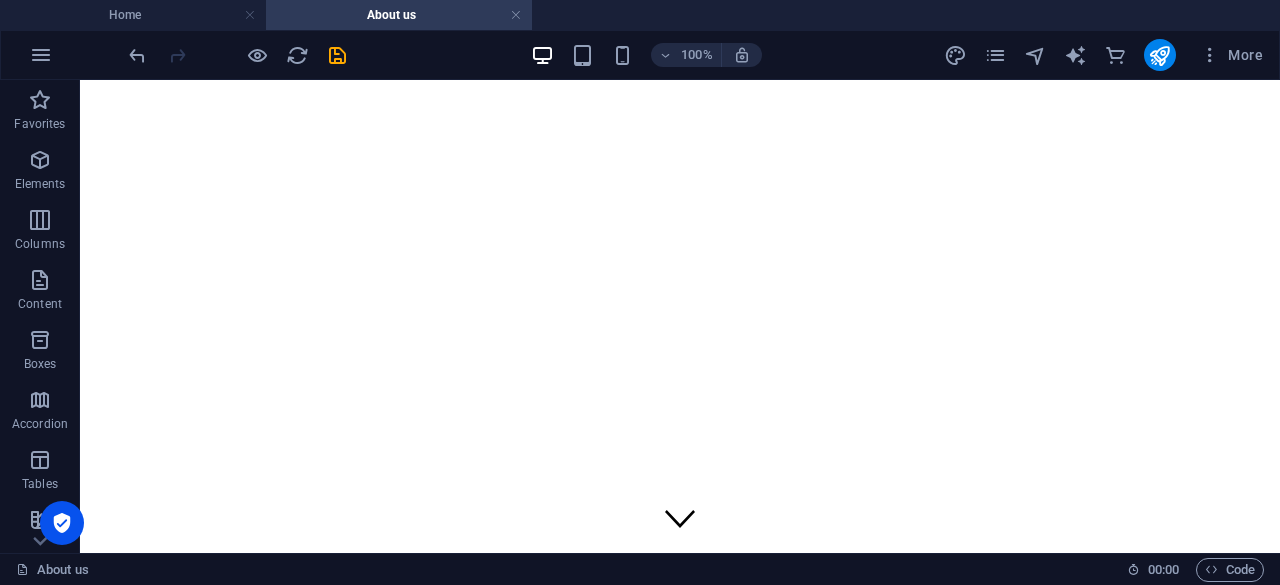 click on "More" at bounding box center [1107, 55] 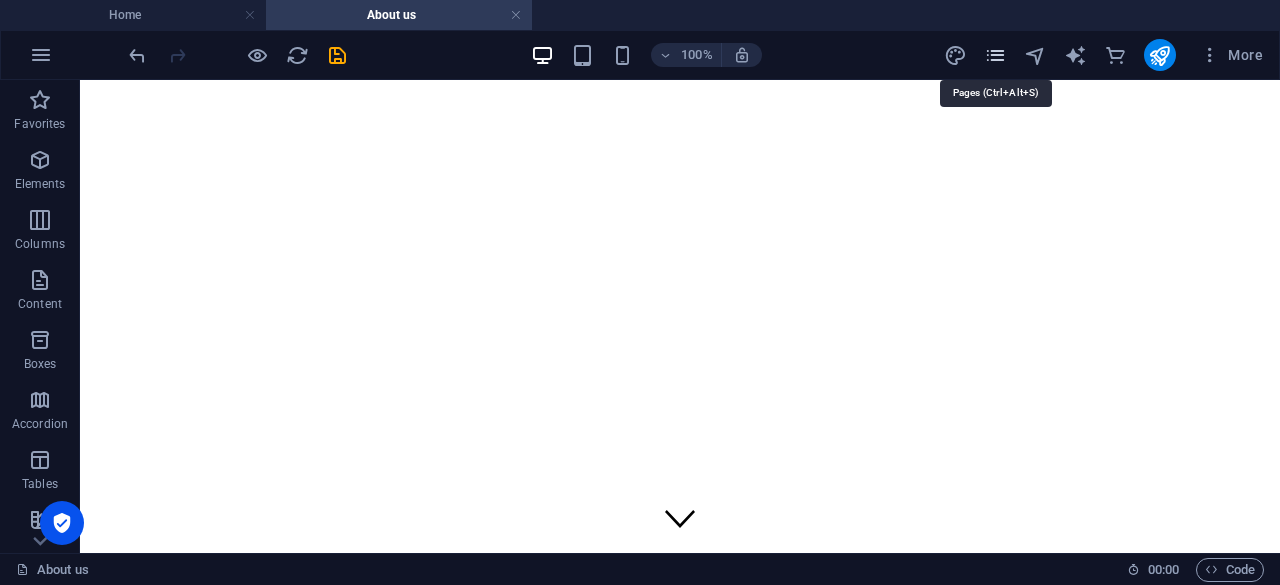 click at bounding box center (995, 55) 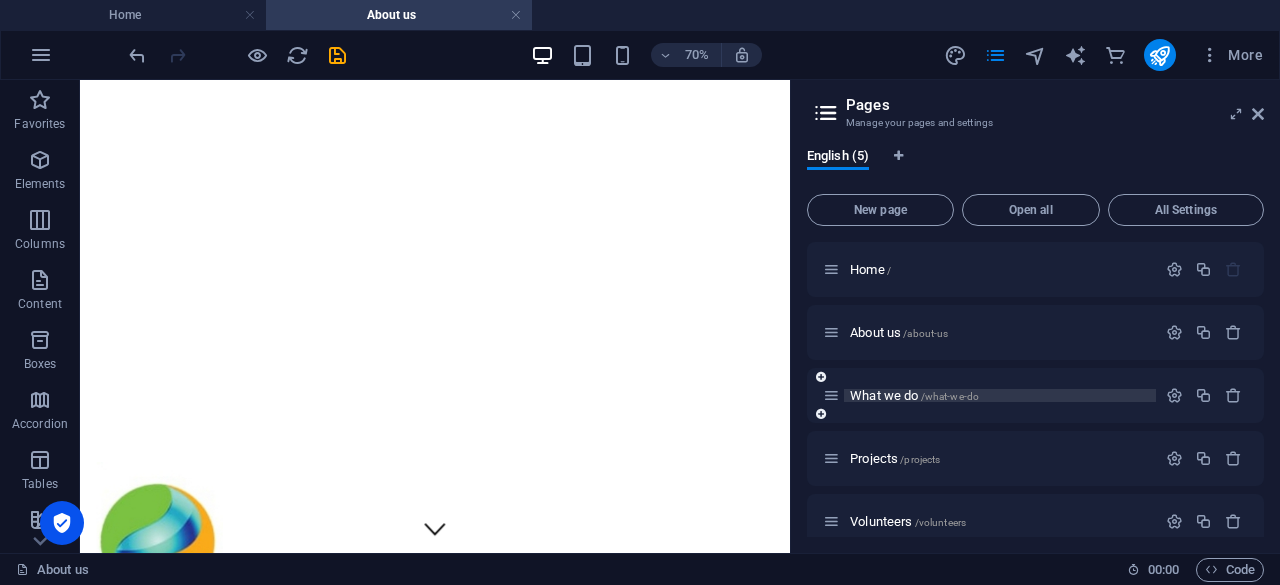 click on "/what-we-do" at bounding box center [950, 396] 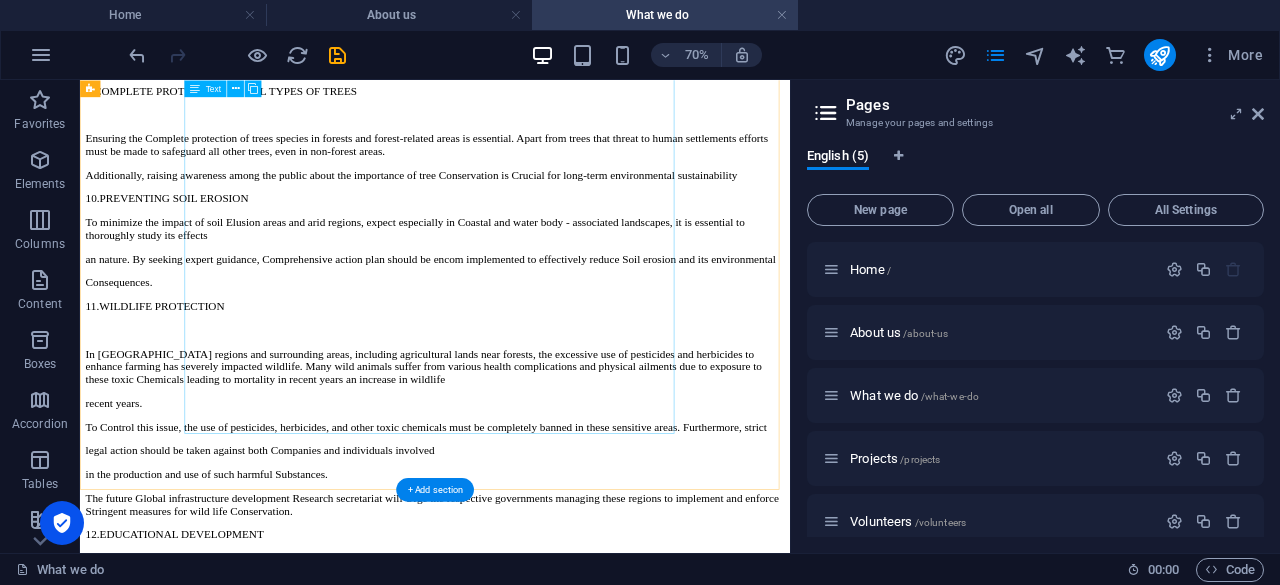 scroll, scrollTop: 3900, scrollLeft: 0, axis: vertical 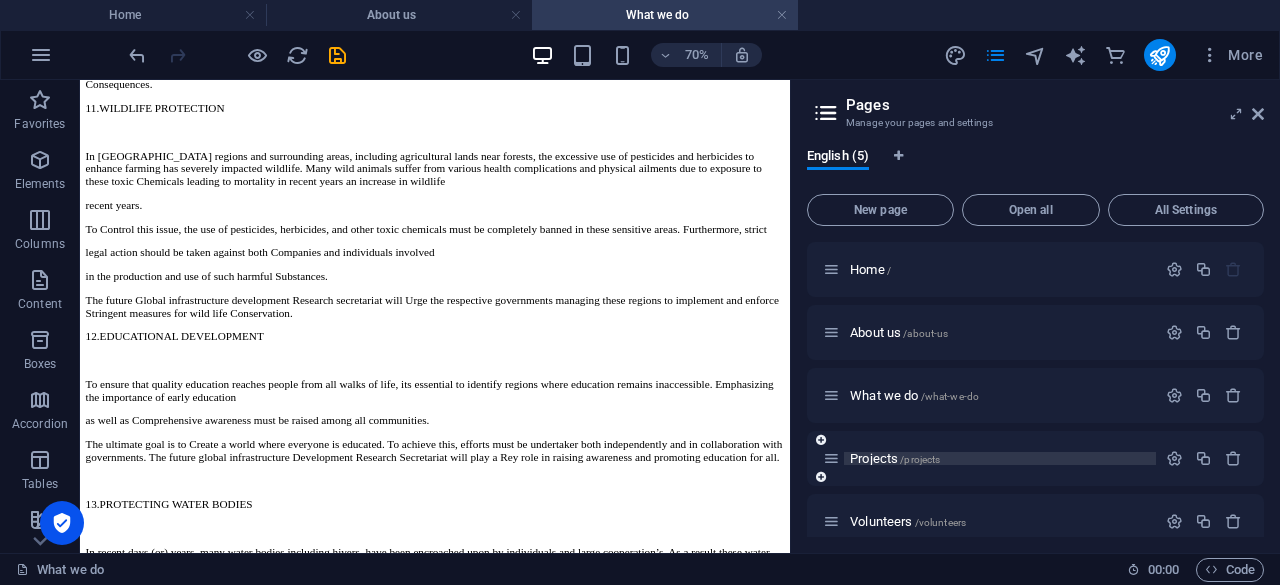 click on "/projects" at bounding box center (920, 459) 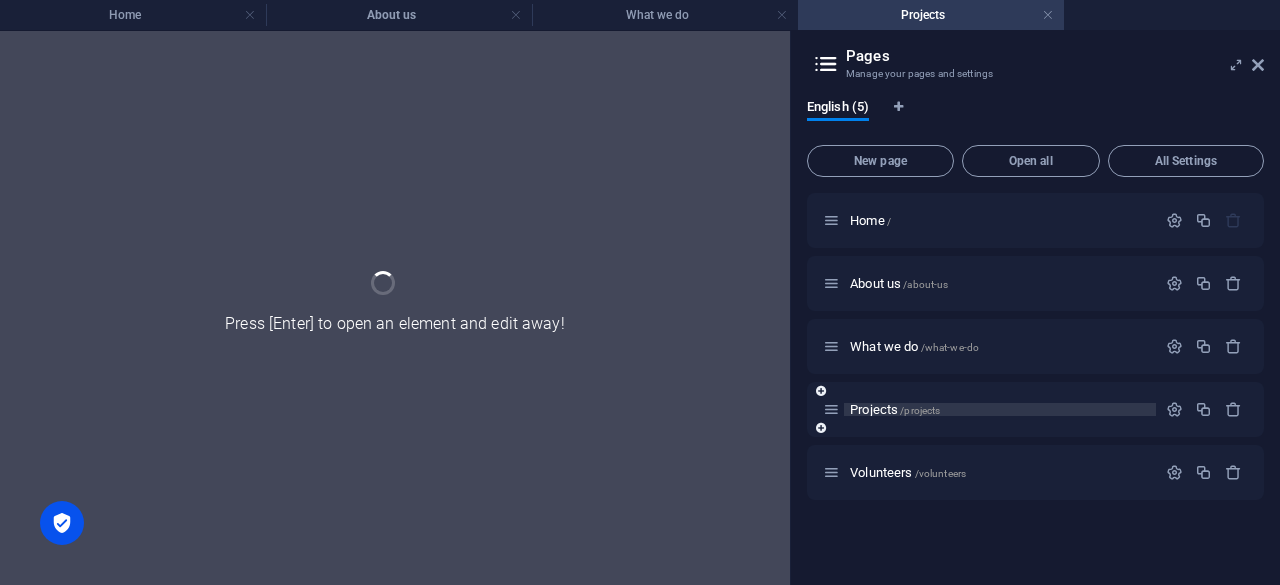 scroll, scrollTop: 0, scrollLeft: 0, axis: both 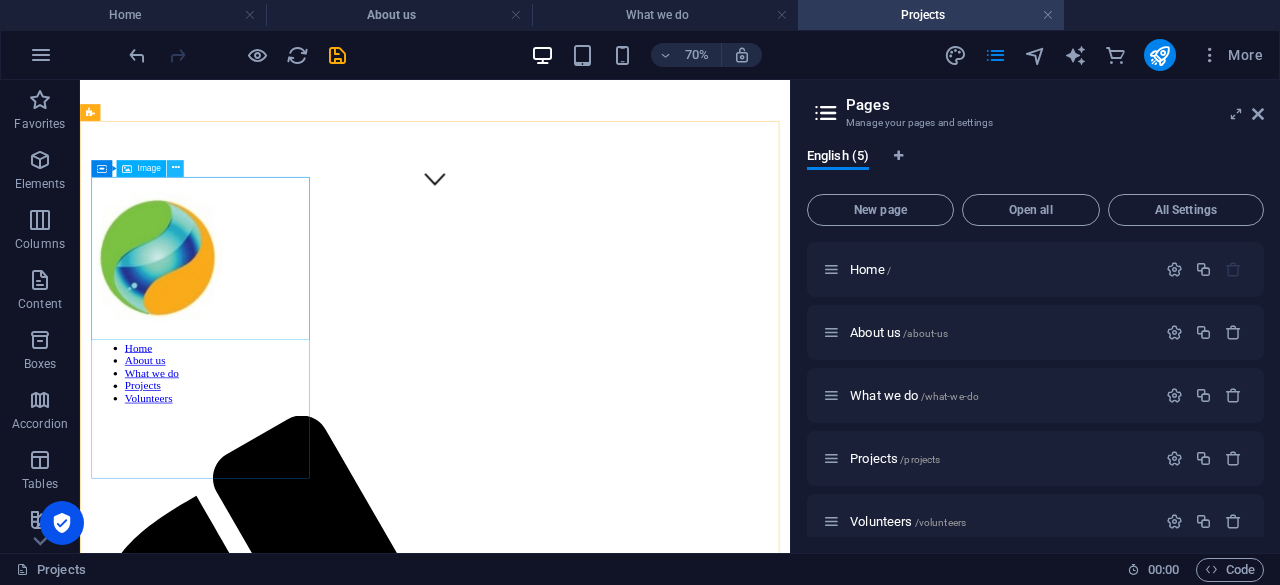 click at bounding box center [175, 168] 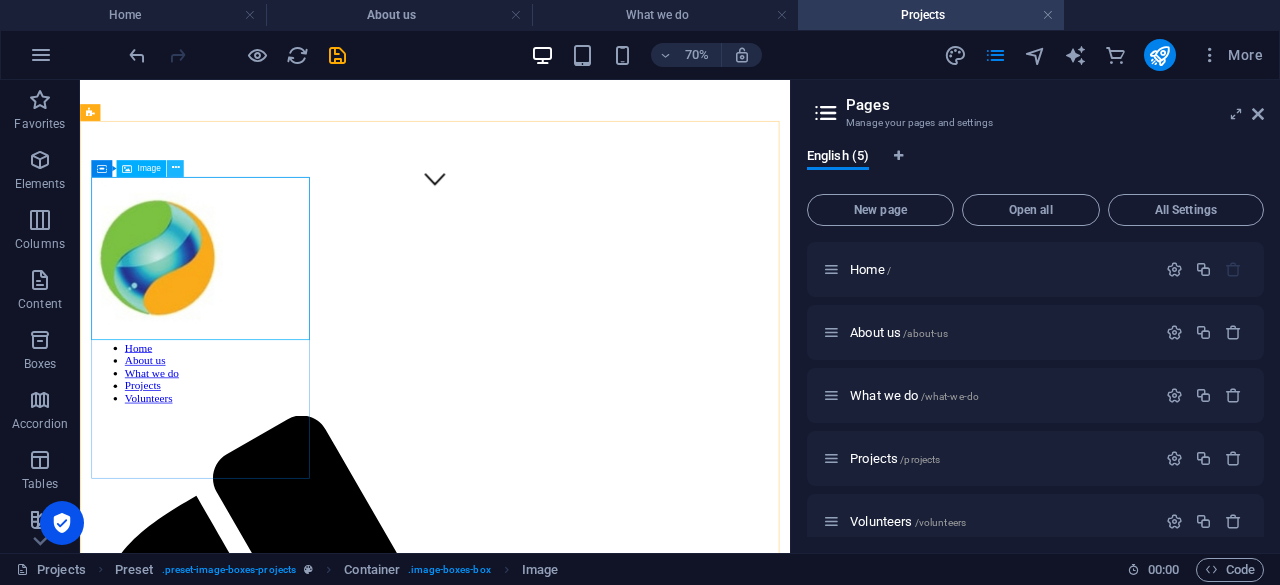 click at bounding box center (176, 168) 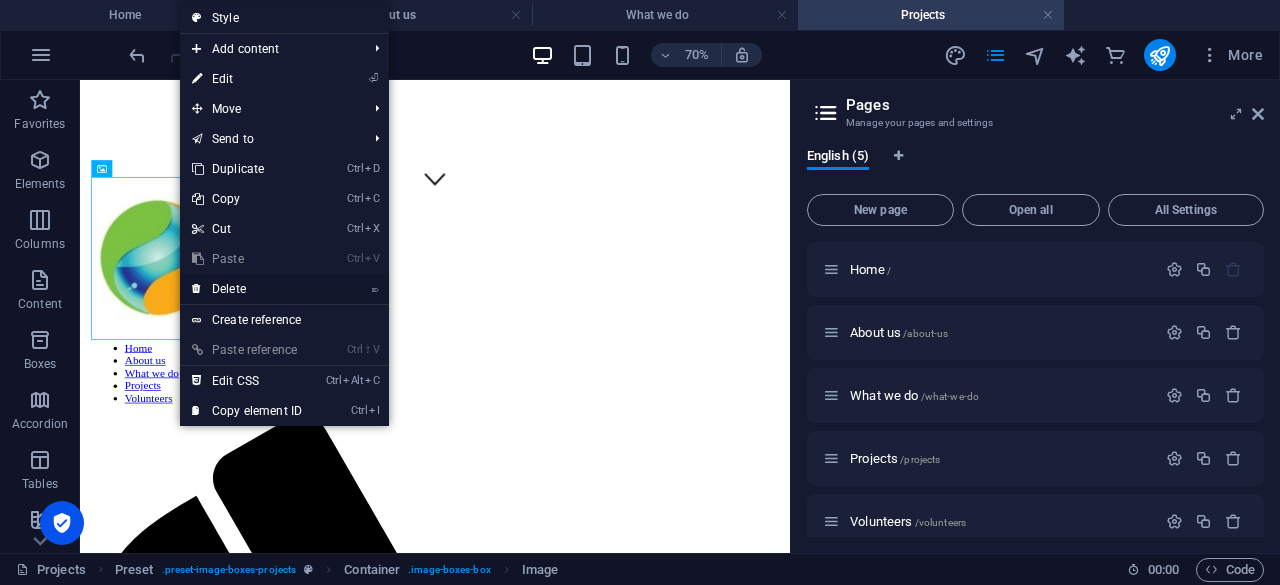 click on "⌦  Delete" at bounding box center [247, 289] 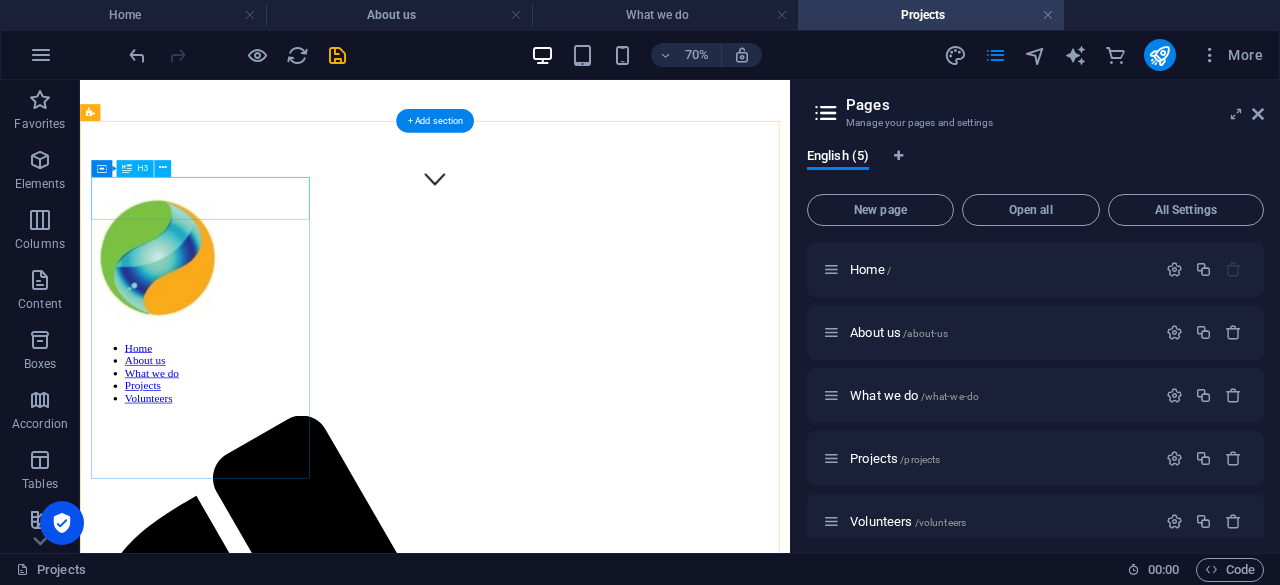 click on "Lorem ipsum dolor sit amet, consetetur." at bounding box center (587, 2001) 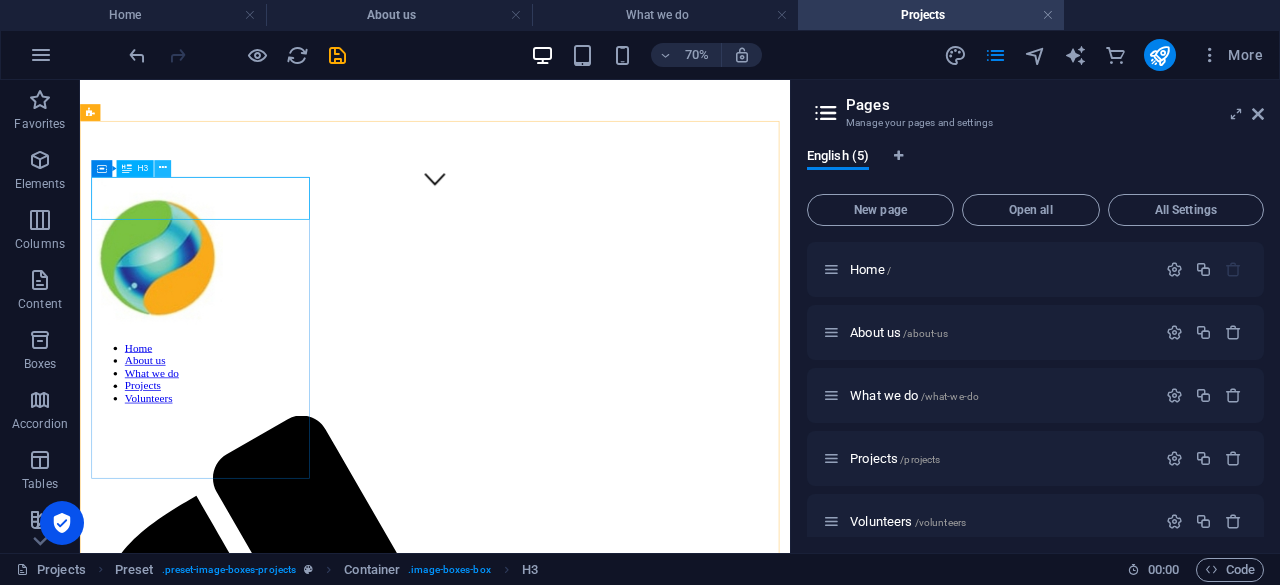 click at bounding box center [162, 168] 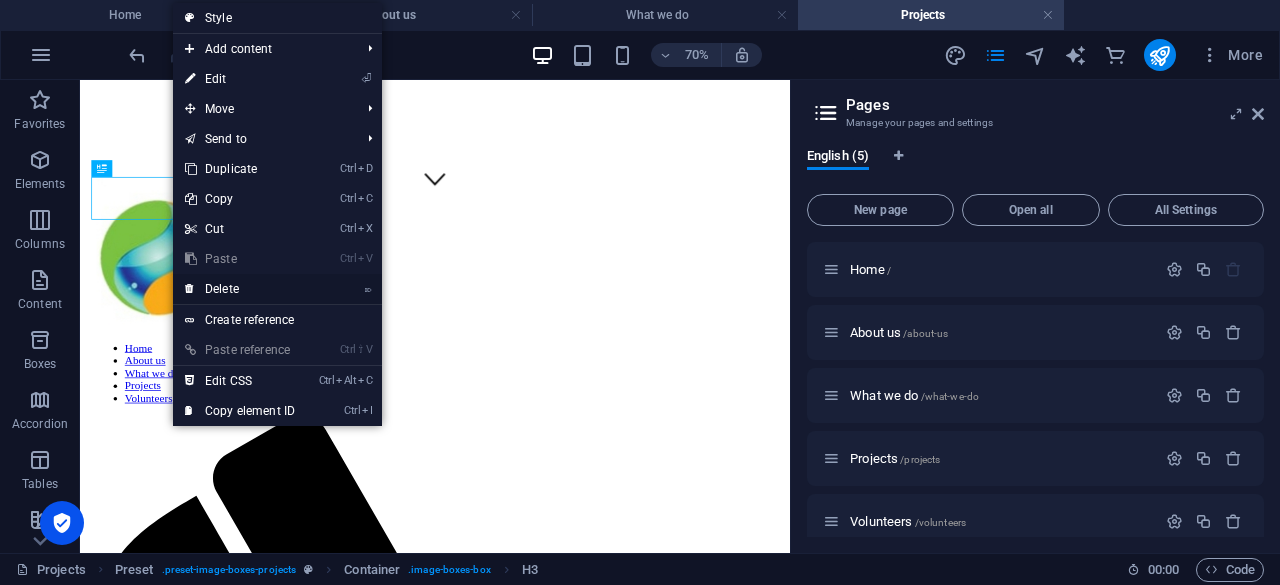 click on "⌦  Delete" at bounding box center [240, 289] 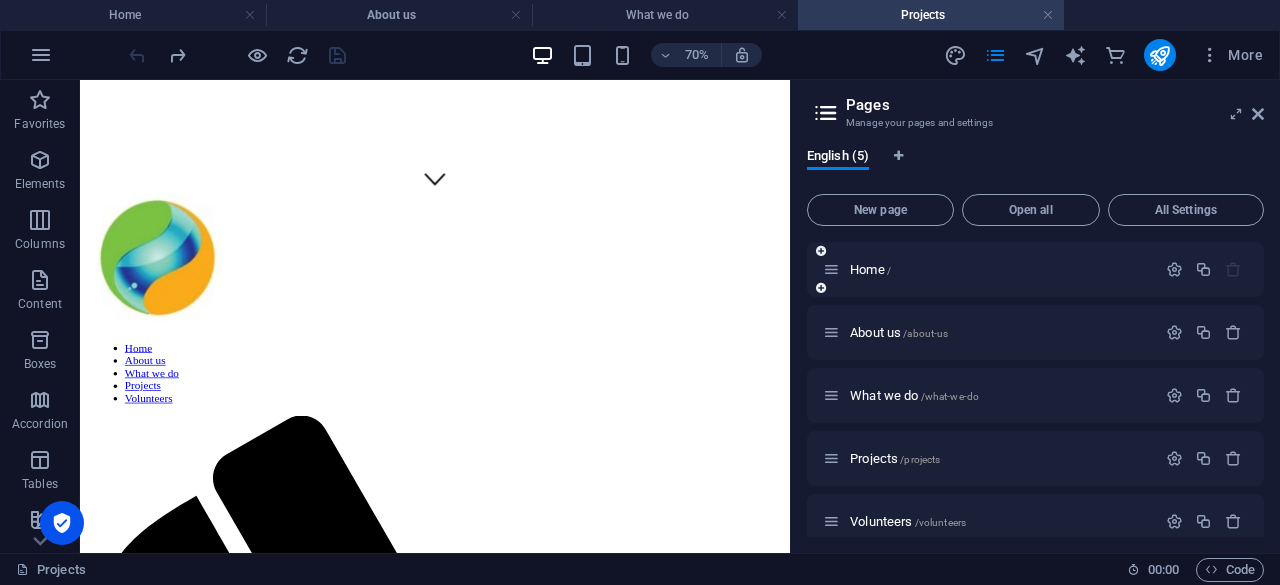scroll, scrollTop: 20, scrollLeft: 0, axis: vertical 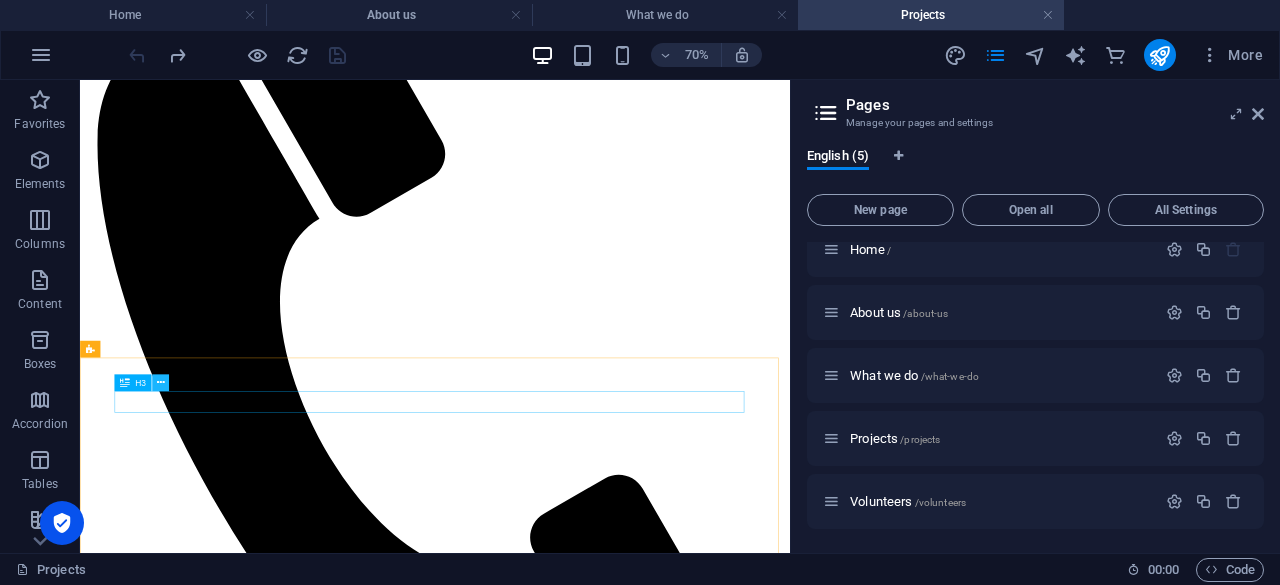 click at bounding box center [160, 382] 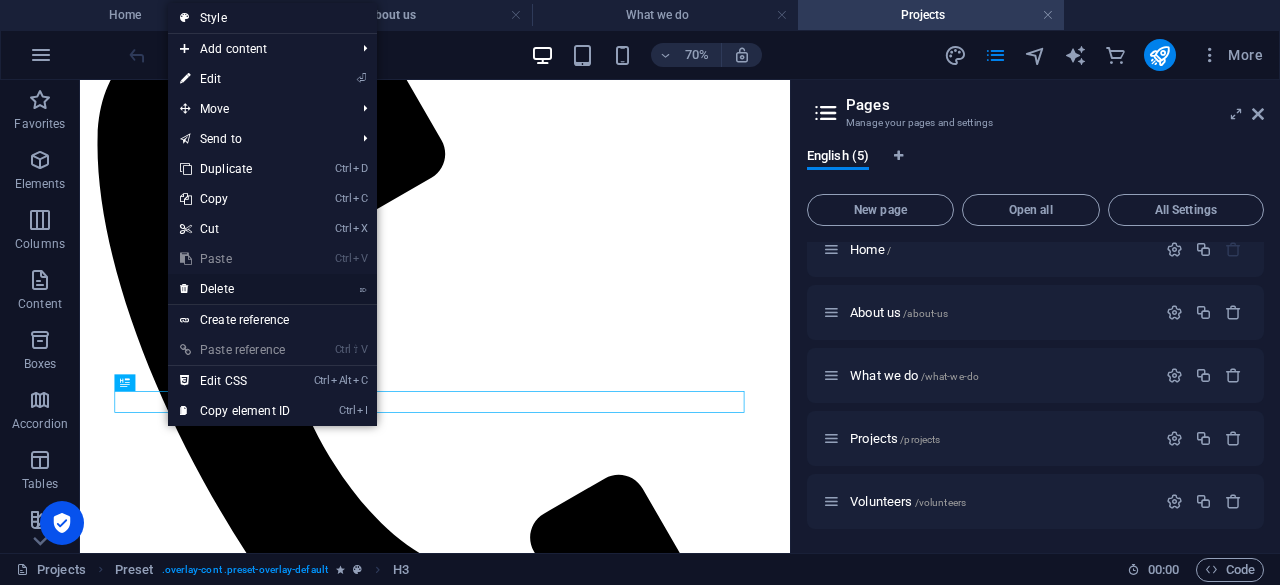 click on "⌦  Delete" at bounding box center (235, 289) 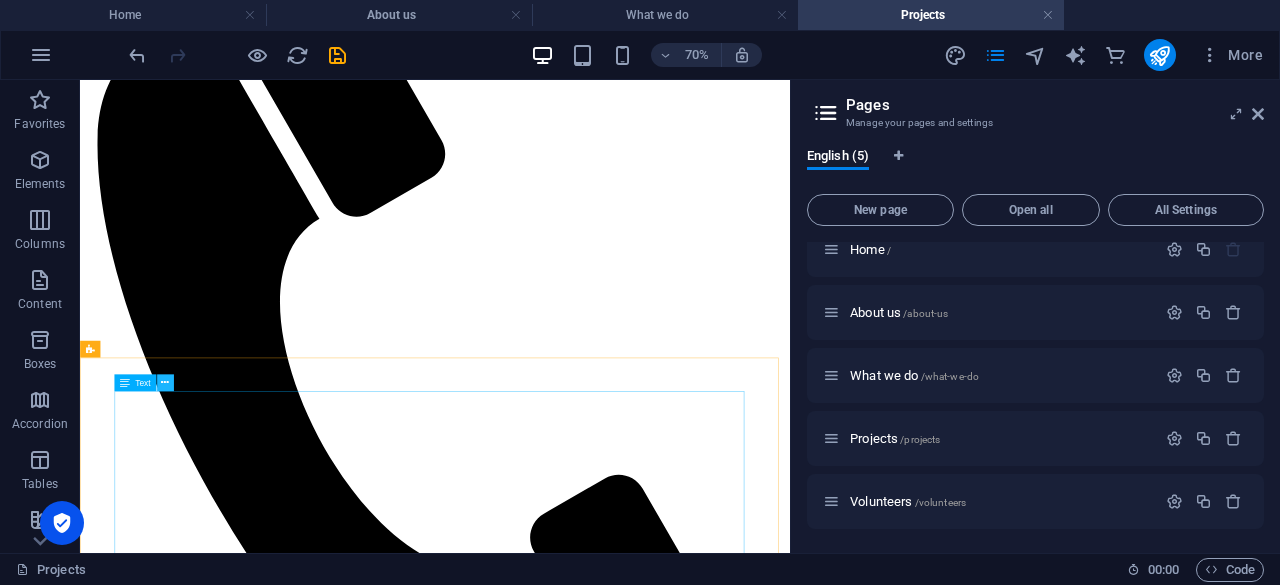 click at bounding box center (165, 382) 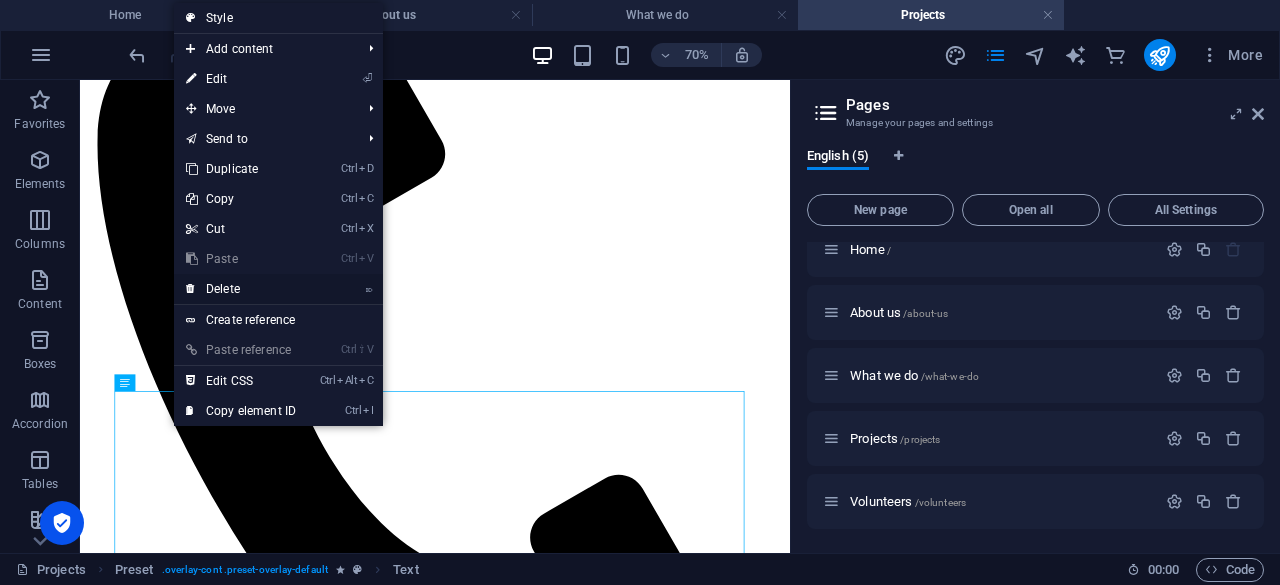 click on "⌦  Delete" at bounding box center (241, 289) 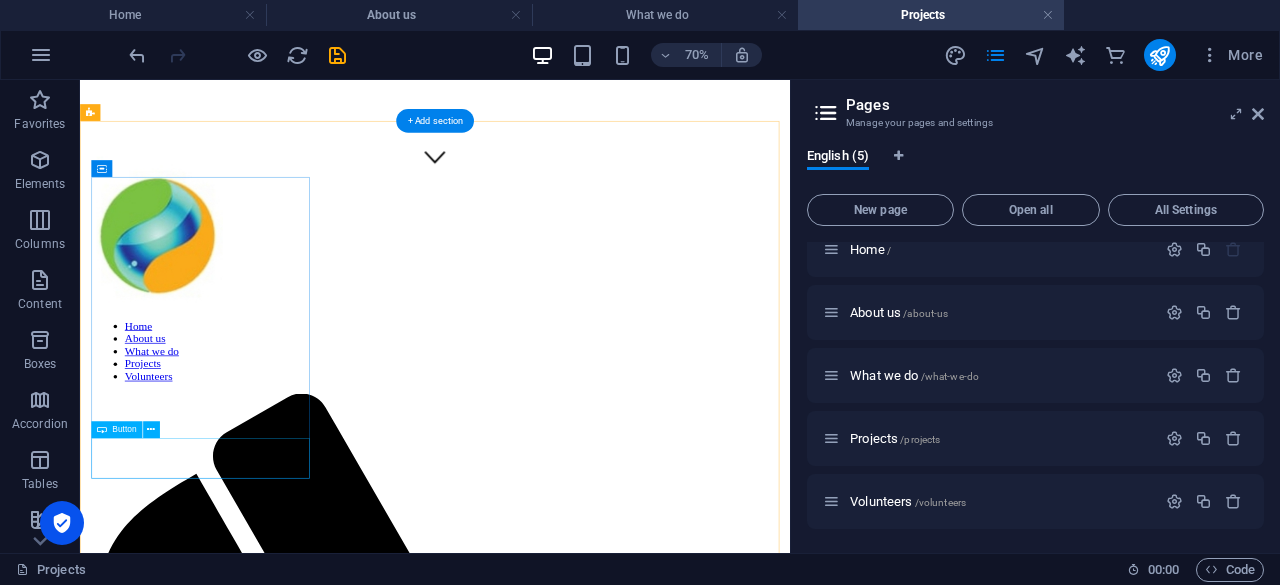 scroll, scrollTop: 500, scrollLeft: 0, axis: vertical 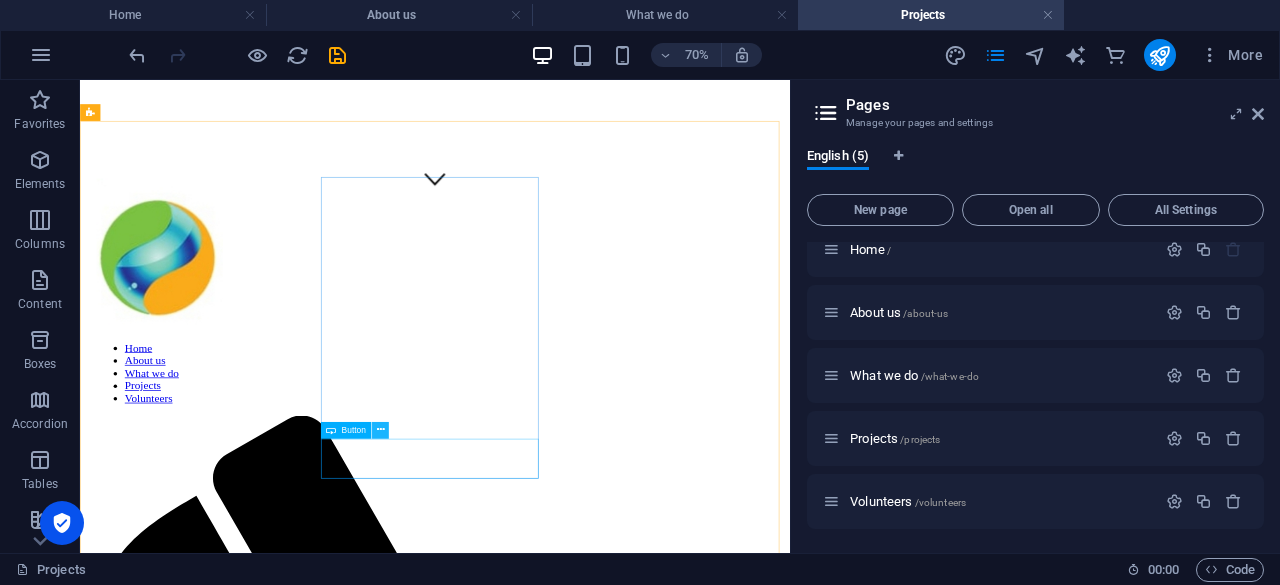 click at bounding box center (380, 429) 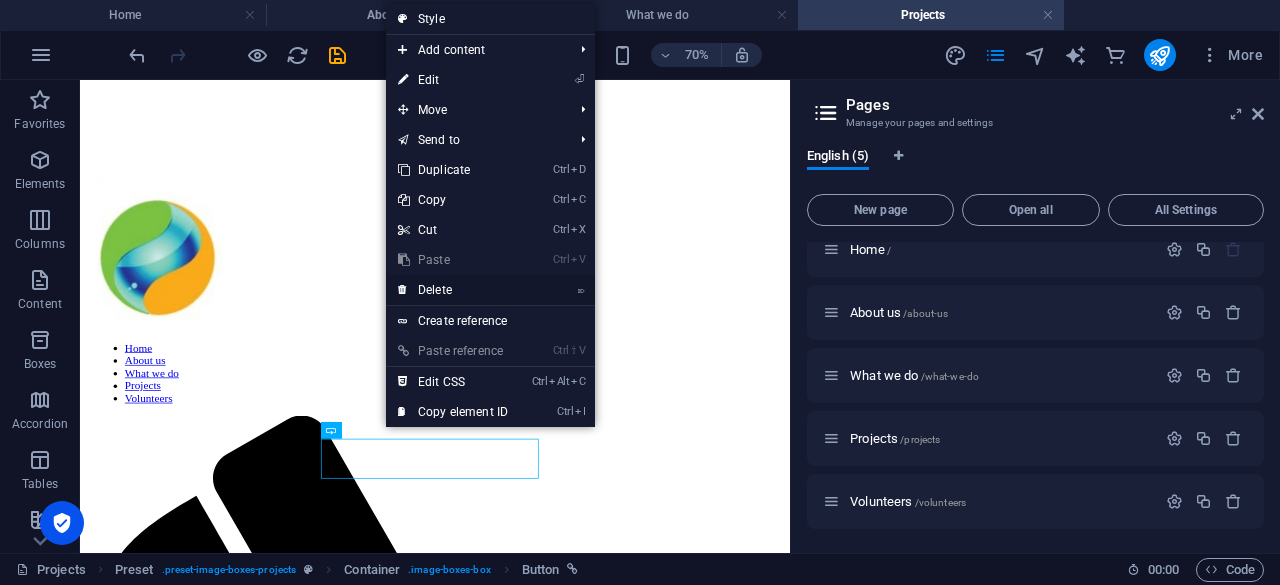 click on "⌦  Delete" at bounding box center [453, 290] 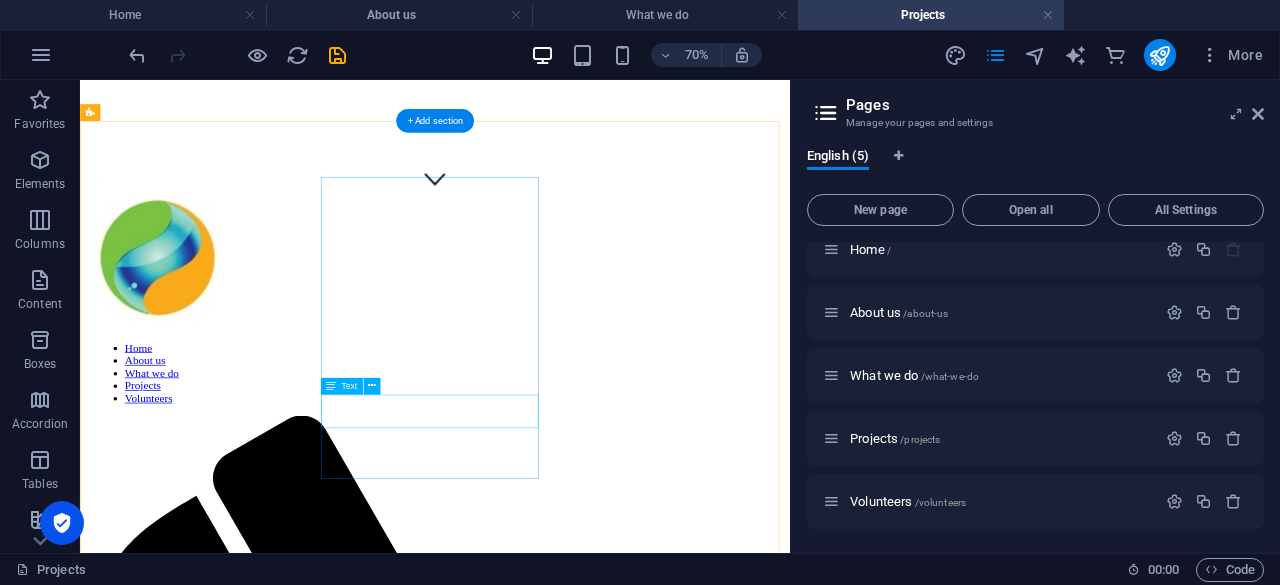 click on "Lorem ipsum dolor sit amet, consectetur adipisicing elit. Veritatis, dolorem!" at bounding box center (587, 3669) 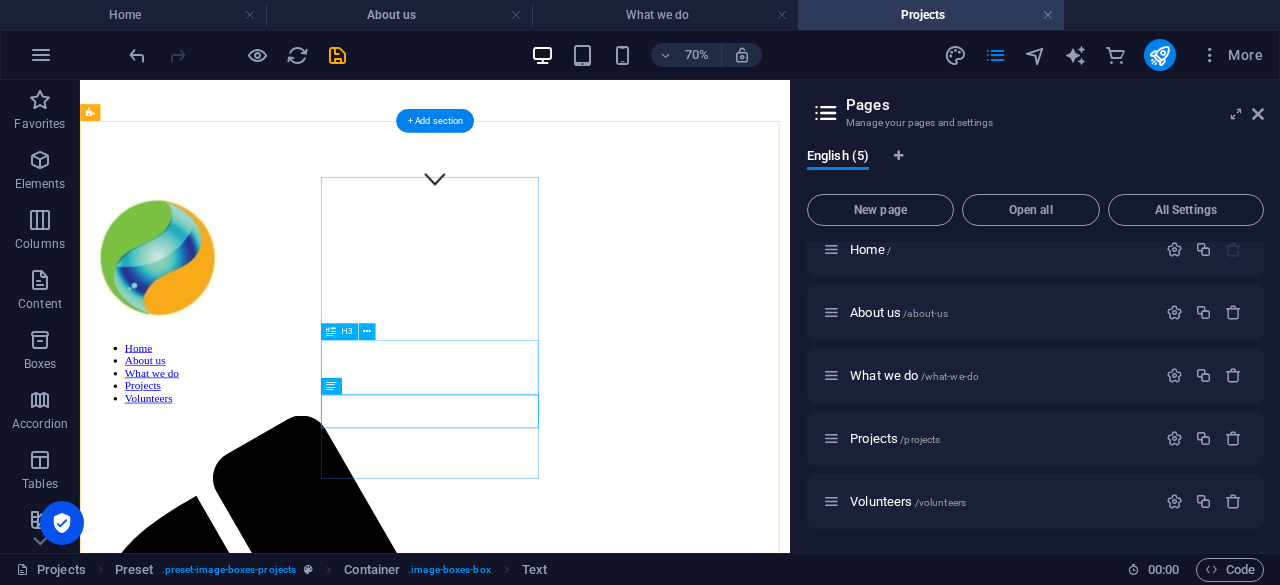click on "Lorem ipsum dolor sit amet, consetetur." at bounding box center [587, 3630] 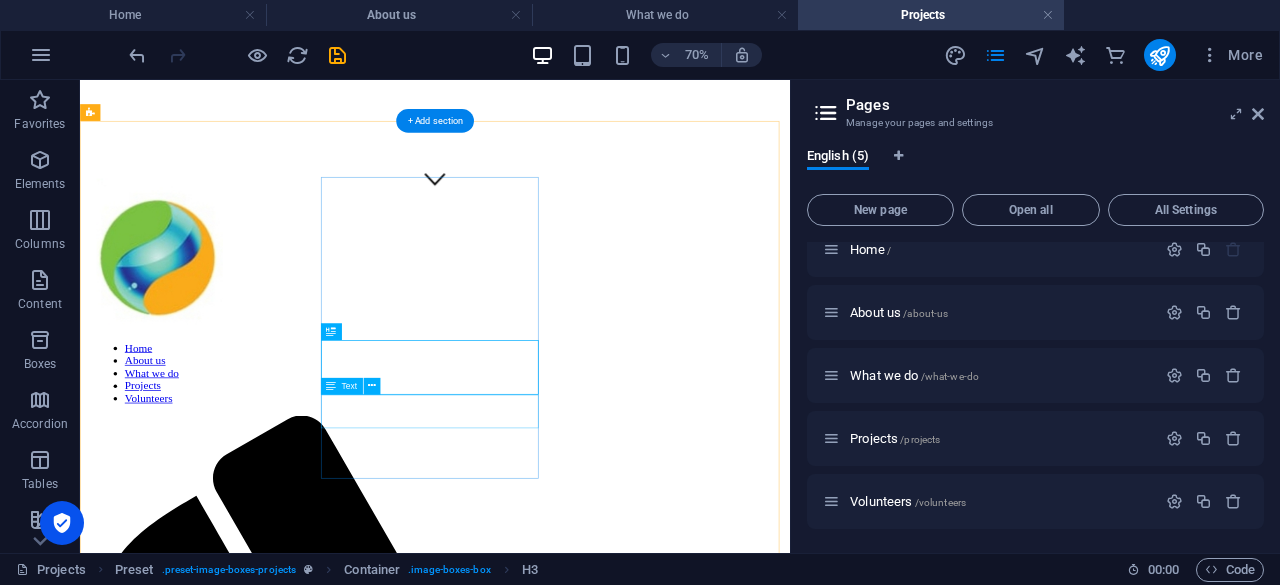 click on "Lorem ipsum dolor sit amet, consectetur adipisicing elit. Veritatis, dolorem!" at bounding box center (587, 3669) 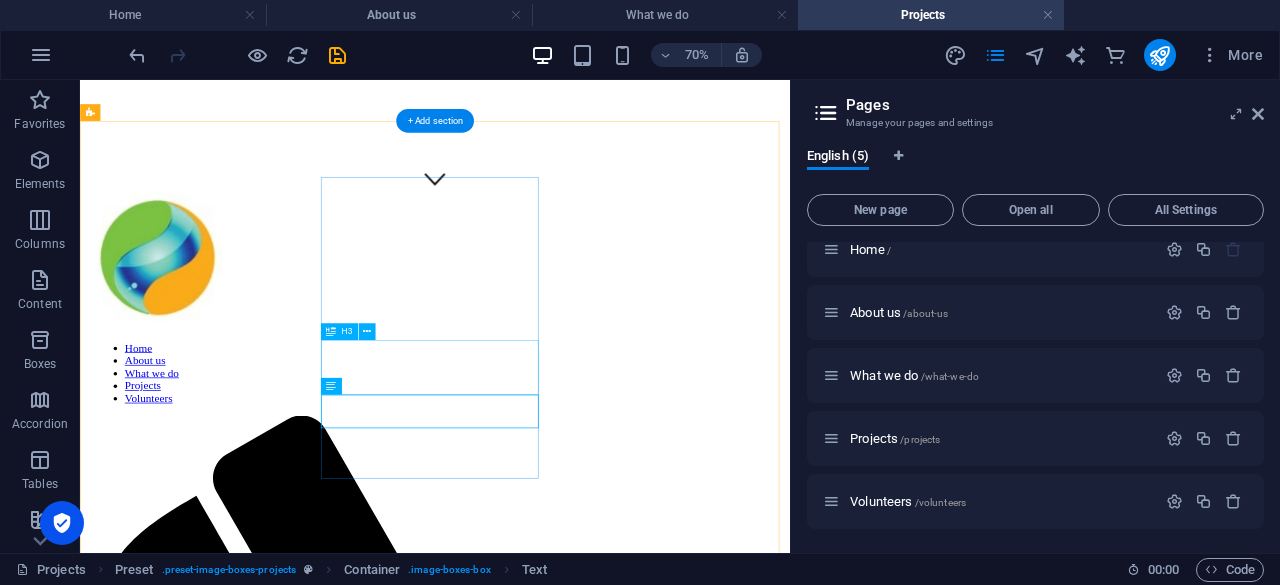 click on "Lorem ipsum dolor sit amet, consetetur." at bounding box center (587, 3630) 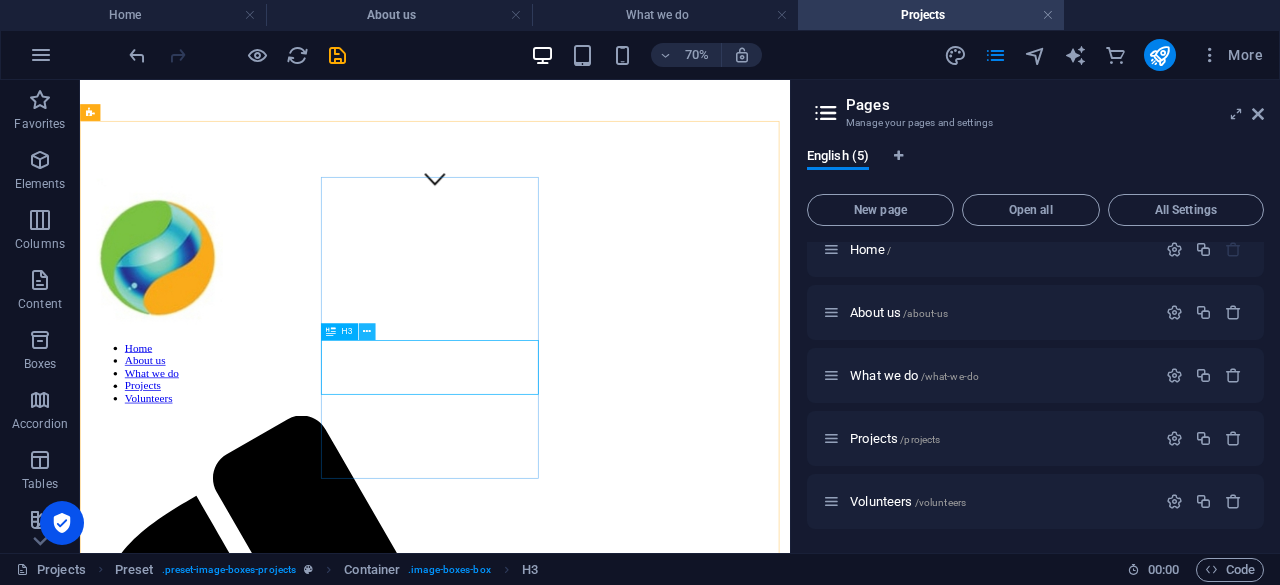 click at bounding box center (367, 331) 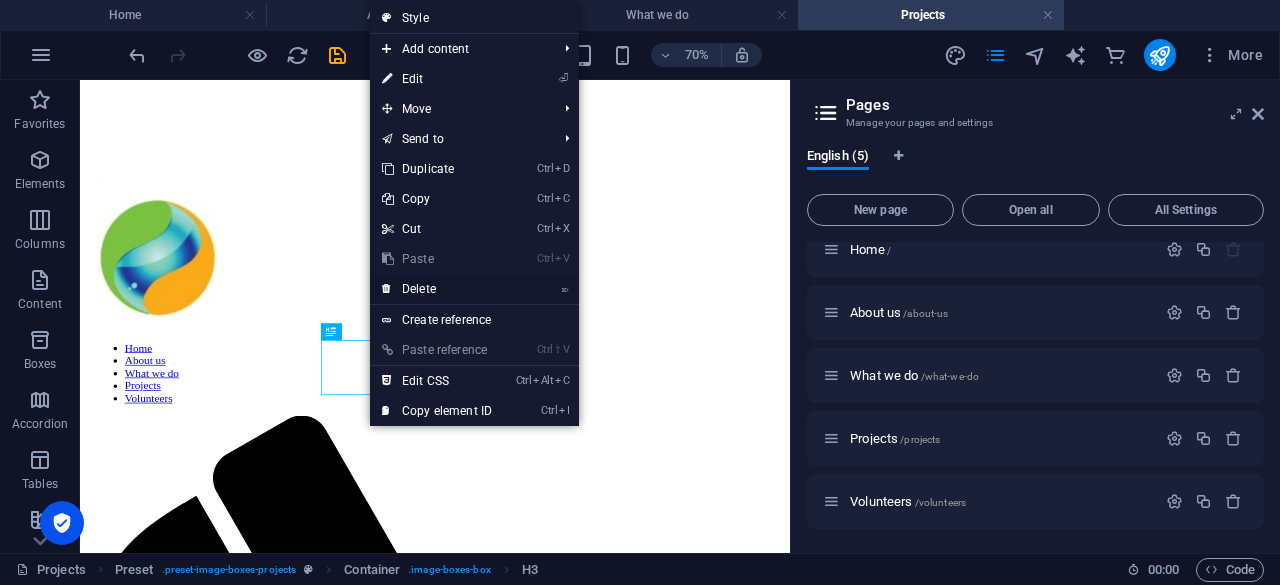 click on "⌦  Delete" at bounding box center [437, 289] 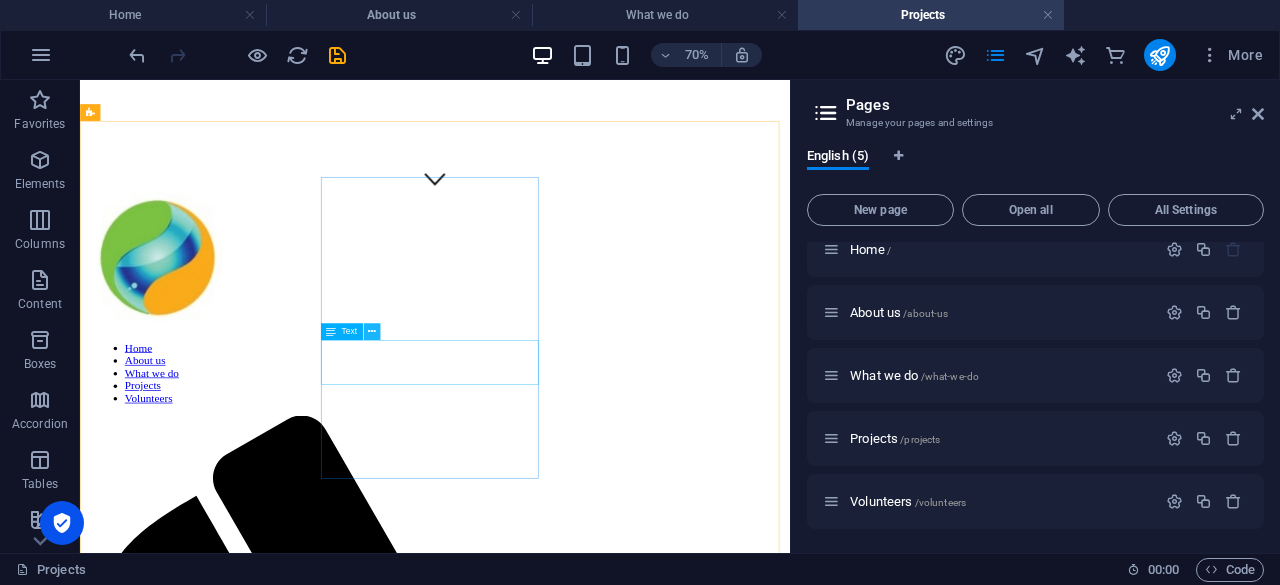 click at bounding box center (372, 331) 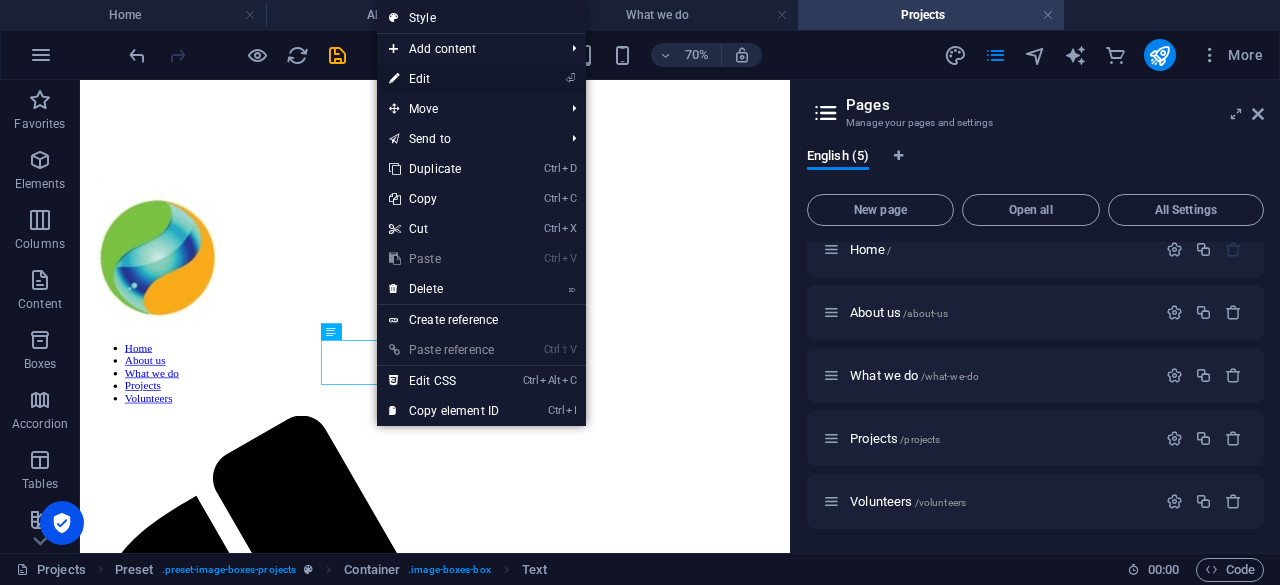 drag, startPoint x: 454, startPoint y: 87, endPoint x: 177, endPoint y: 800, distance: 764.917 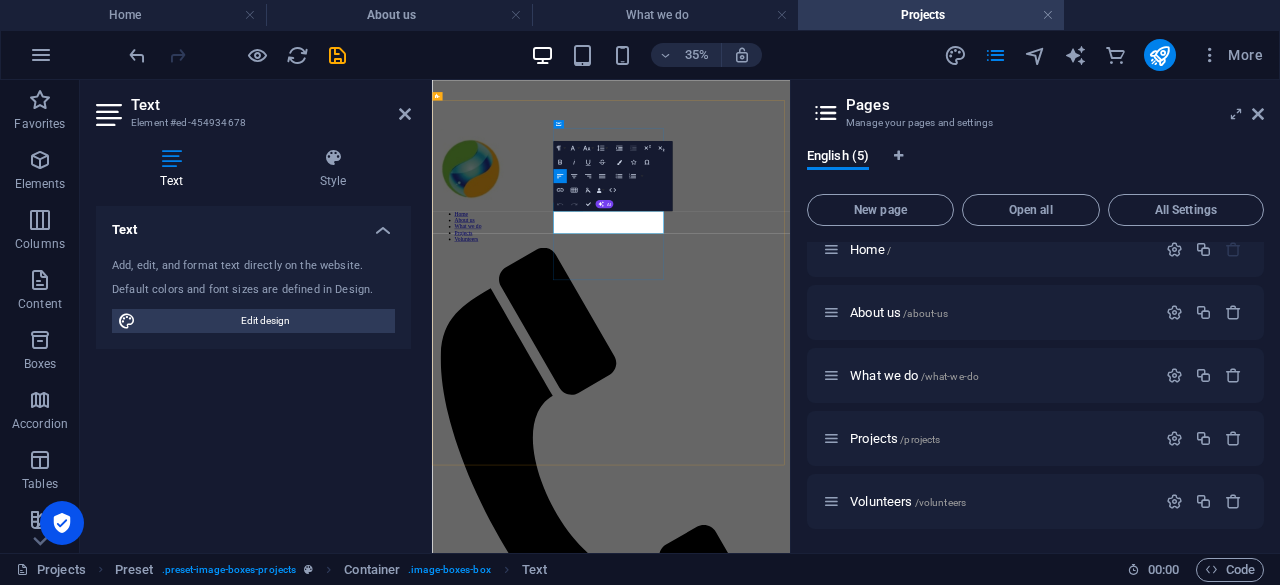 click on "Lorem ipsum dolor sit amet, consectetur adipisicing elit. Veritatis, dolorem!" at bounding box center [943, 3651] 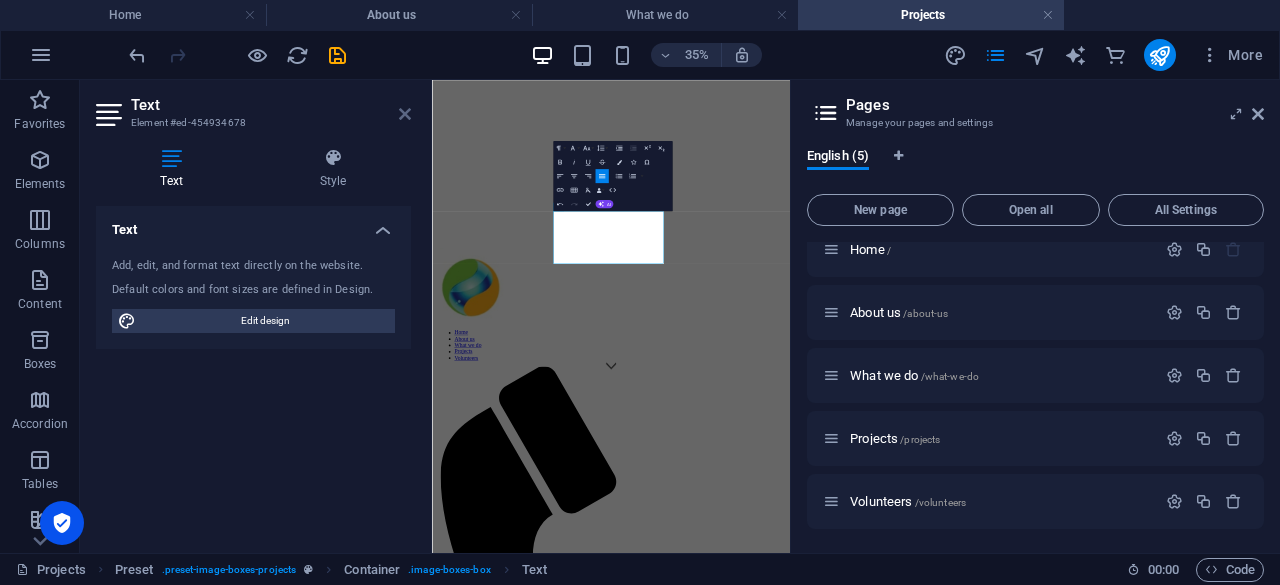 click at bounding box center [405, 114] 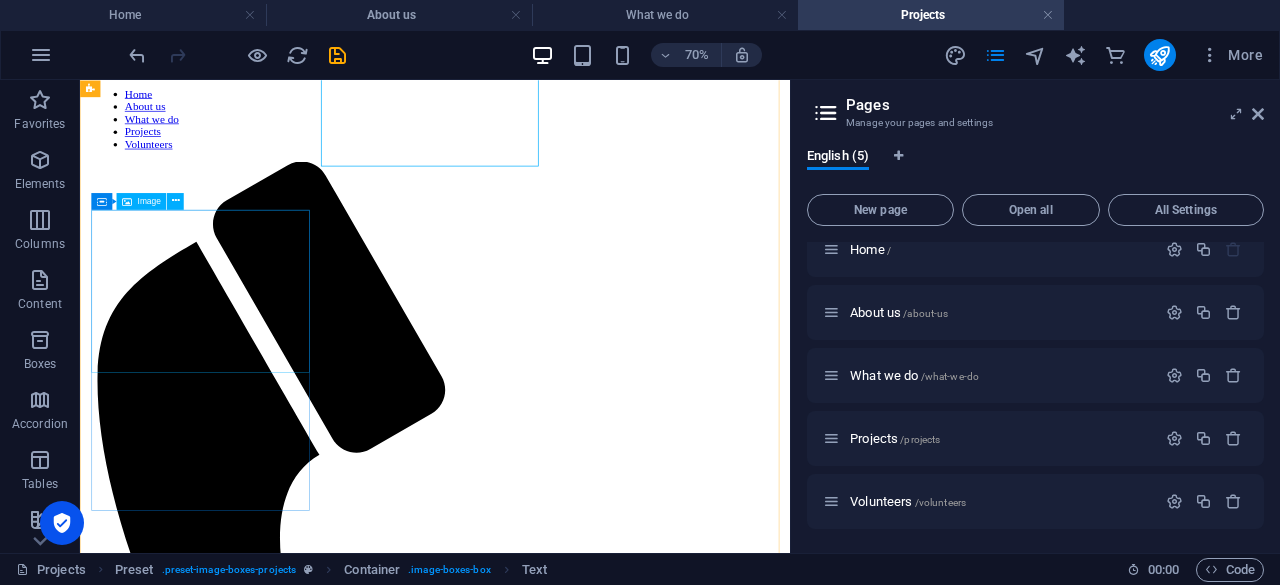 scroll, scrollTop: 900, scrollLeft: 0, axis: vertical 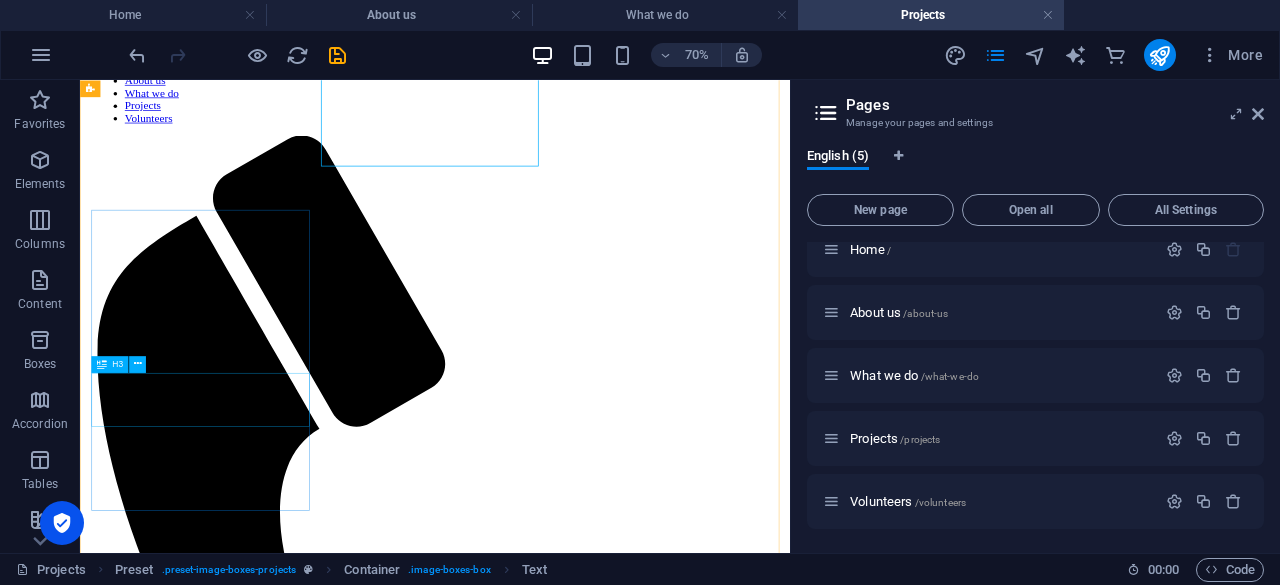 click on "Lorem ipsum dolor sit amet, consetetur." at bounding box center [587, 4941] 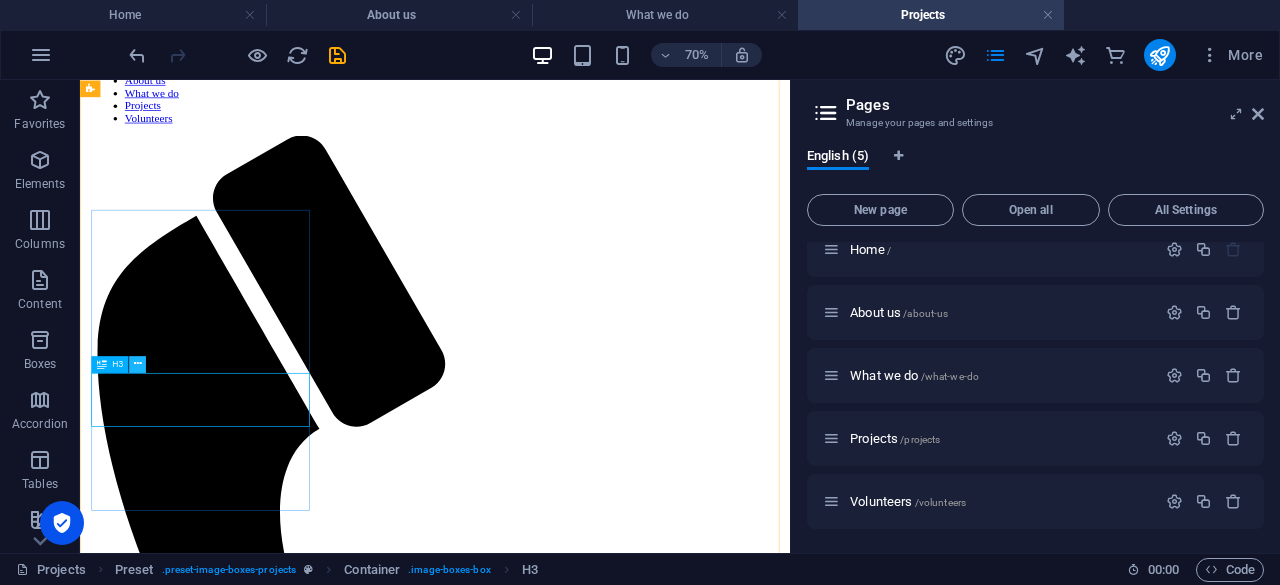 click at bounding box center (138, 364) 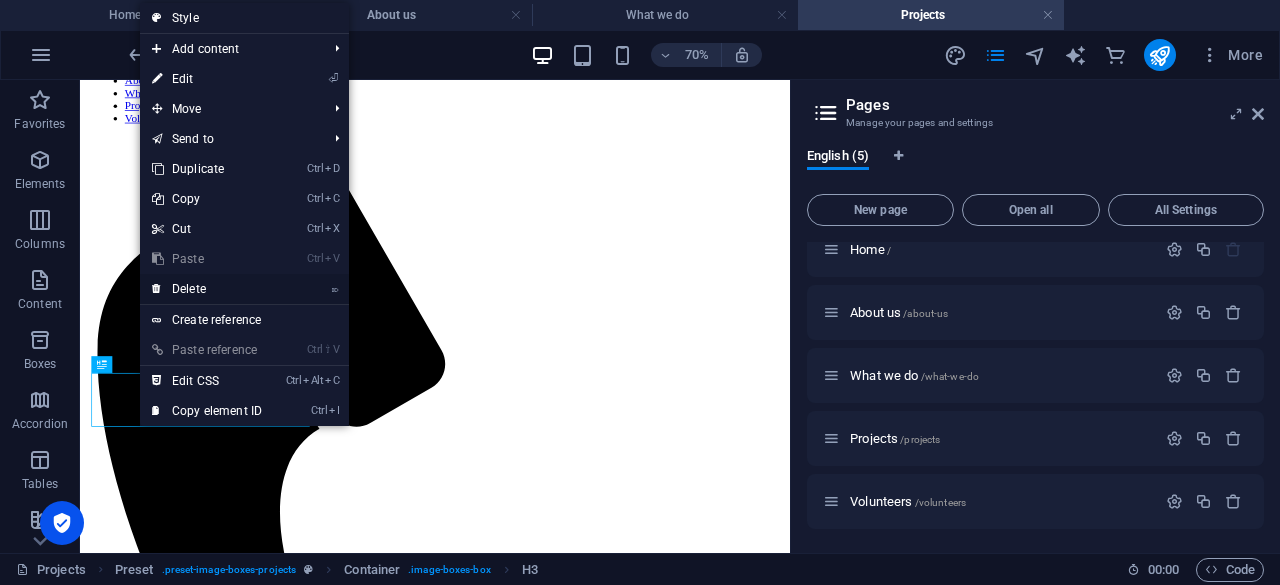 click on "⌦  Delete" at bounding box center [207, 289] 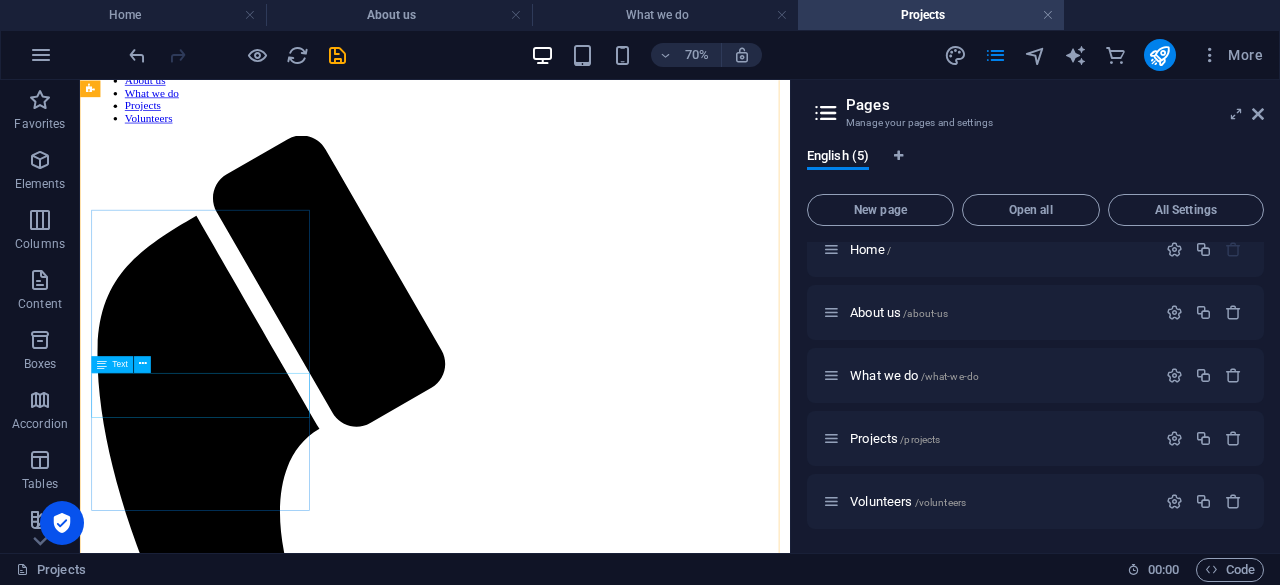 click on "Lorem ipsum dolor sit amet, consectetur adipisicing elit. Veritatis, dolorem!" at bounding box center [587, 4936] 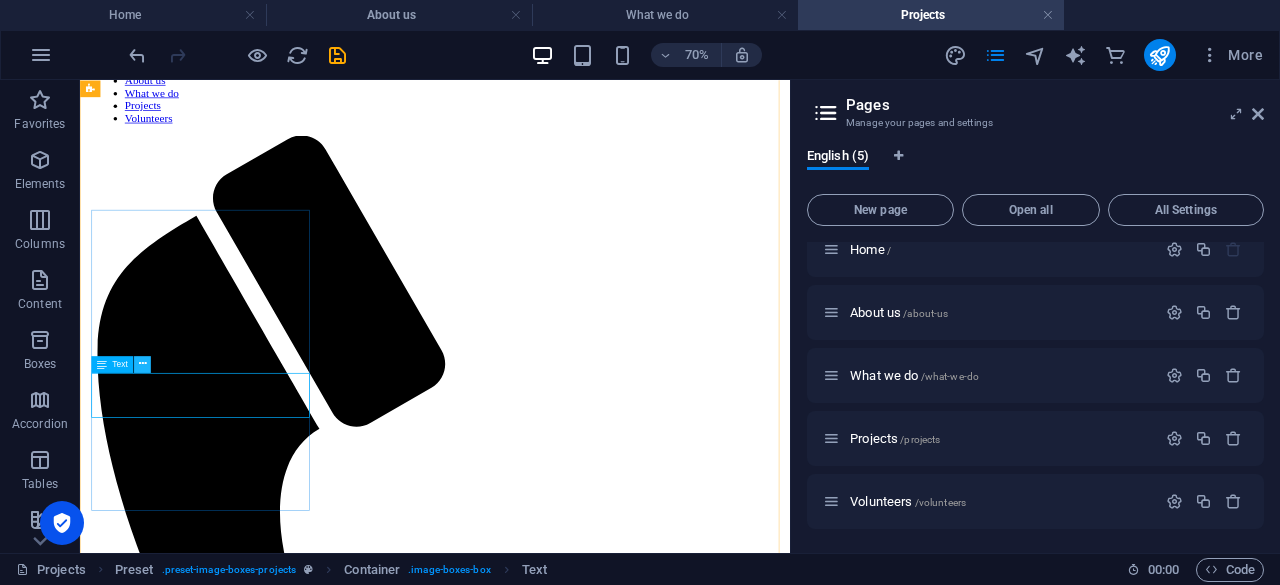 click at bounding box center [142, 364] 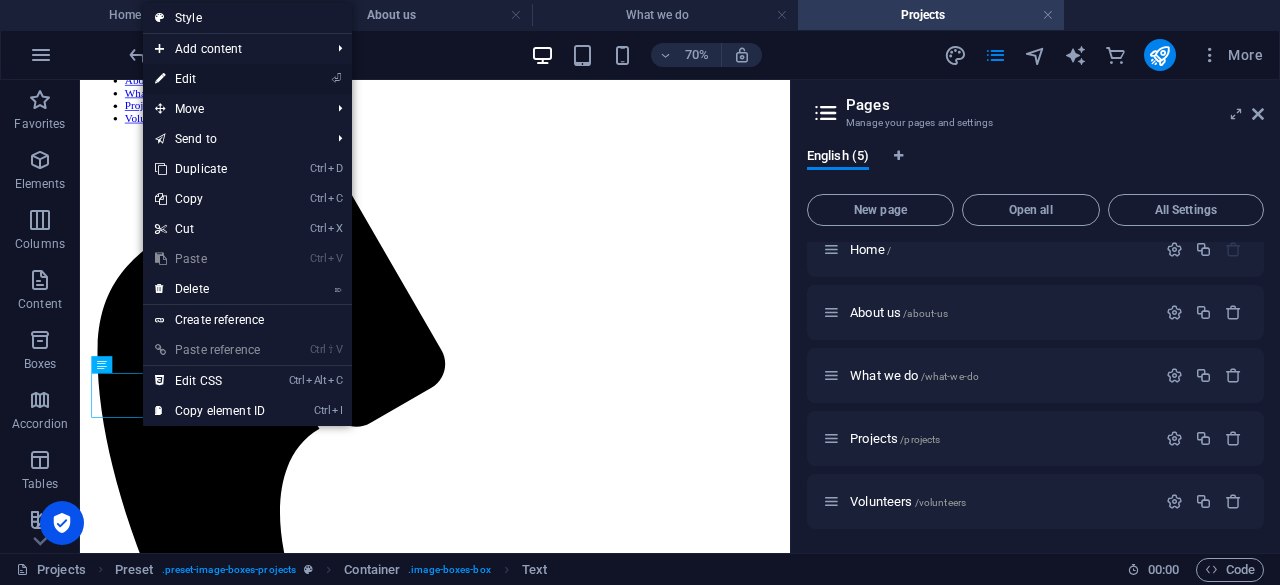 click on "⏎  Edit" at bounding box center (210, 79) 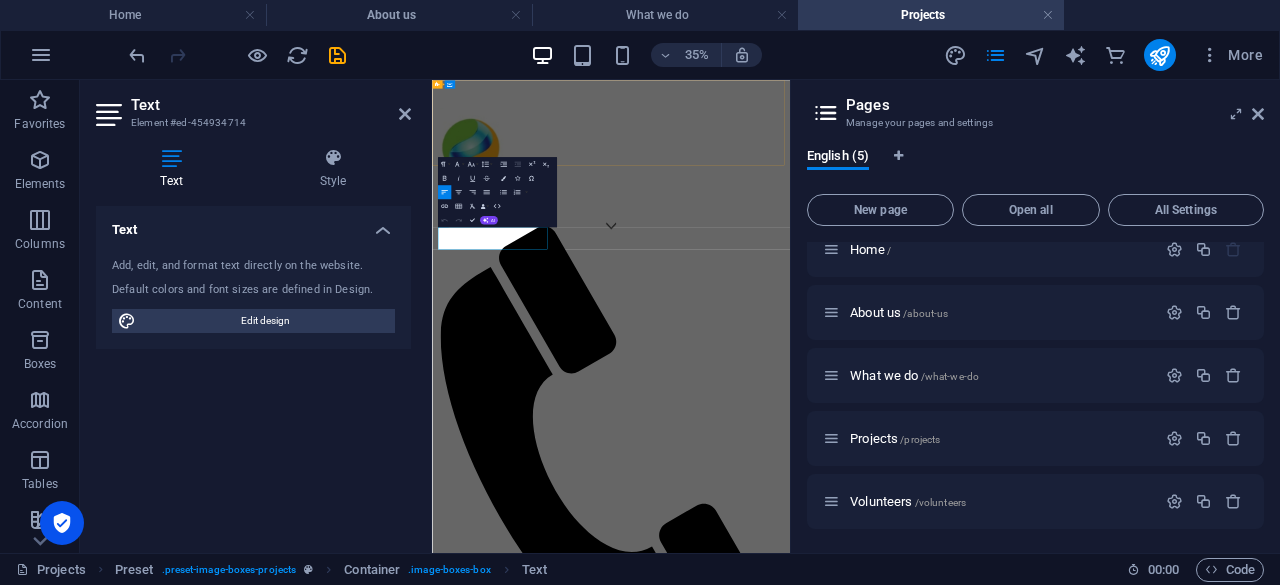 scroll, scrollTop: 902, scrollLeft: 0, axis: vertical 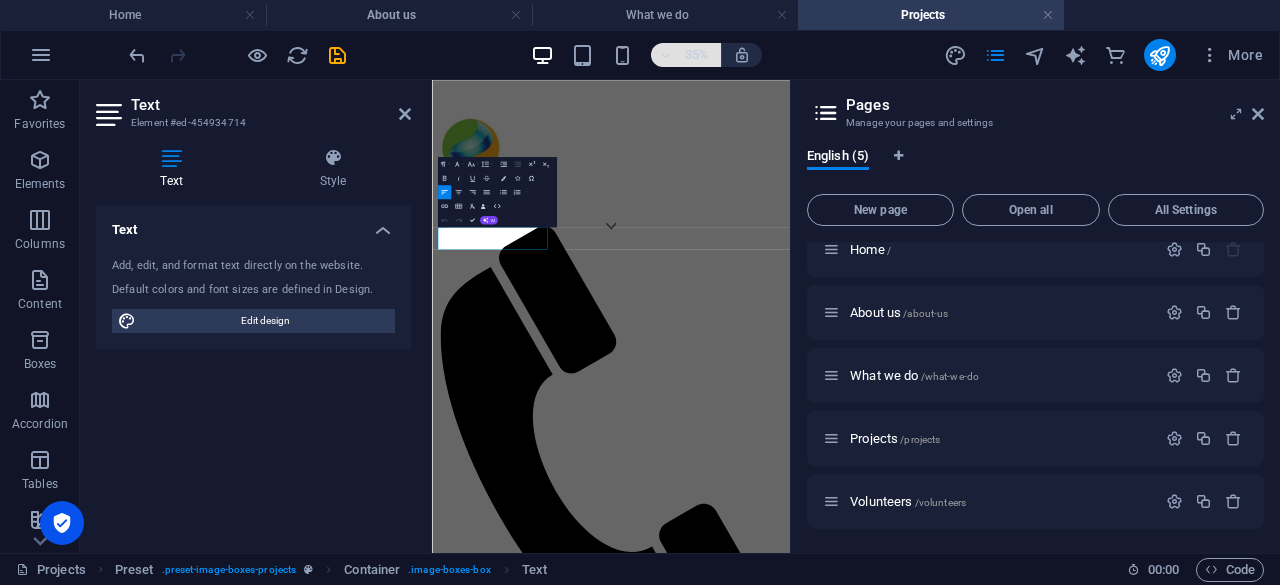 click at bounding box center (666, 55) 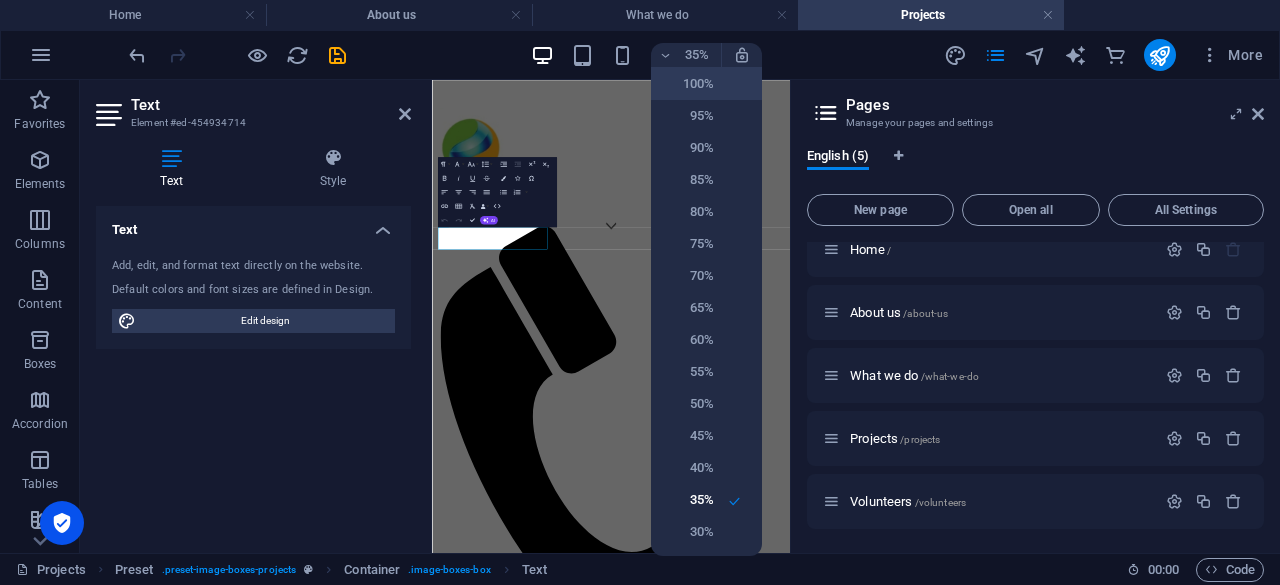 click on "100%" at bounding box center (688, 84) 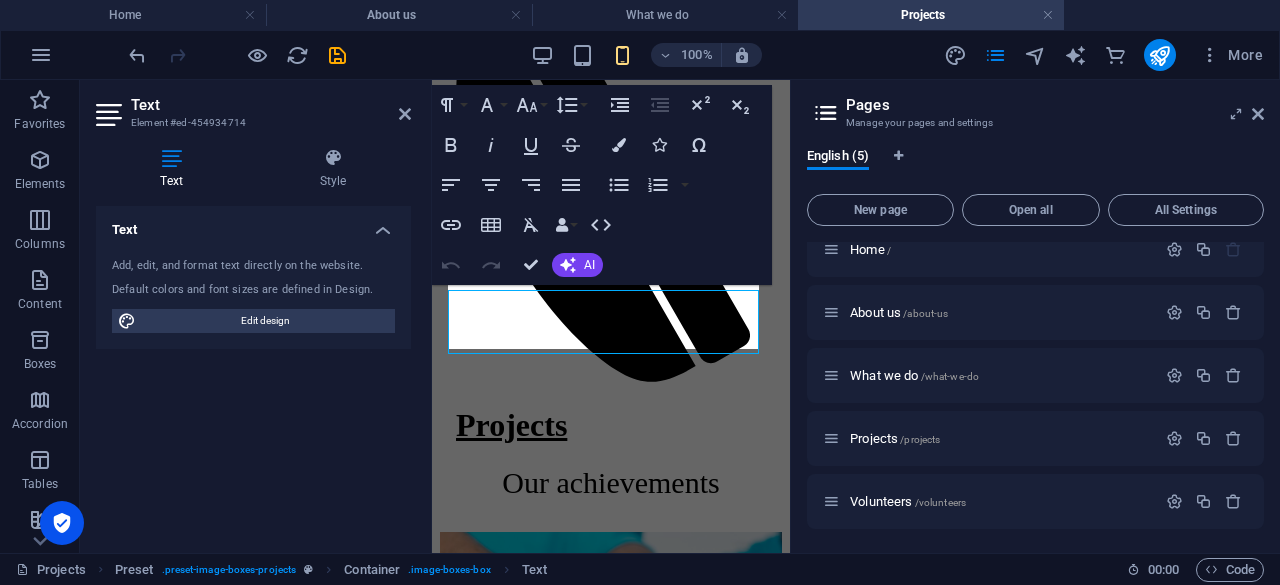 scroll, scrollTop: 1876, scrollLeft: 0, axis: vertical 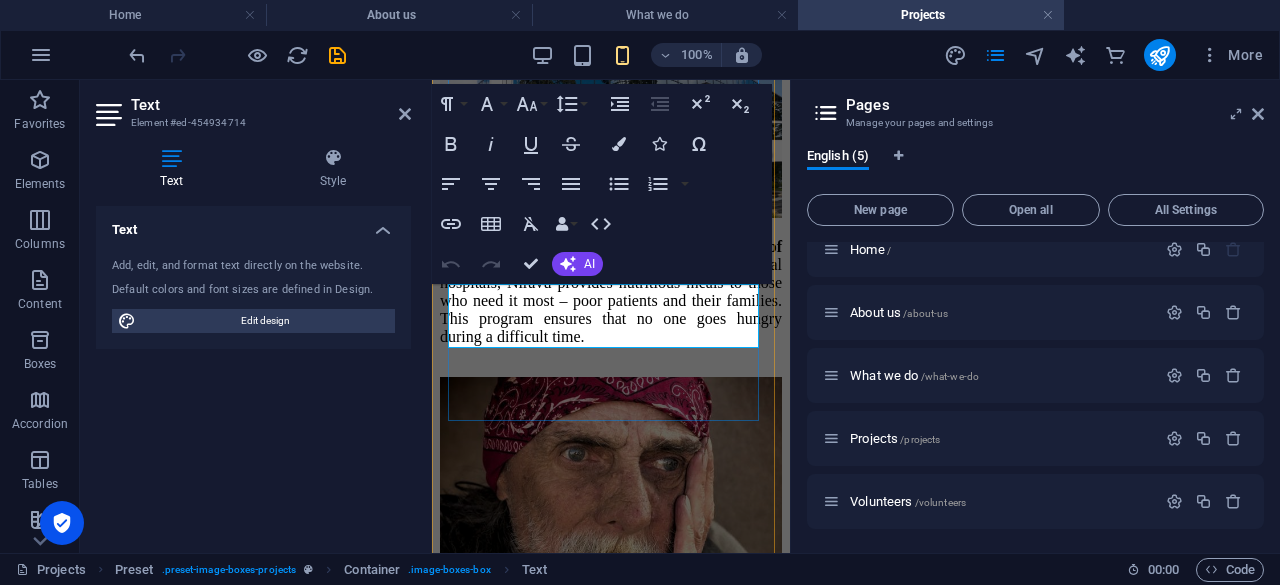click on "Lorem ipsum dolor sit amet, consectetur adipisicing elit. Veritatis, dolorem!" at bounding box center (611, 1076) 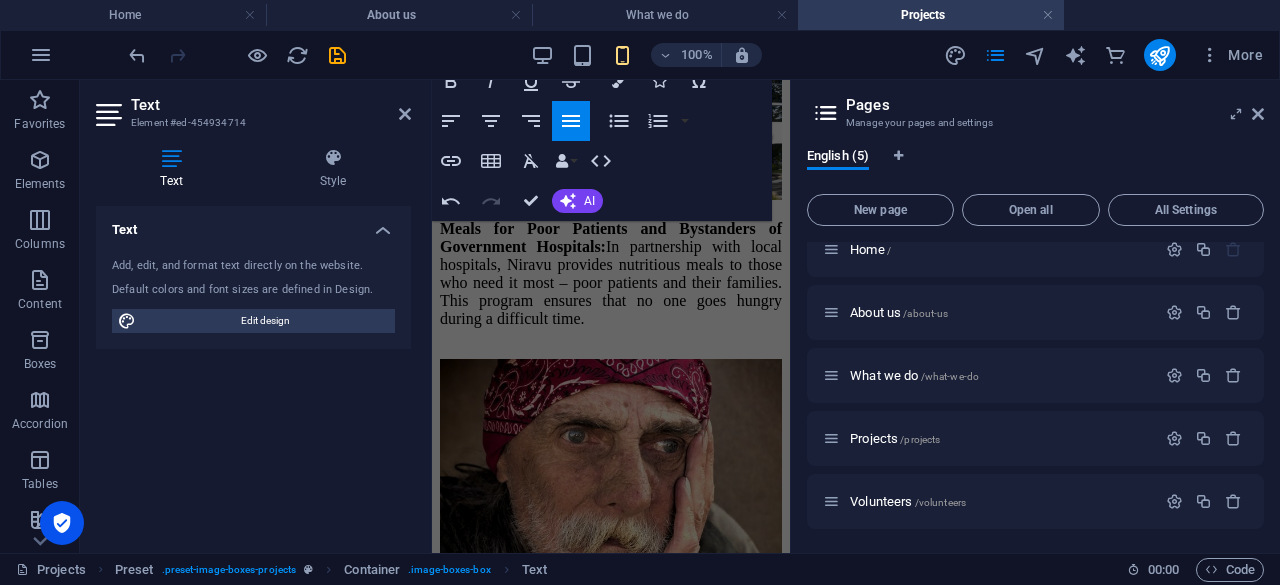 scroll, scrollTop: 2290, scrollLeft: 0, axis: vertical 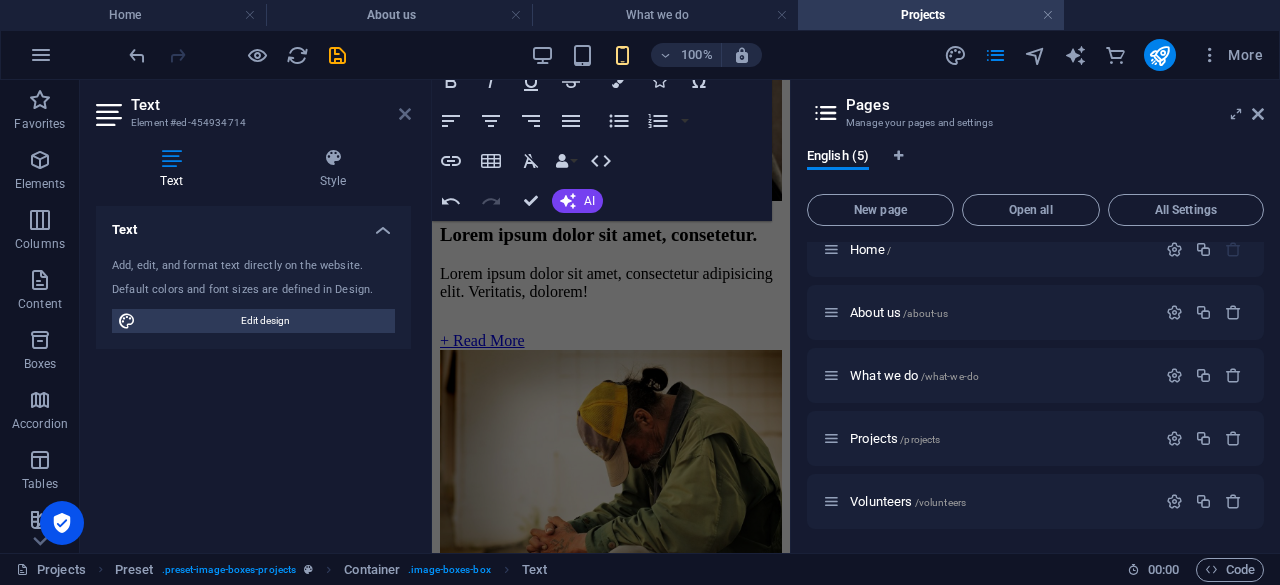 click at bounding box center [405, 114] 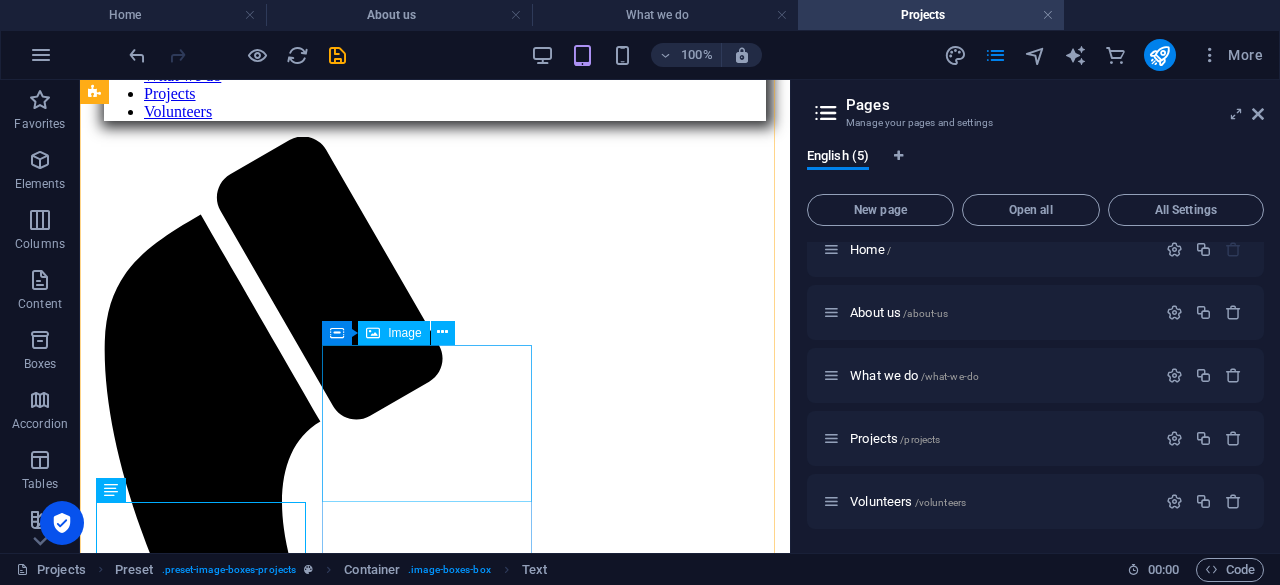 scroll, scrollTop: 1022, scrollLeft: 0, axis: vertical 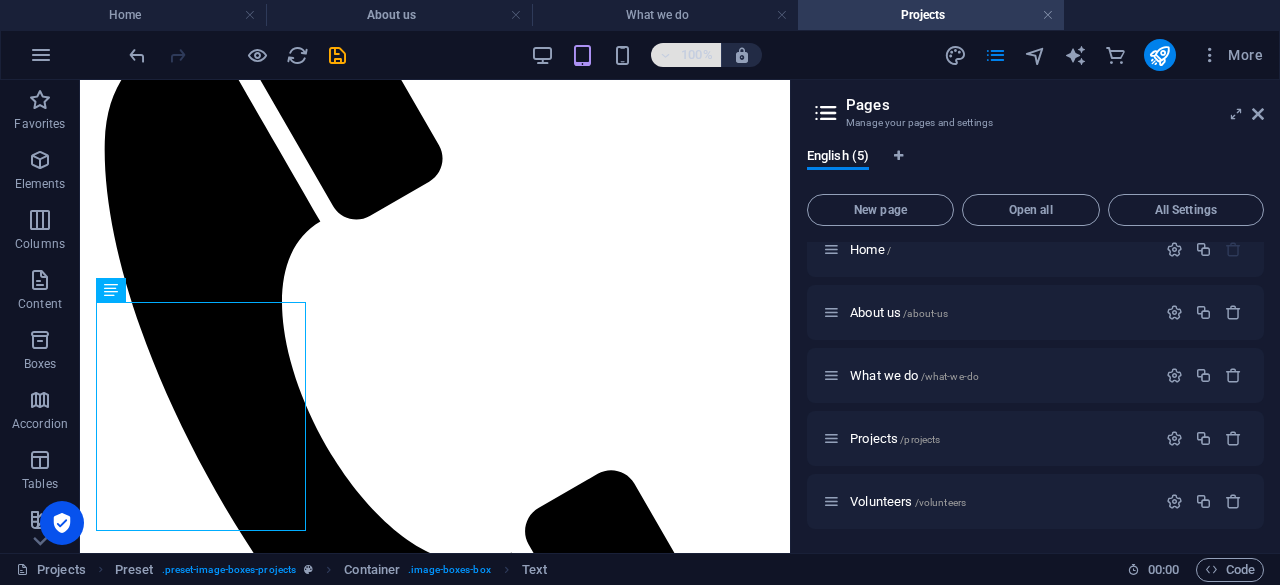 click on "100%" at bounding box center (686, 55) 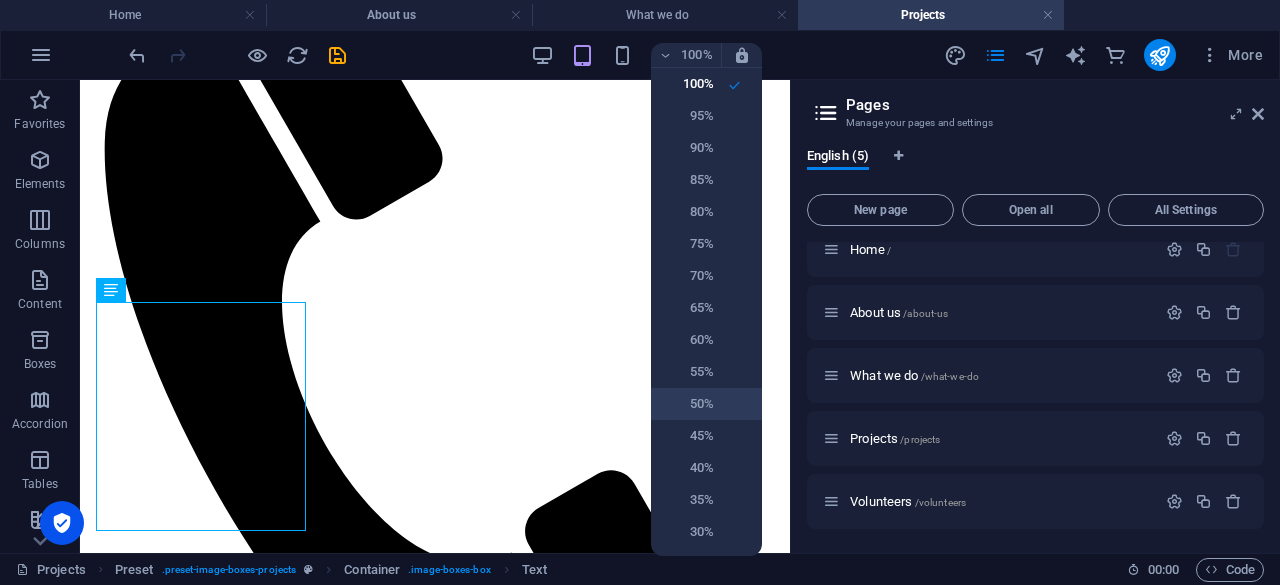 click on "50%" at bounding box center [688, 404] 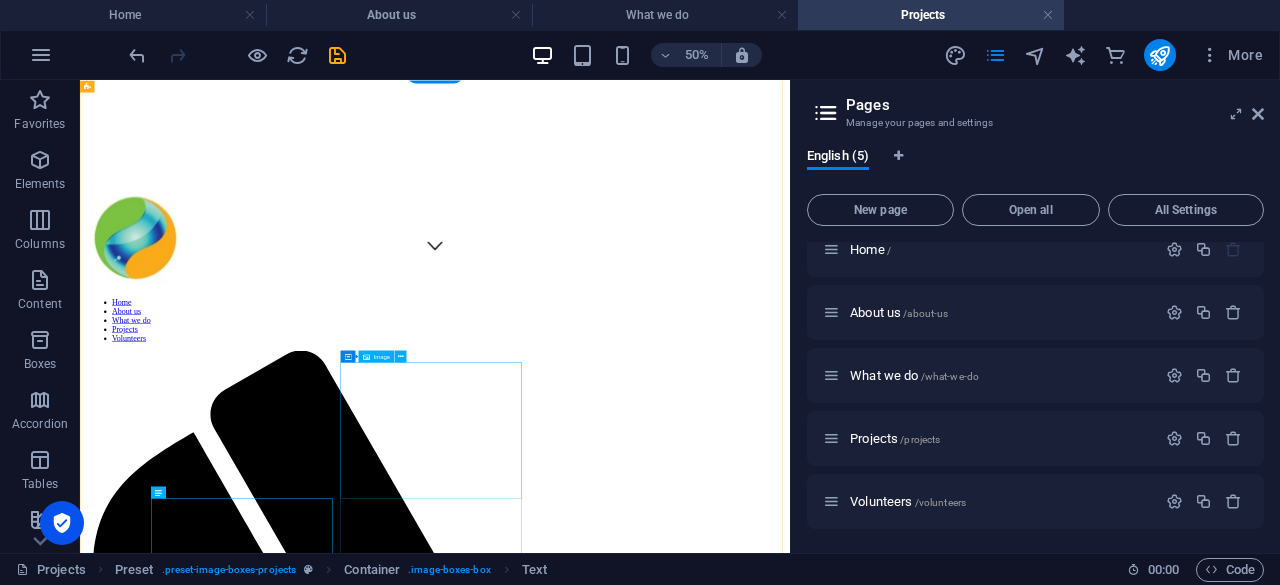 scroll, scrollTop: 781, scrollLeft: 0, axis: vertical 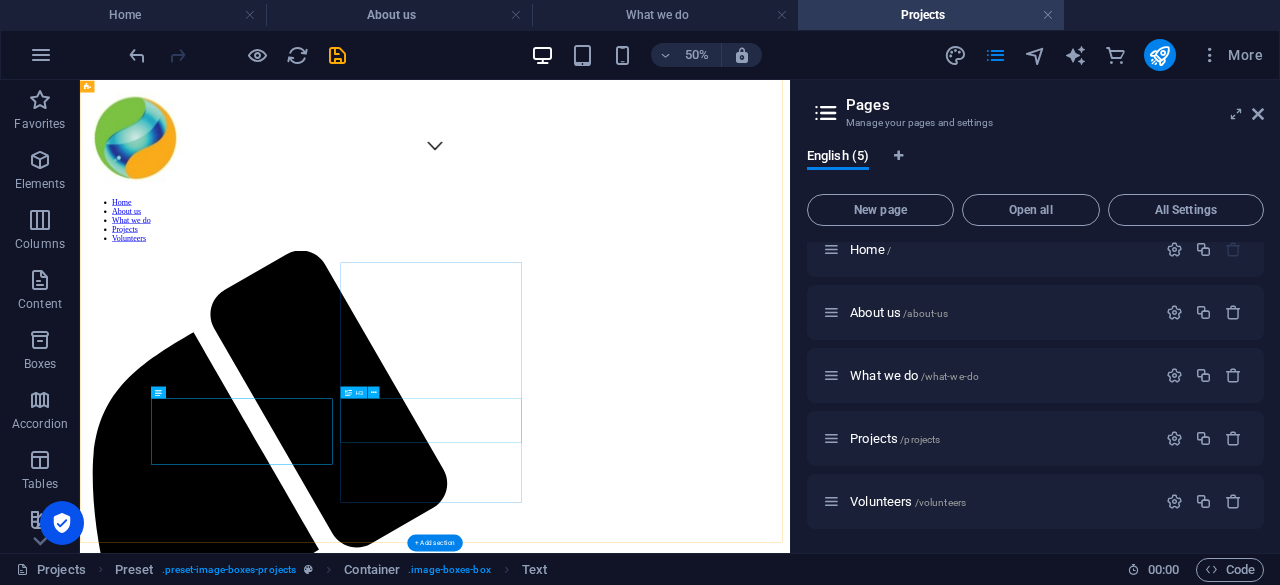 click on "Lorem ipsum dolor sit amet, consetetur." at bounding box center [790, 8111] 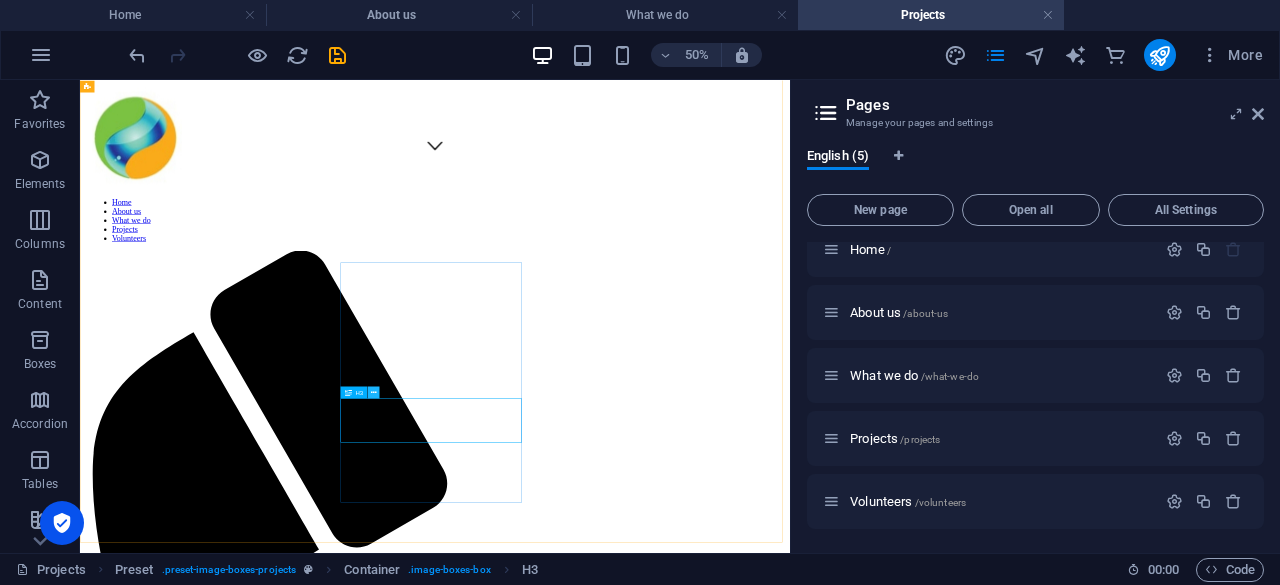 click at bounding box center (374, 392) 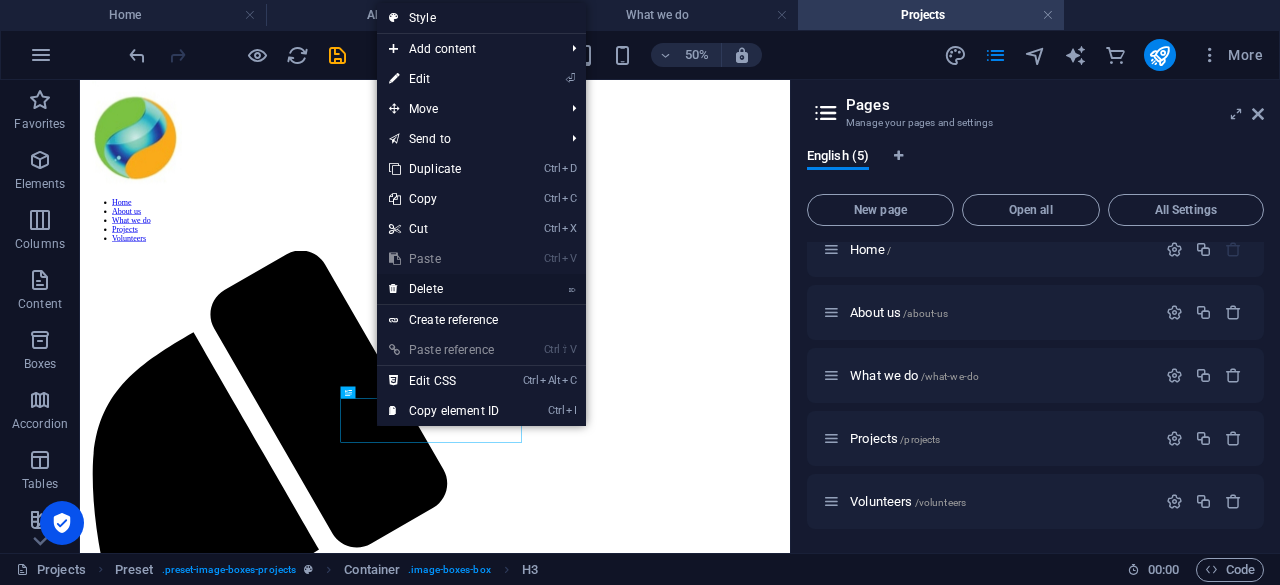 click on "⌦  Delete" at bounding box center [444, 289] 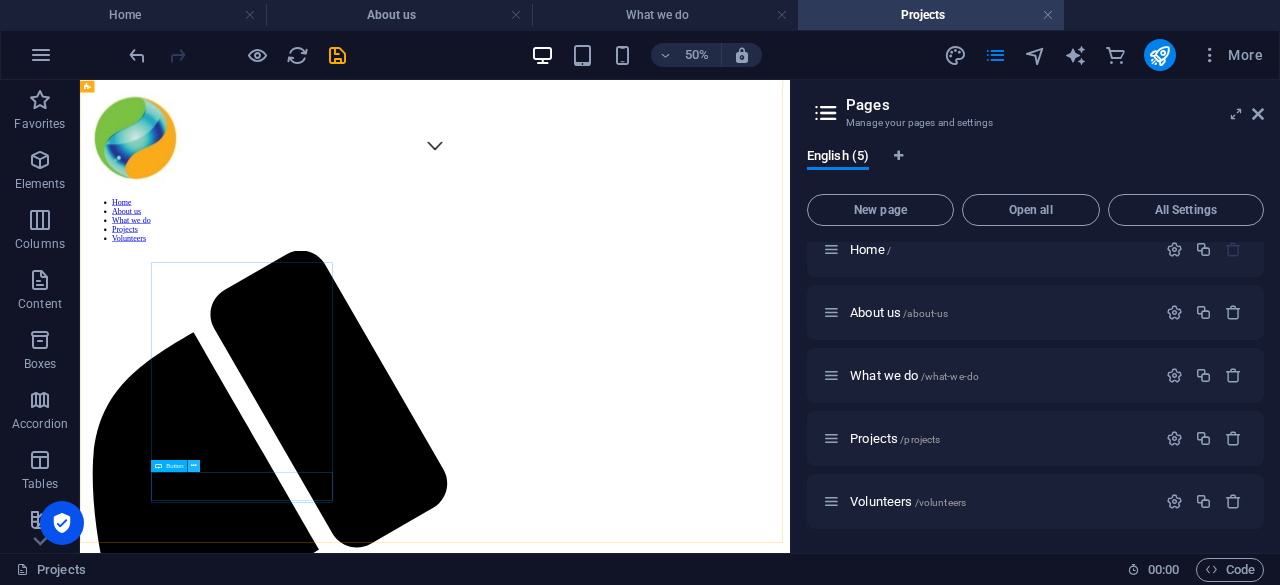 click at bounding box center (194, 465) 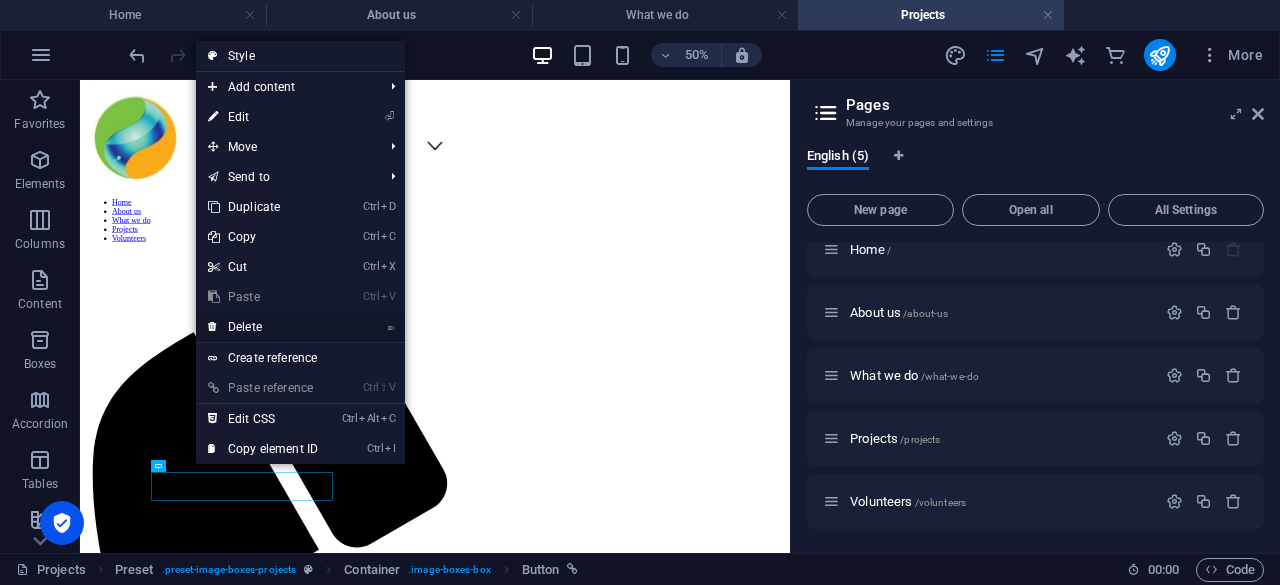 drag, startPoint x: 248, startPoint y: 328, endPoint x: 358, endPoint y: 538, distance: 237.0654 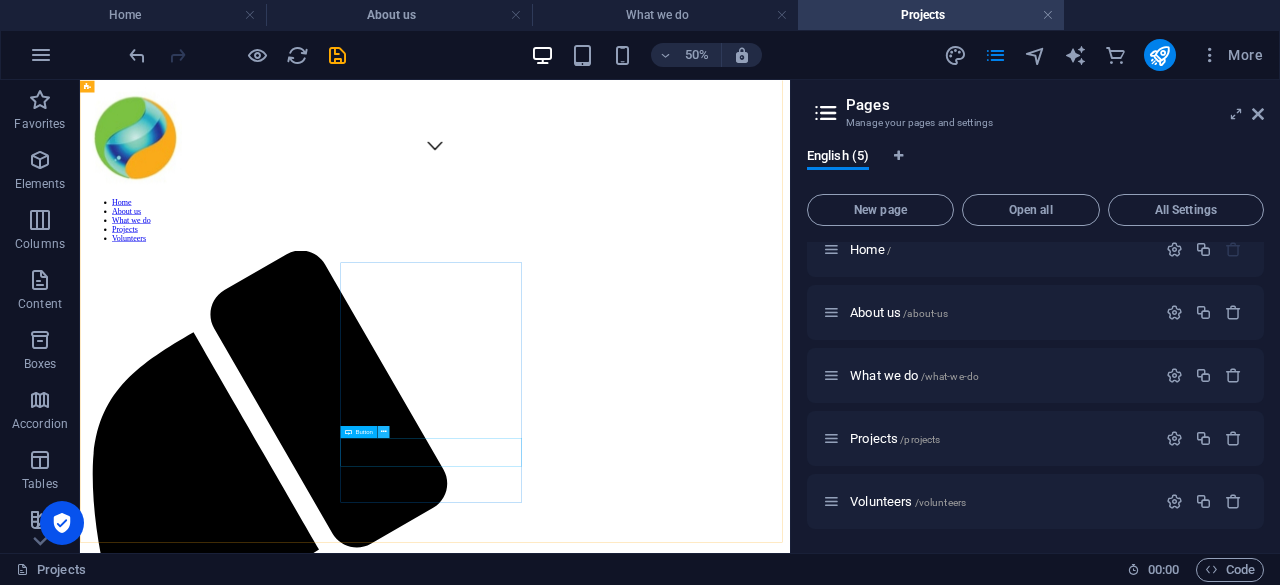 click at bounding box center (383, 431) 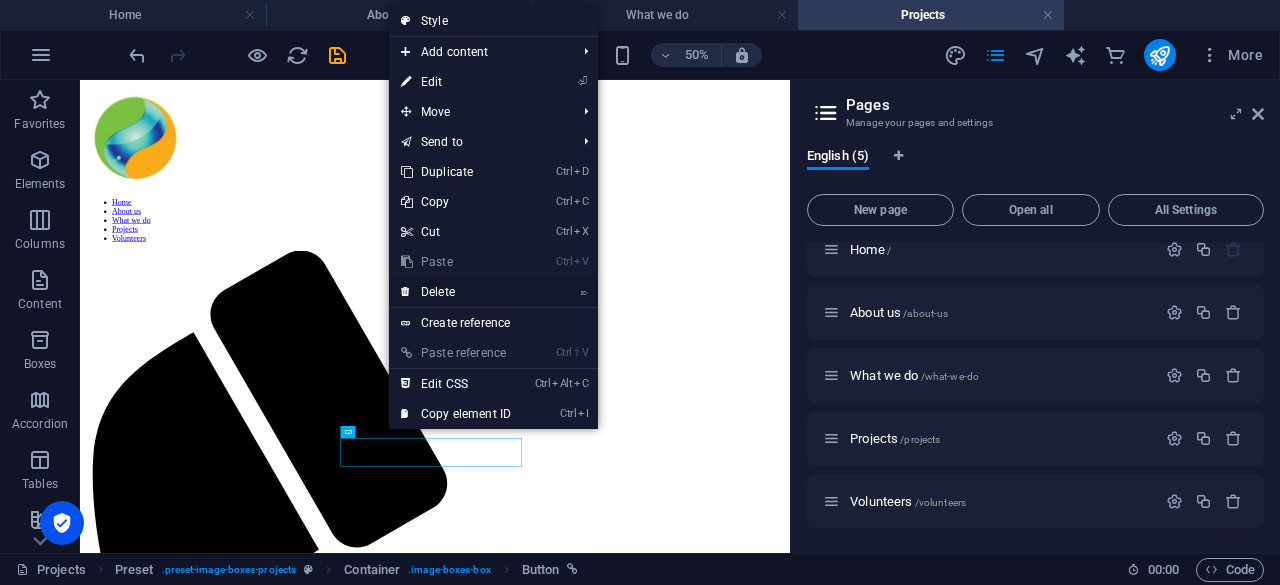click on "⌦  Delete" at bounding box center [456, 292] 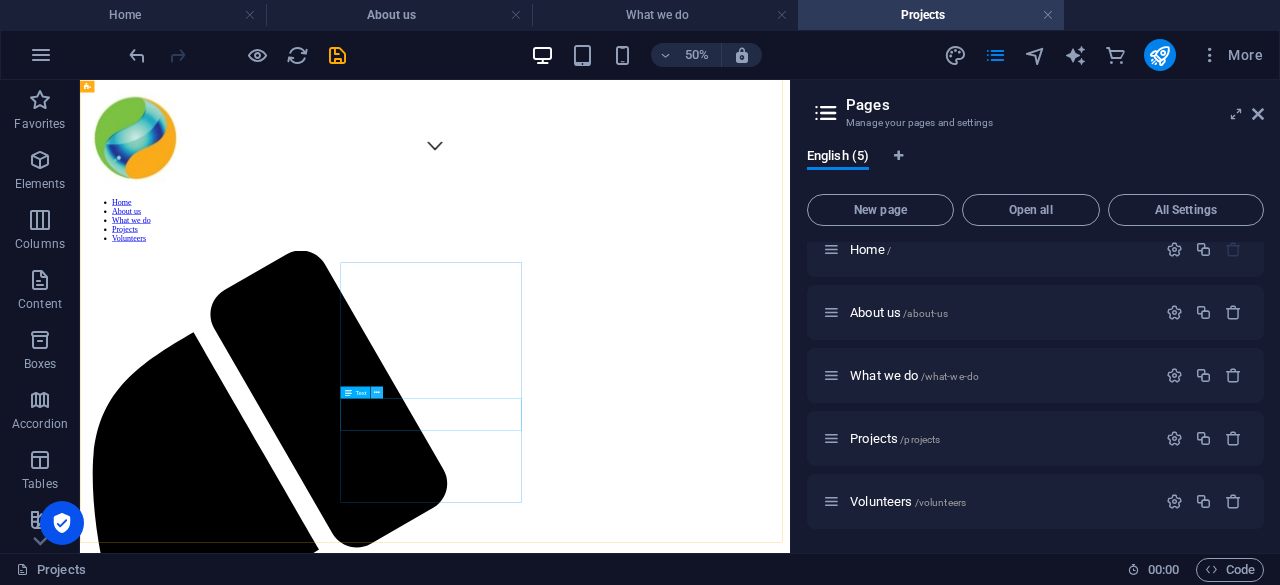 click at bounding box center (377, 392) 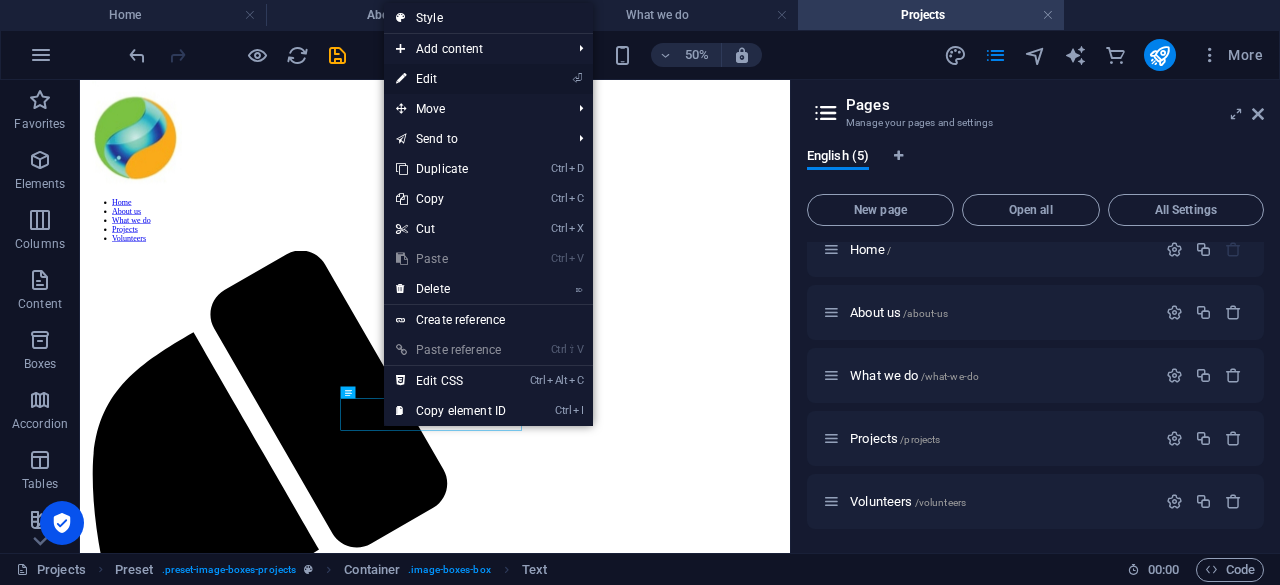 drag, startPoint x: 474, startPoint y: 71, endPoint x: 108, endPoint y: 178, distance: 381.32007 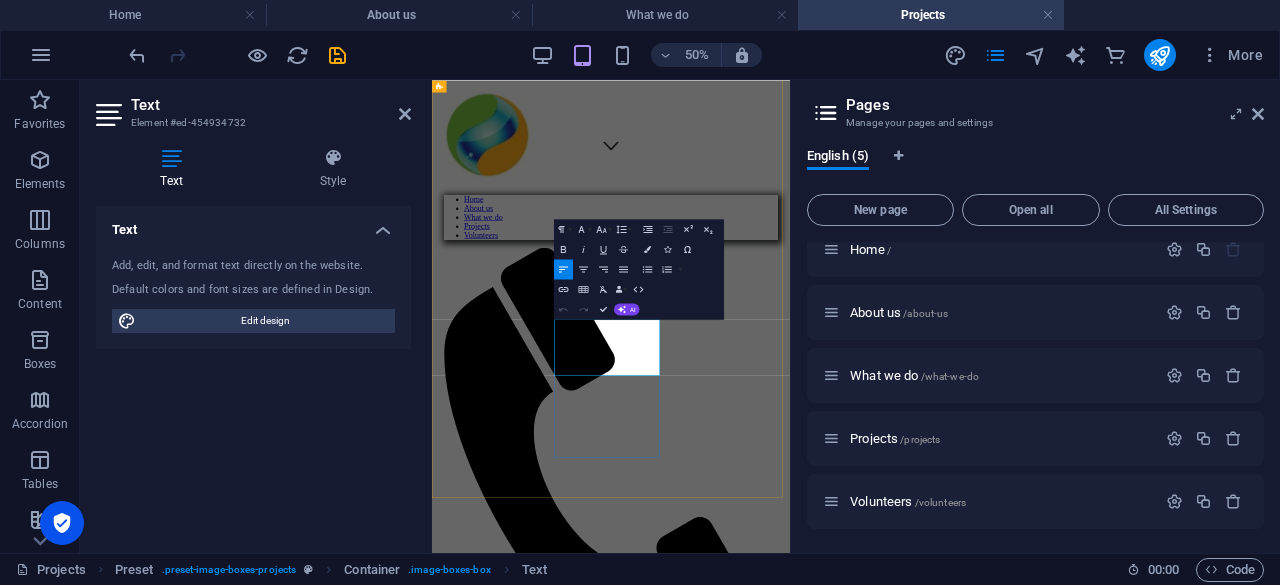 scroll, scrollTop: 769, scrollLeft: 0, axis: vertical 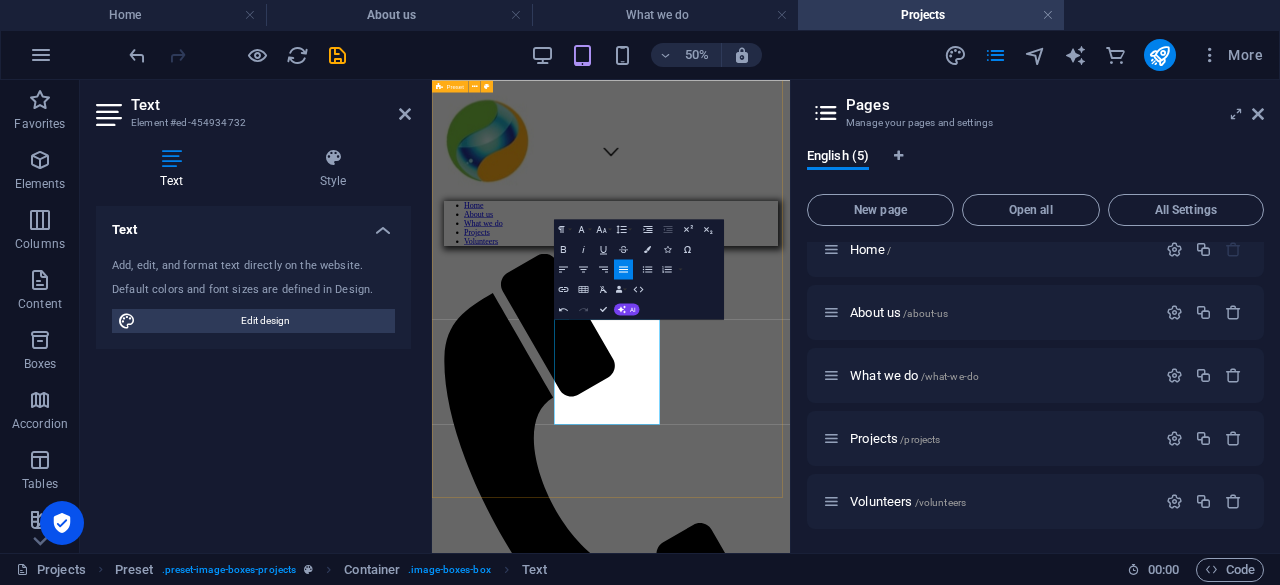 click on "Lorem ipsum dolor sit amet, consetetur. Lorem ipsum dolor sit amet, consectetur adipisicing elit. Veritatis, dolorem! + Read More Meals for Poor Patients and Bystanders of Government Hospitals:  In partnership with local hospitals, Niravu provides nutritious meals to those who need it most – poor patients and their families. This program ensures that no one goes hungry during a difficult time. Lorem ipsum dolor sit amet, consetetur. Lorem ipsum dolor sit amet, consectetur adipisicing elit. Veritatis, dolorem! + Read More Mental Health Awareness:  Promoting mental well-being is at the core of [GEOGRAPHIC_DATA]. Through awareness campaigns among the general public and educational institutions, we aim to erase stigma and [PERSON_NAME] understanding of mental health. Awareness Classes for Students:  Disha guides the next generation towards informed choices. Through tailored awareness sessions in schools and colleges, we empower students with knowledge about critical life issues. Lorem ipsum dolor sit amet, consetetur." at bounding box center [790, 3368] 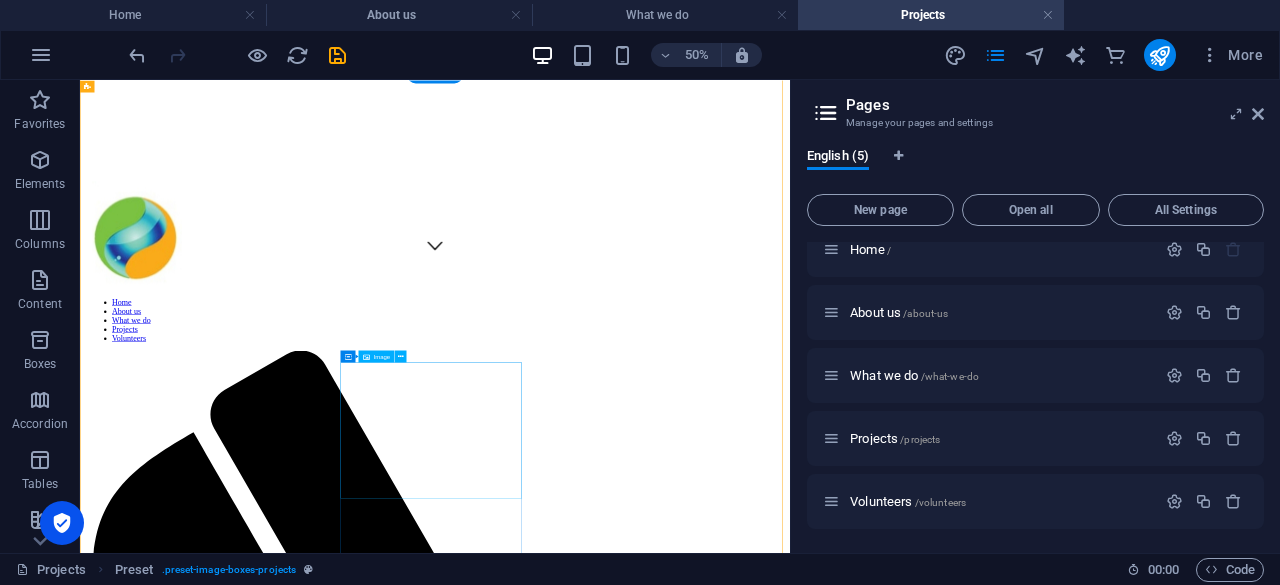 scroll, scrollTop: 481, scrollLeft: 0, axis: vertical 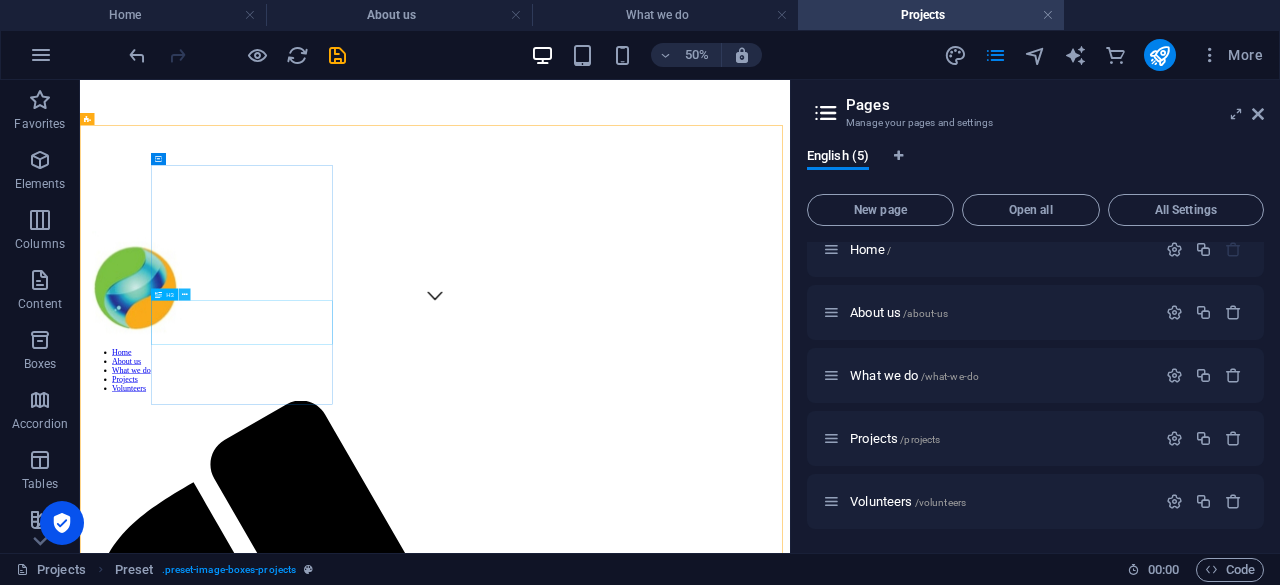 click at bounding box center (185, 294) 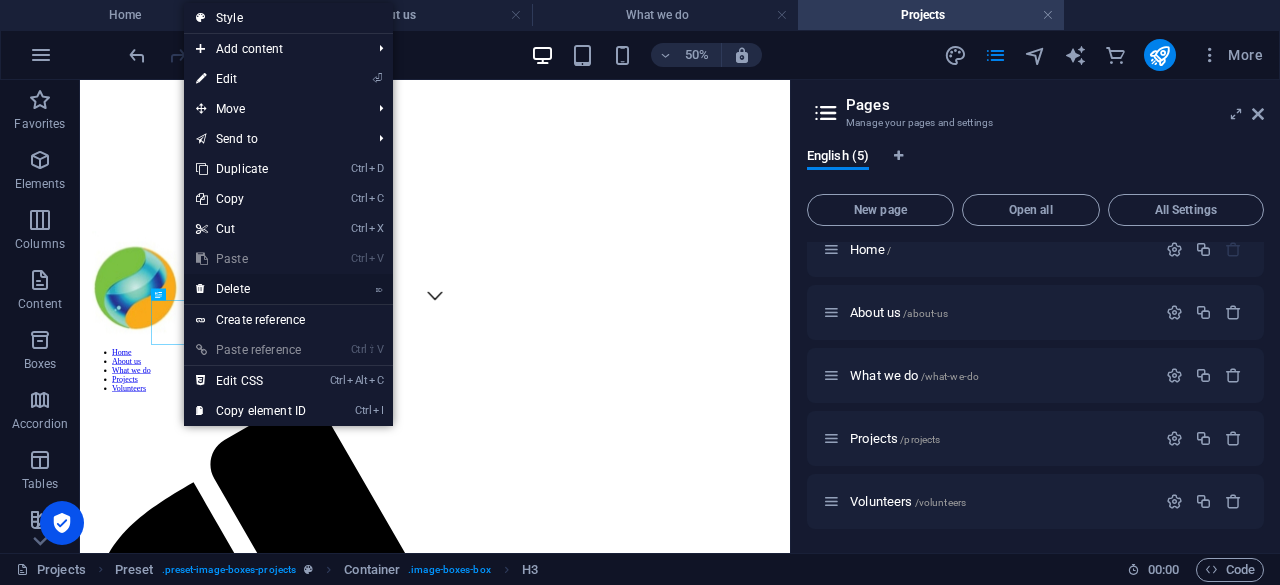 click on "⌦  Delete" at bounding box center [251, 289] 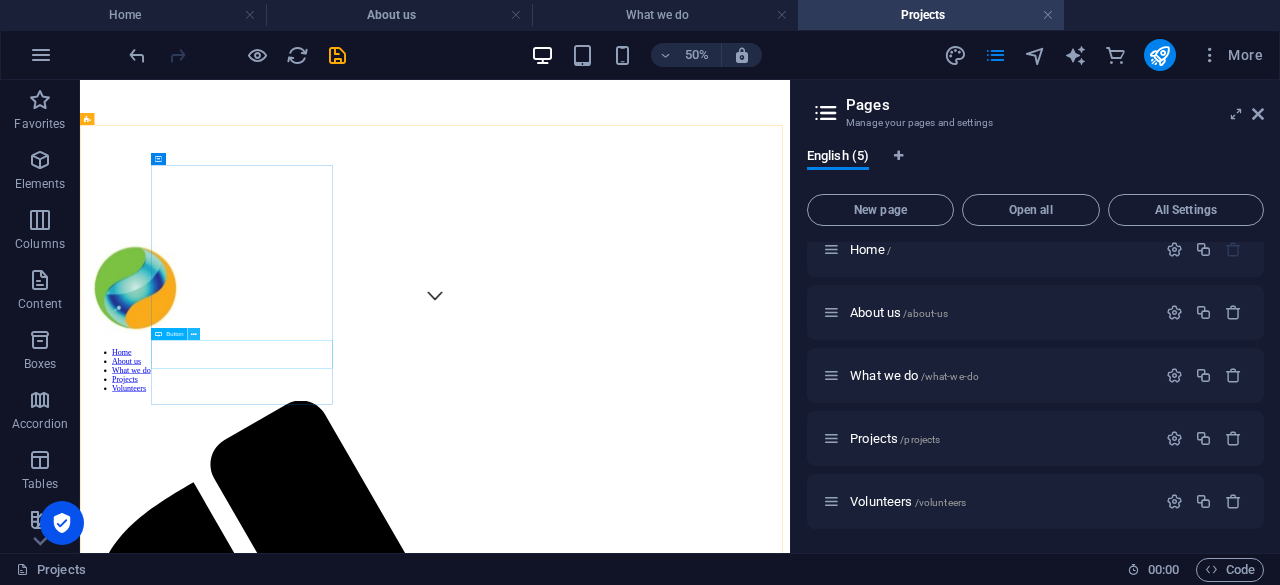 click at bounding box center (194, 333) 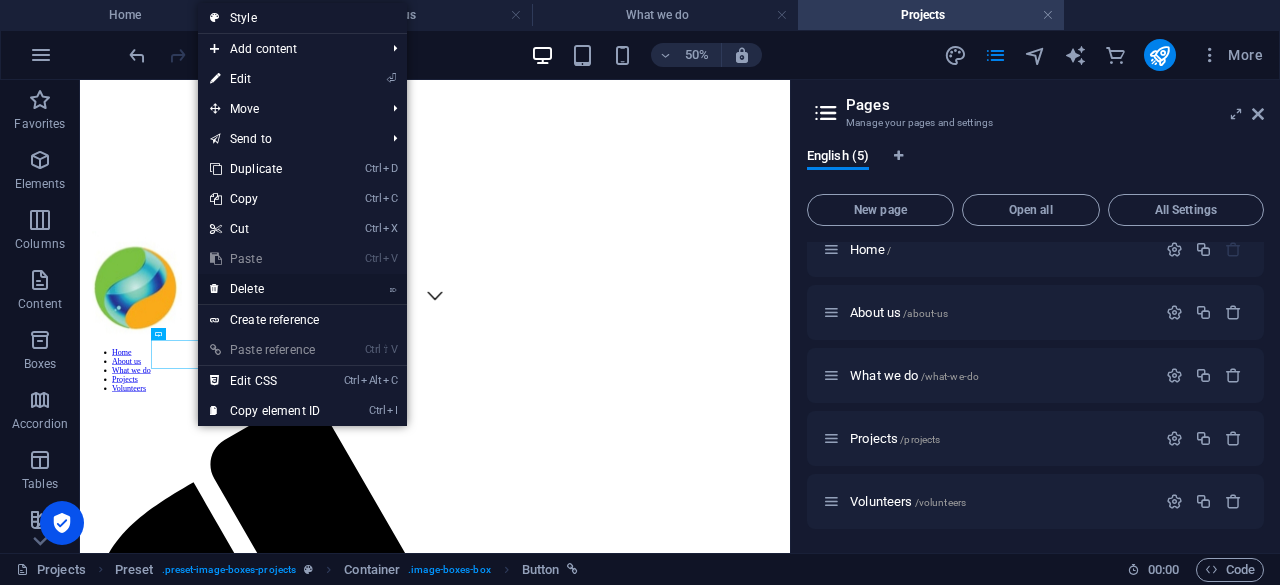 click on "⌦  Delete" at bounding box center (265, 289) 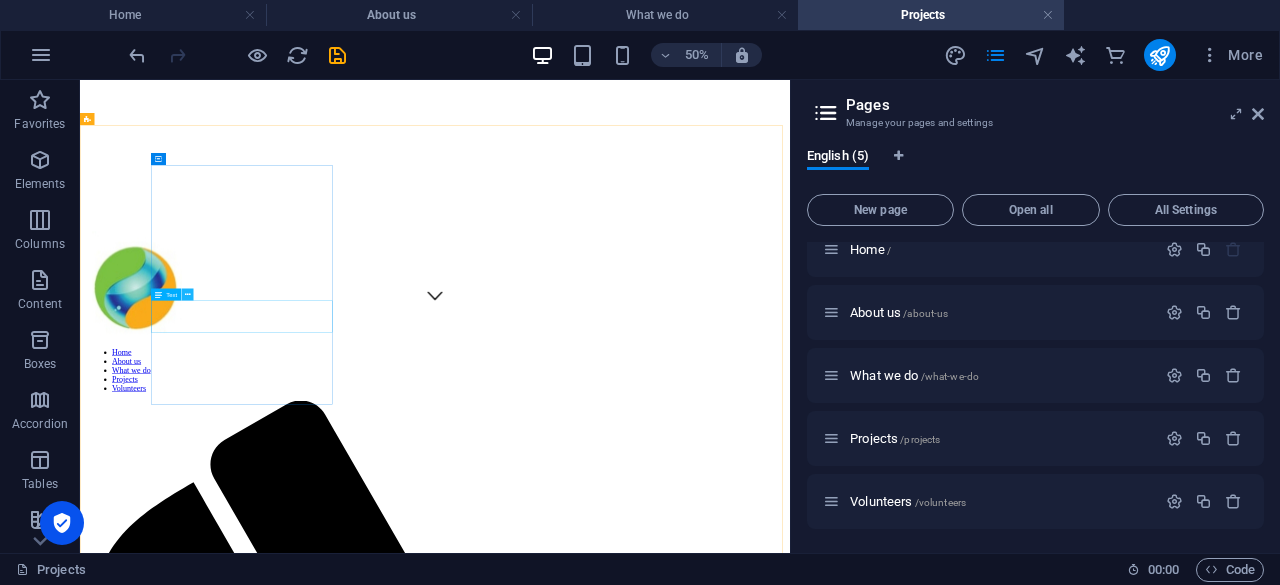 click at bounding box center [188, 294] 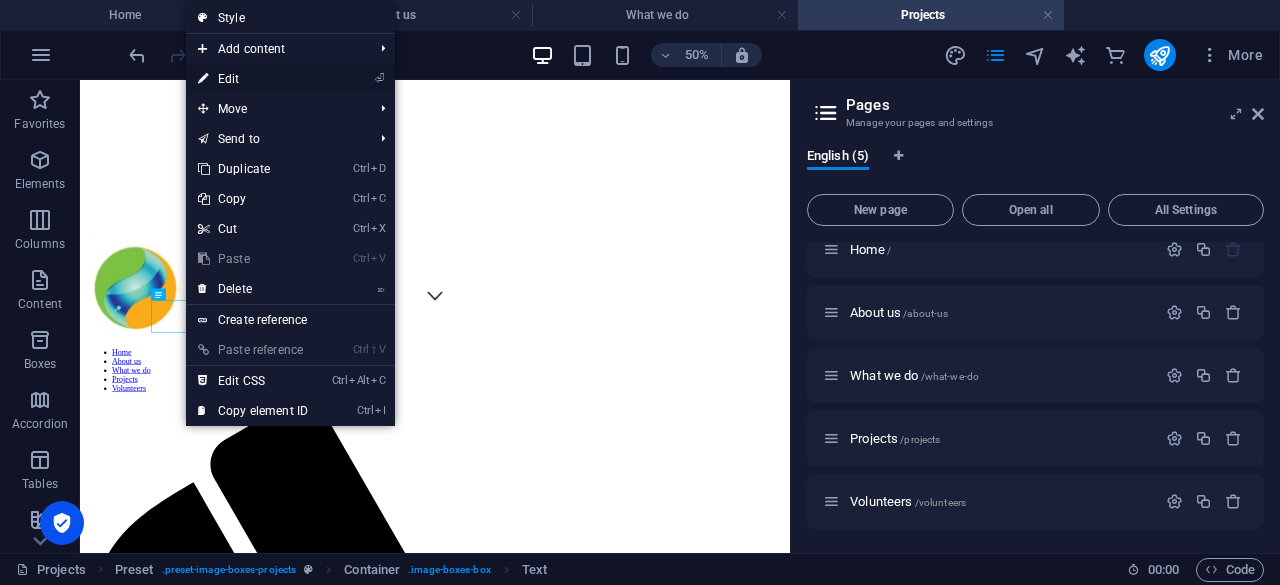 click on "⏎  Edit" at bounding box center [253, 79] 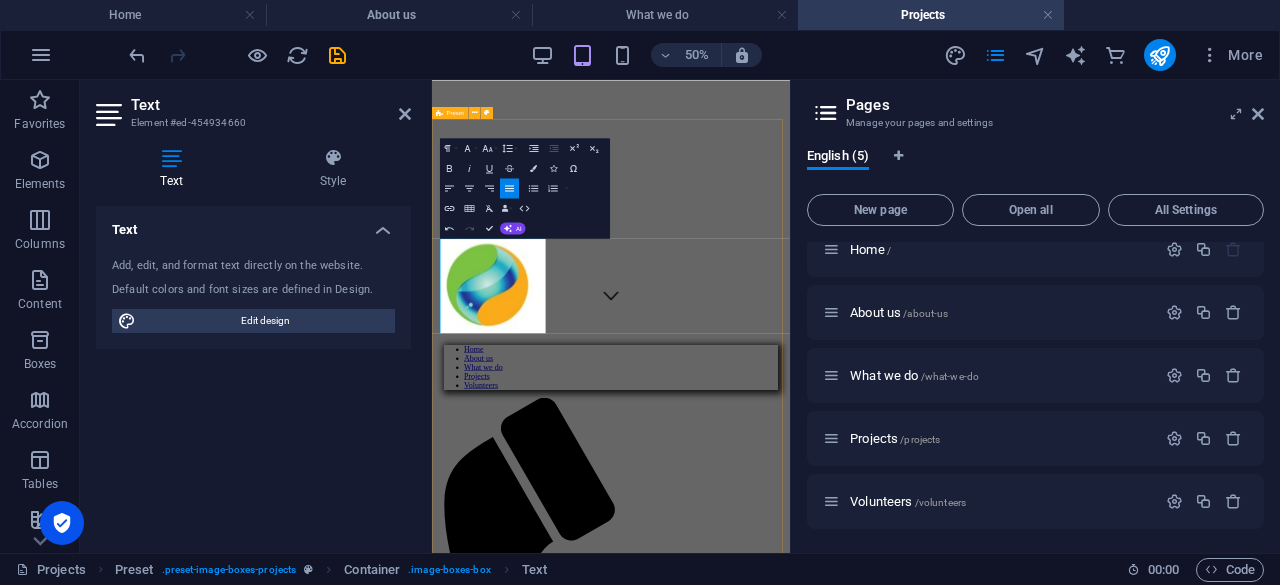 click on "7 Days Residential Camp for College Students:  Spectrum is an immersive experience for college students, fostering [MEDICAL_DATA], leadership skills, and a deeper sense of community engagement. Meals for Poor Patients and Bystanders of Government Hospitals:  In partnership with local hospitals, Niravu provides nutritious meals to those who need it most – poor patients and their families. This program ensures that no one goes hungry during a difficult time. Lorem ipsum dolor sit amet, consetetur. Lorem ipsum dolor sit amet, consectetur adipisicing elit. Veritatis, dolorem! + Read More Mental Health Awareness:  Promoting mental well-being is at the core of [GEOGRAPHIC_DATA]. Through awareness campaigns among the general public and educational institutions, we aim to erase stigma and [PERSON_NAME] understanding of mental health. Awareness Classes for Students: Lorem ipsum dolor sit amet, consetetur. Lorem ipsum dolor sit amet, consectetur adipisicing elit. Veritatis, dolorem! + Read More" at bounding box center (790, 3634) 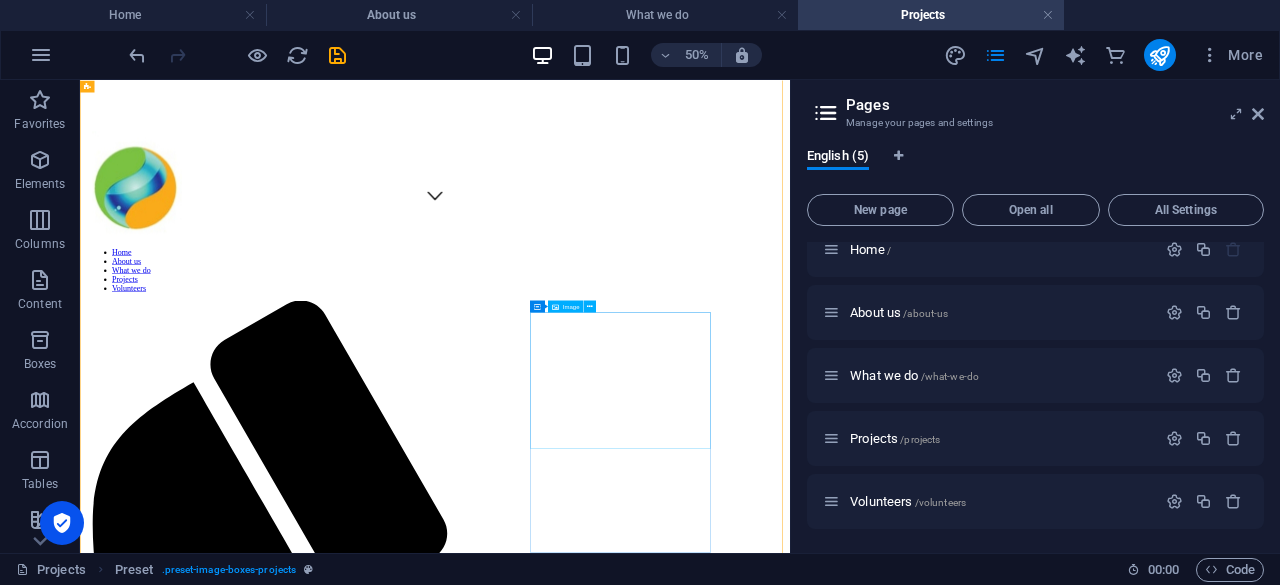 scroll, scrollTop: 581, scrollLeft: 0, axis: vertical 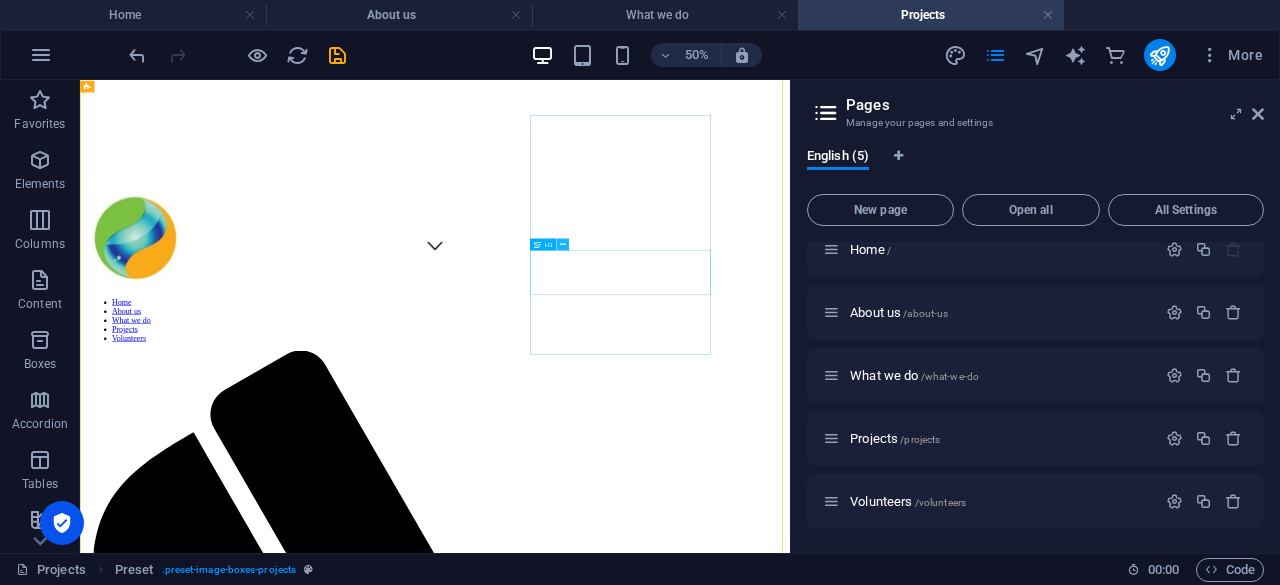 click at bounding box center (563, 244) 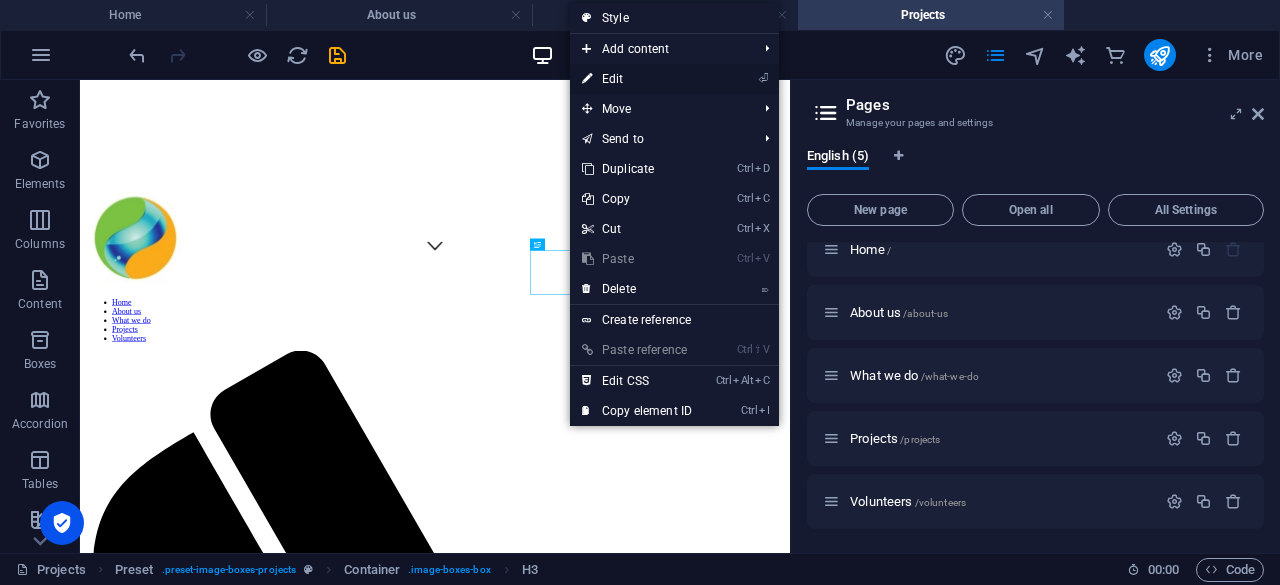 drag, startPoint x: 652, startPoint y: 81, endPoint x: 441, endPoint y: 36, distance: 215.74522 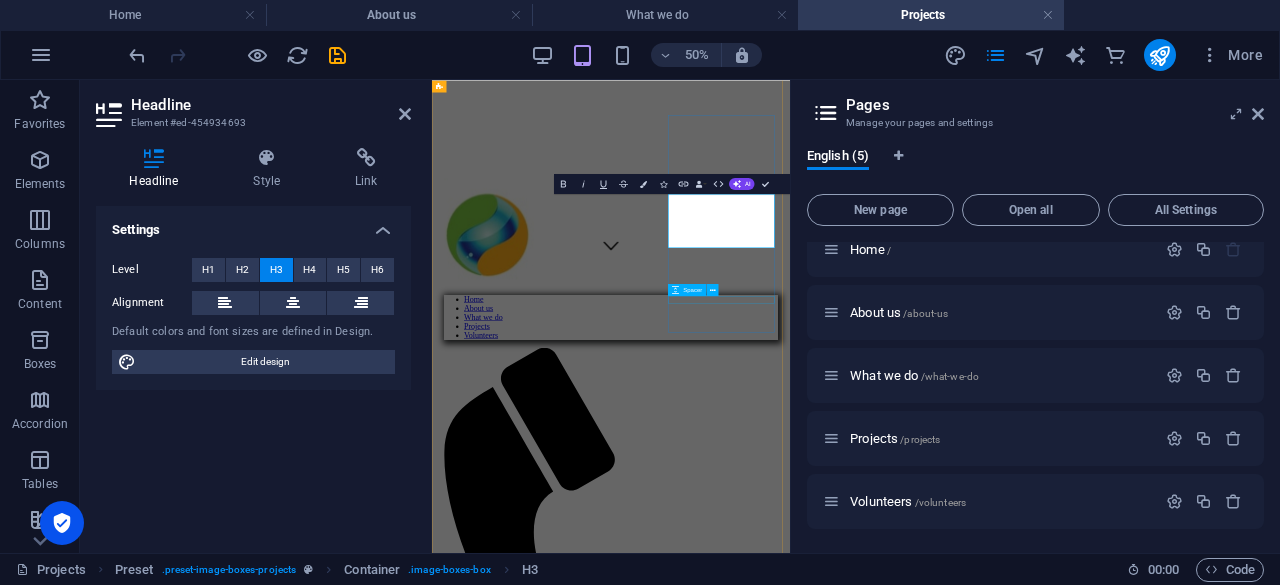 scroll, scrollTop: 569, scrollLeft: 0, axis: vertical 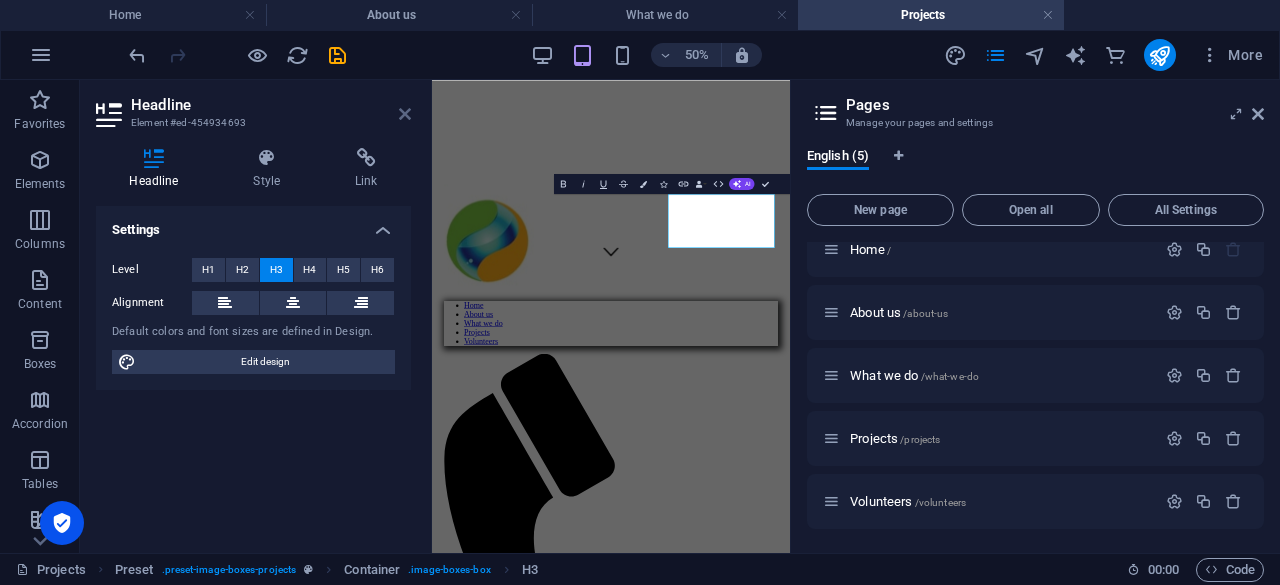 click at bounding box center (405, 114) 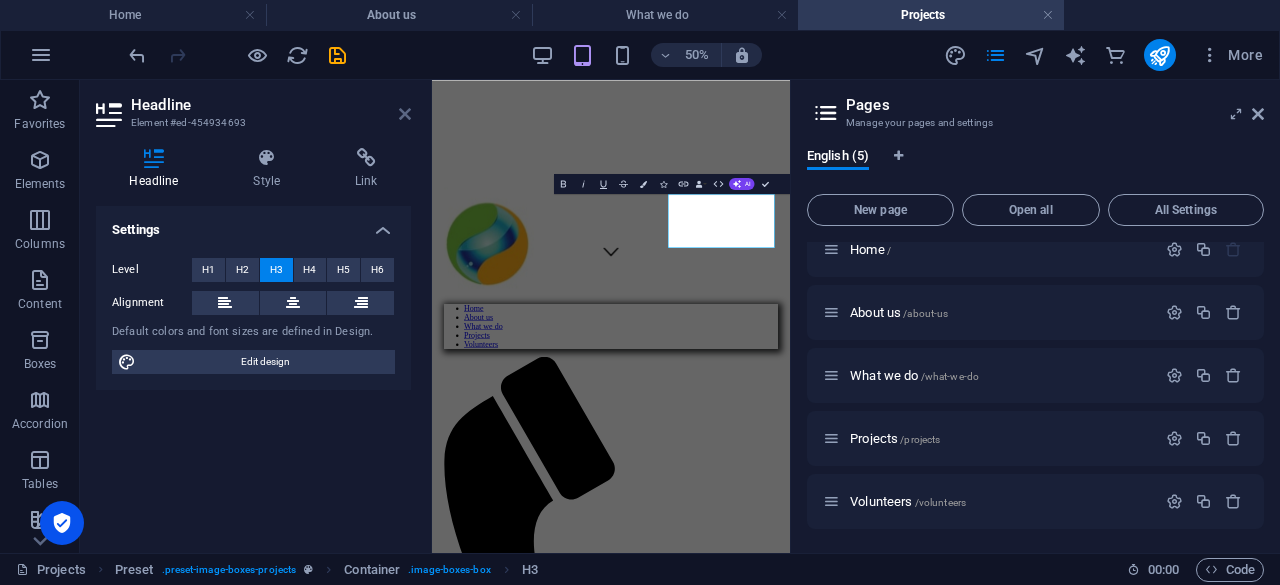 scroll, scrollTop: 581, scrollLeft: 0, axis: vertical 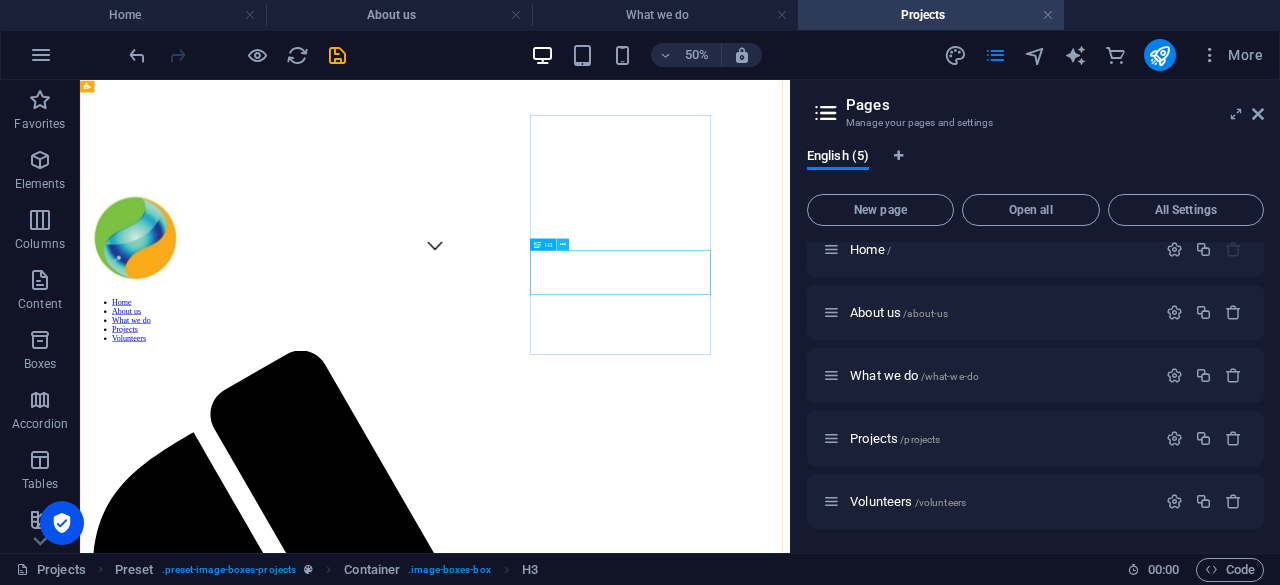 click at bounding box center (563, 244) 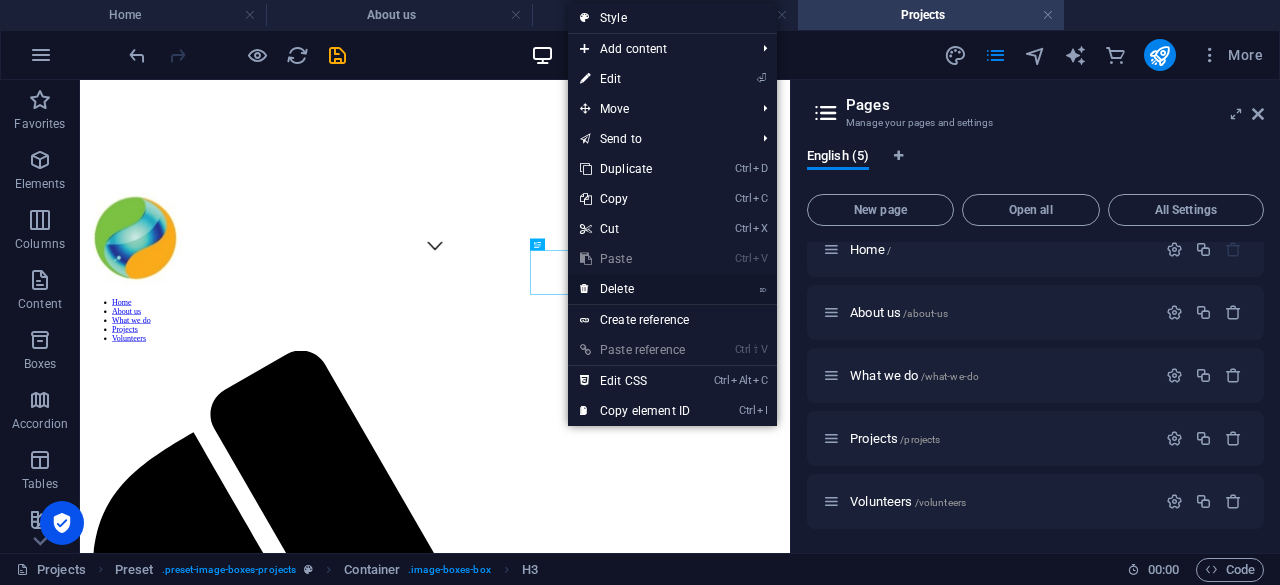 click on "⌦  Delete" at bounding box center [635, 289] 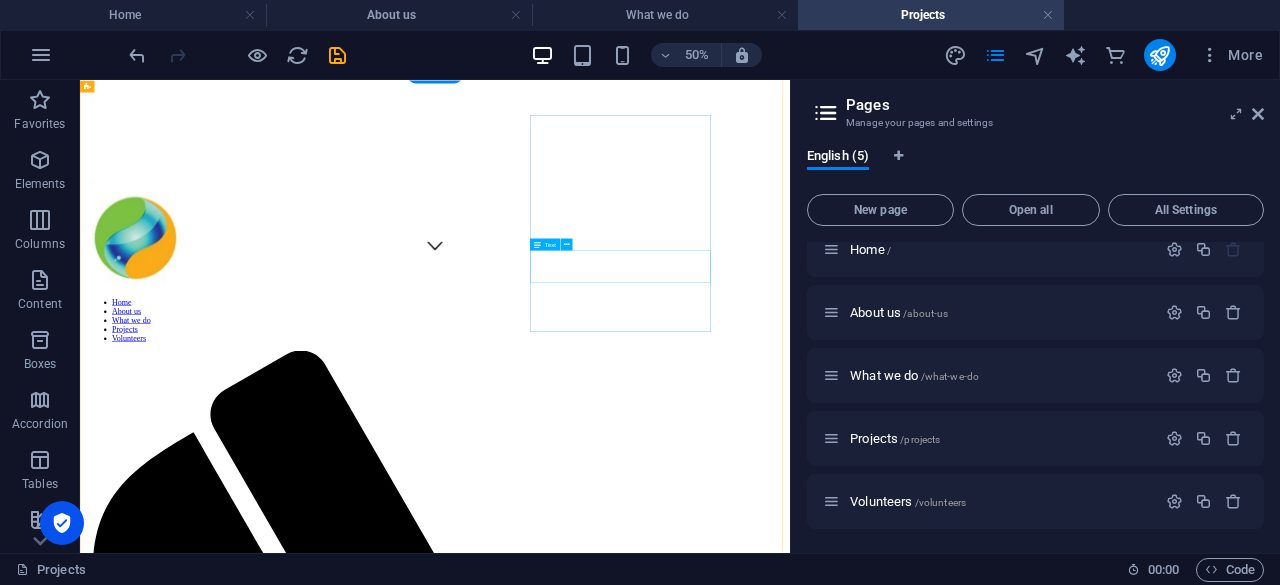 click on "Lorem ipsum dolor sit amet, consectetur adipisicing elit. Veritatis, dolorem!" at bounding box center (790, 5910) 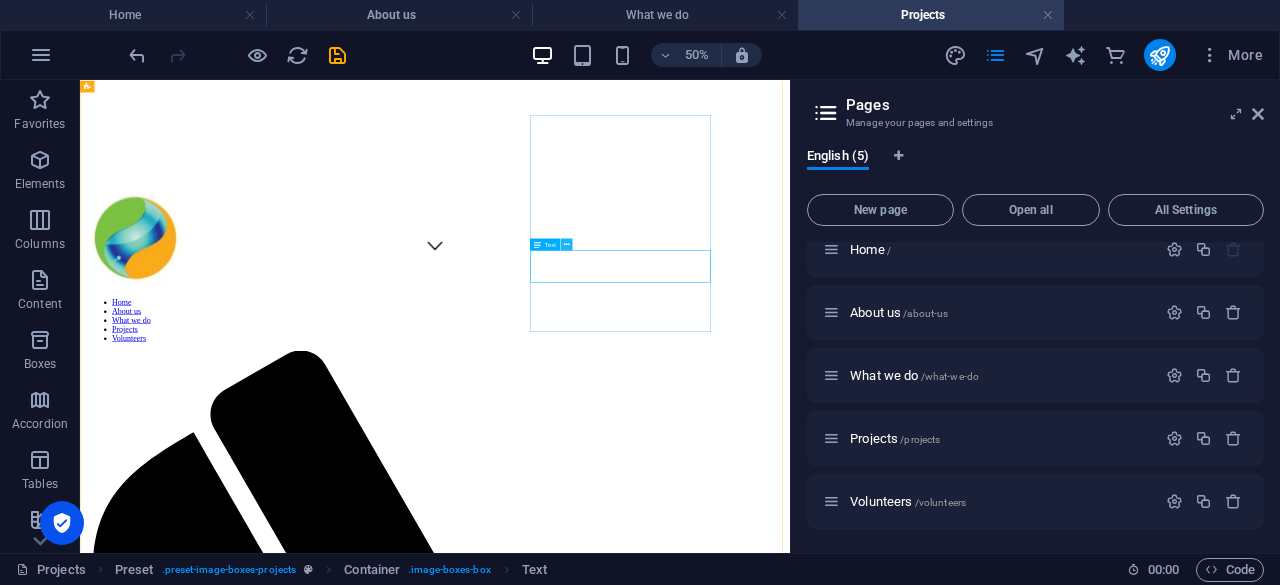 click at bounding box center [567, 244] 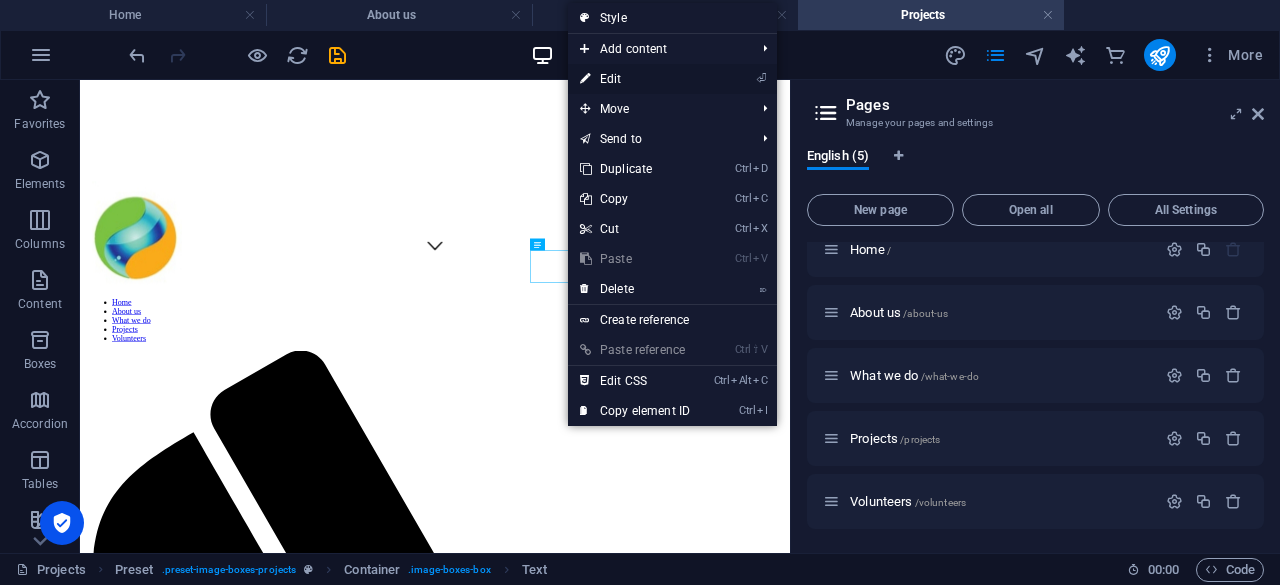 click on "⏎  Edit" at bounding box center [635, 79] 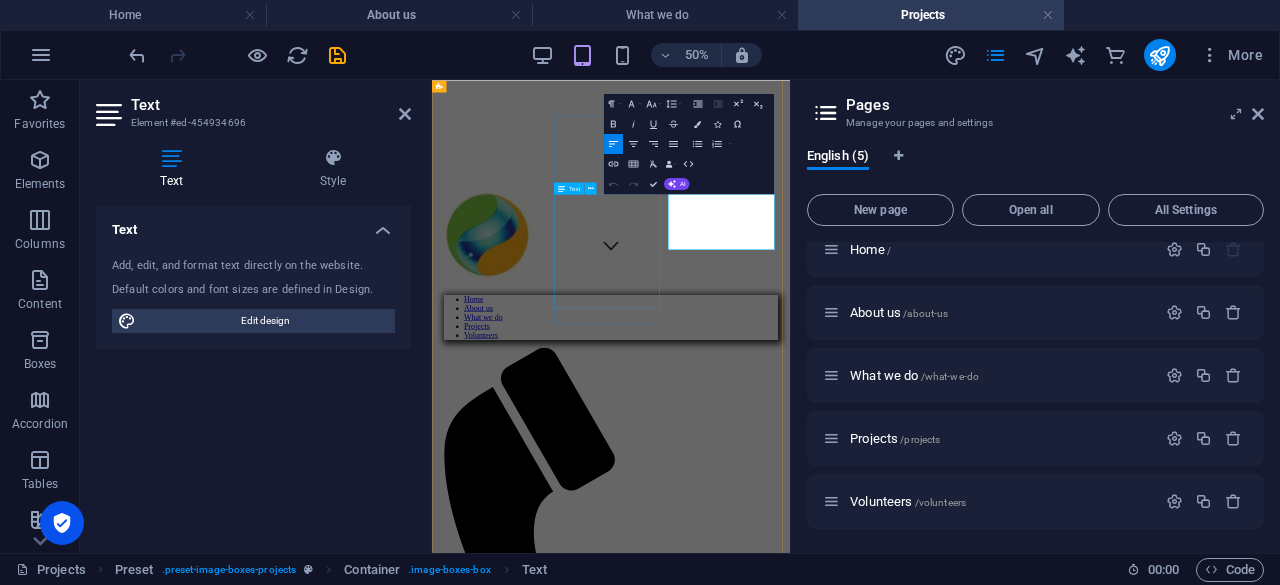 scroll, scrollTop: 569, scrollLeft: 0, axis: vertical 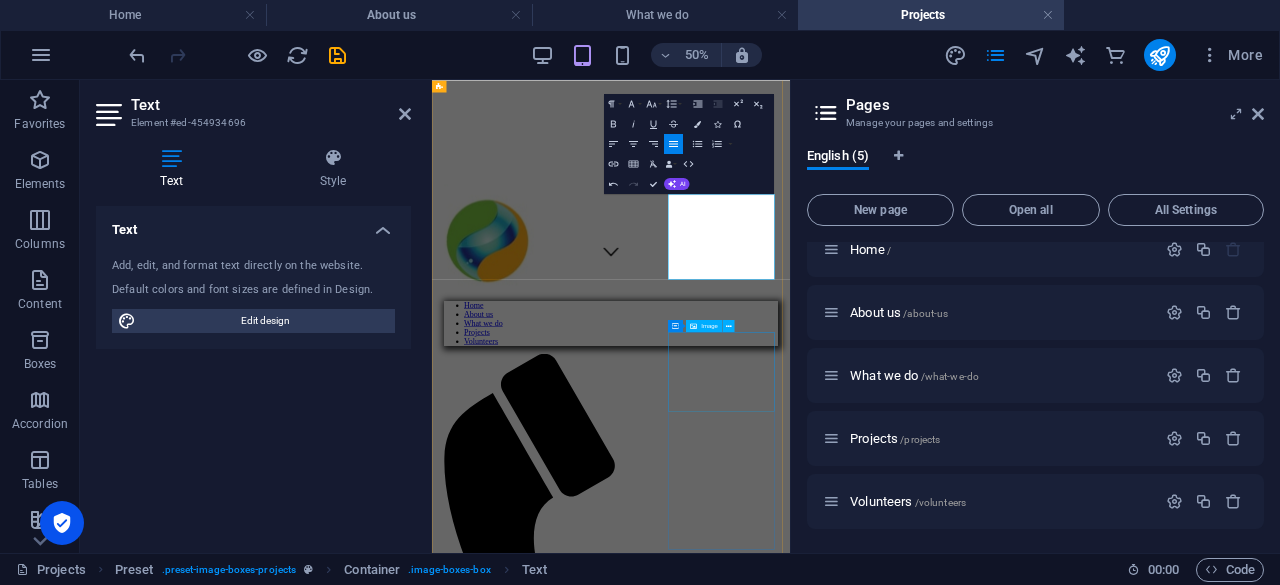 click at bounding box center (790, 5033) 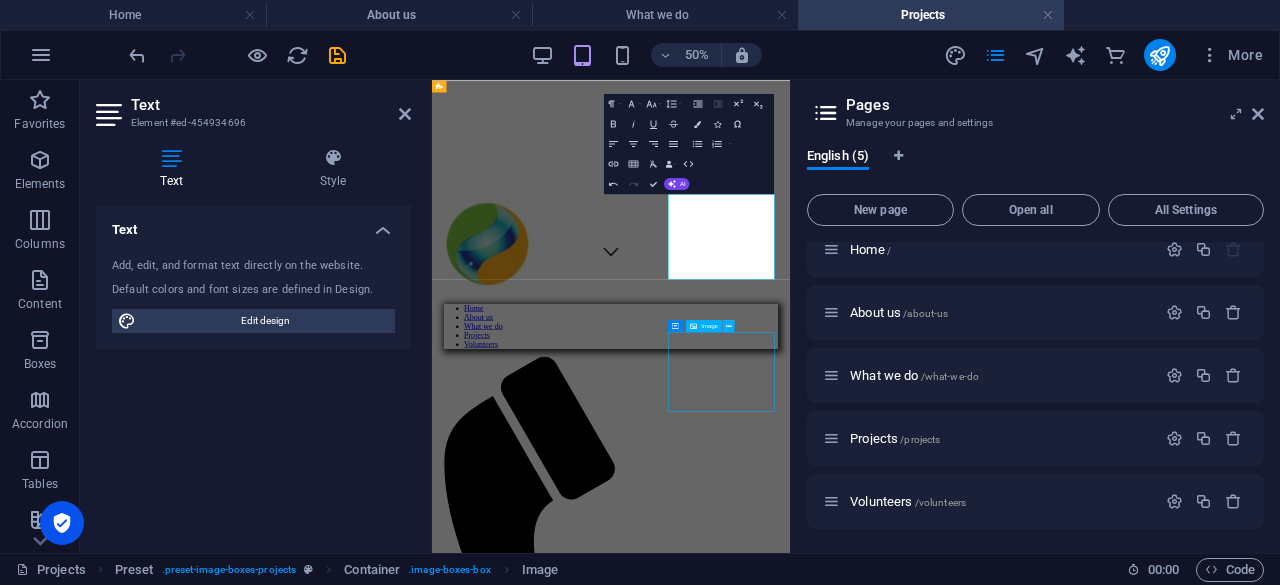 scroll, scrollTop: 581, scrollLeft: 0, axis: vertical 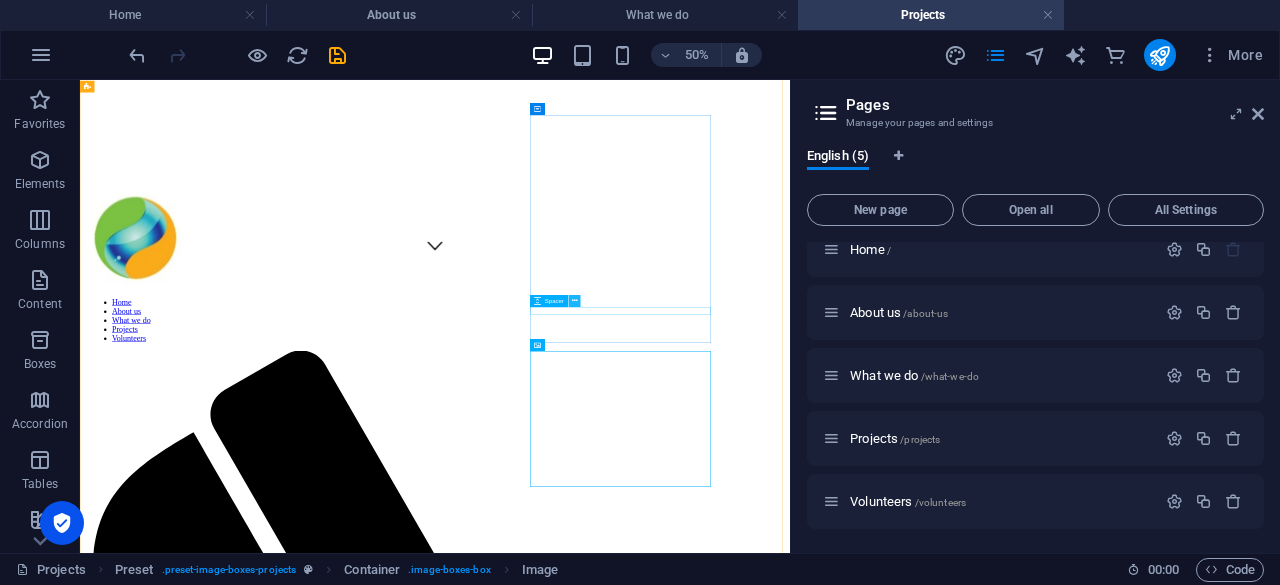 click at bounding box center (575, 300) 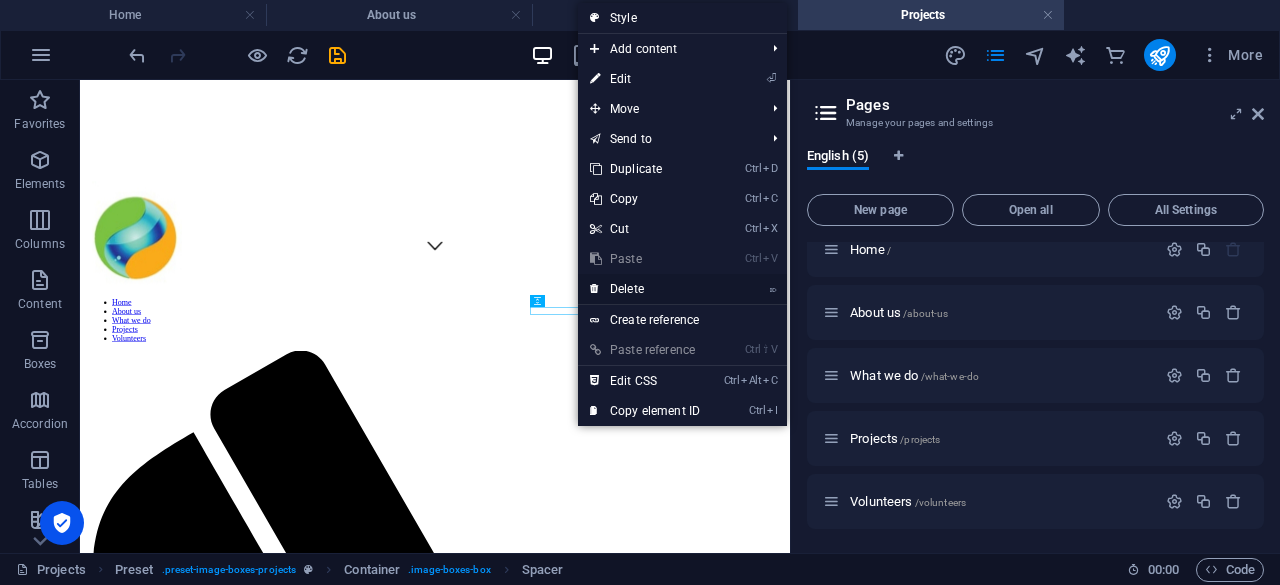 click on "⌦  Delete" at bounding box center (645, 289) 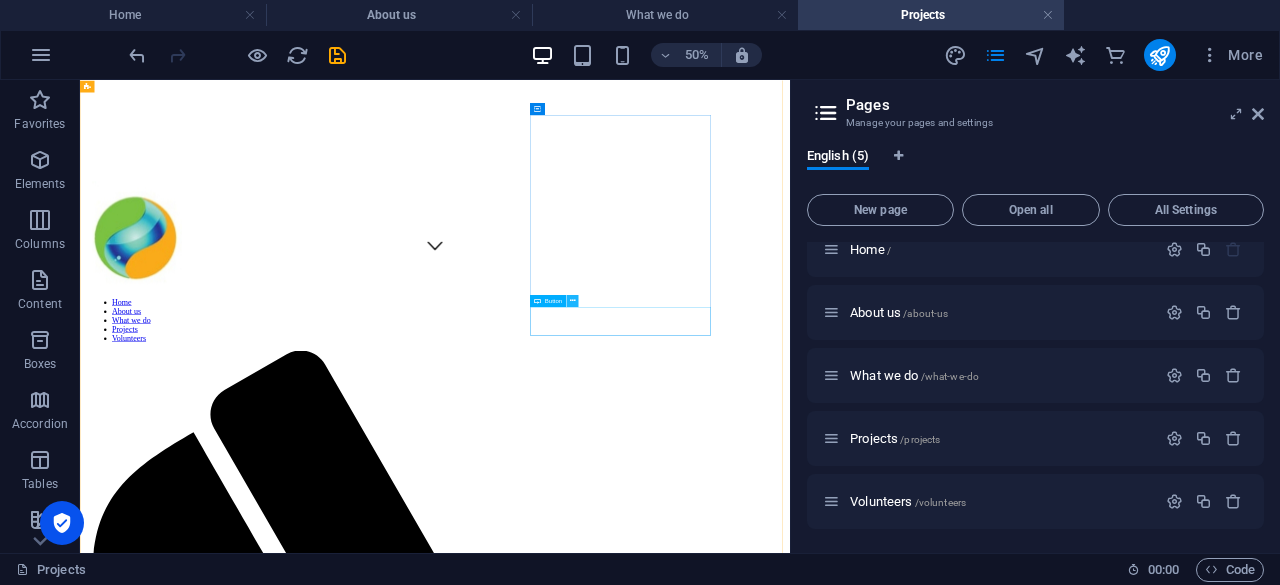 click at bounding box center (573, 300) 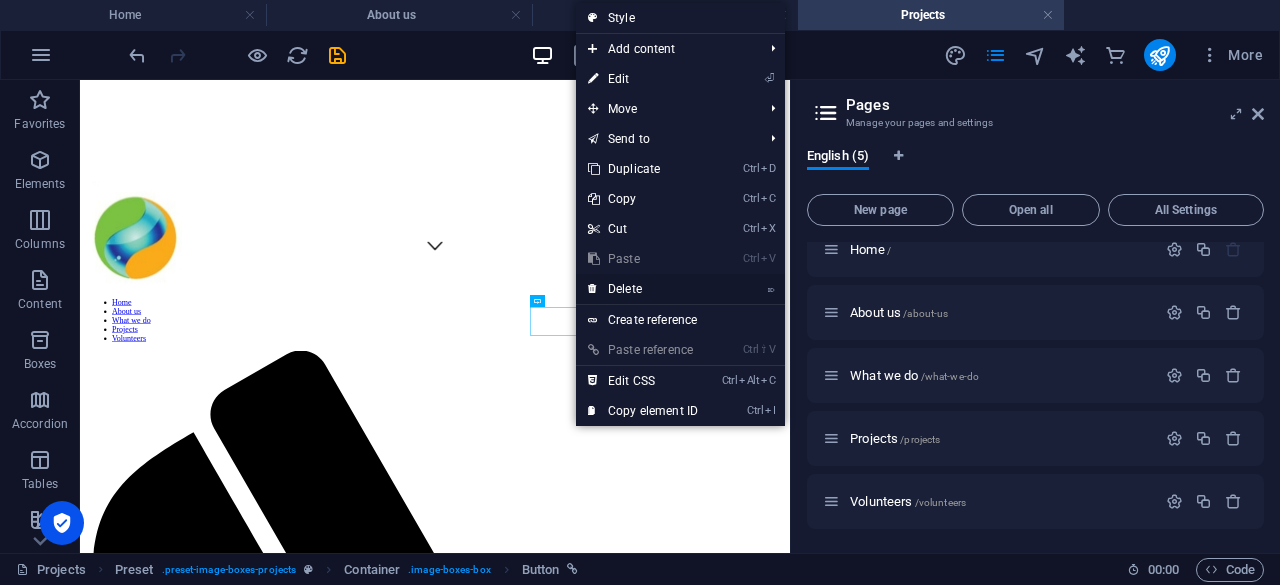 drag, startPoint x: 609, startPoint y: 289, endPoint x: 1058, endPoint y: 422, distance: 468.2841 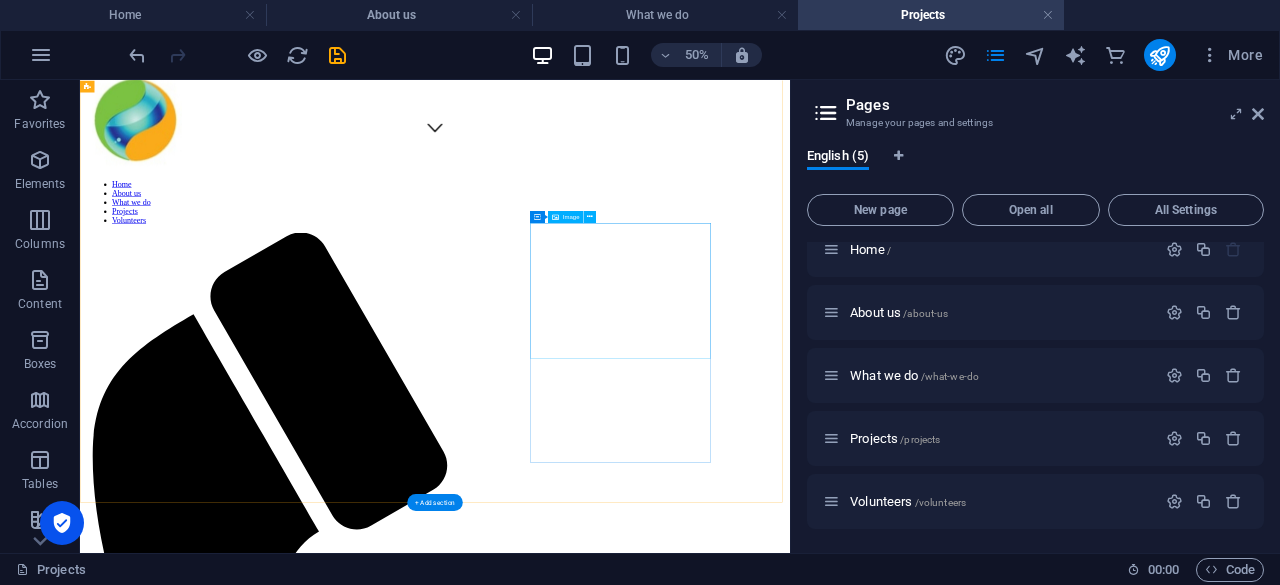 scroll, scrollTop: 881, scrollLeft: 0, axis: vertical 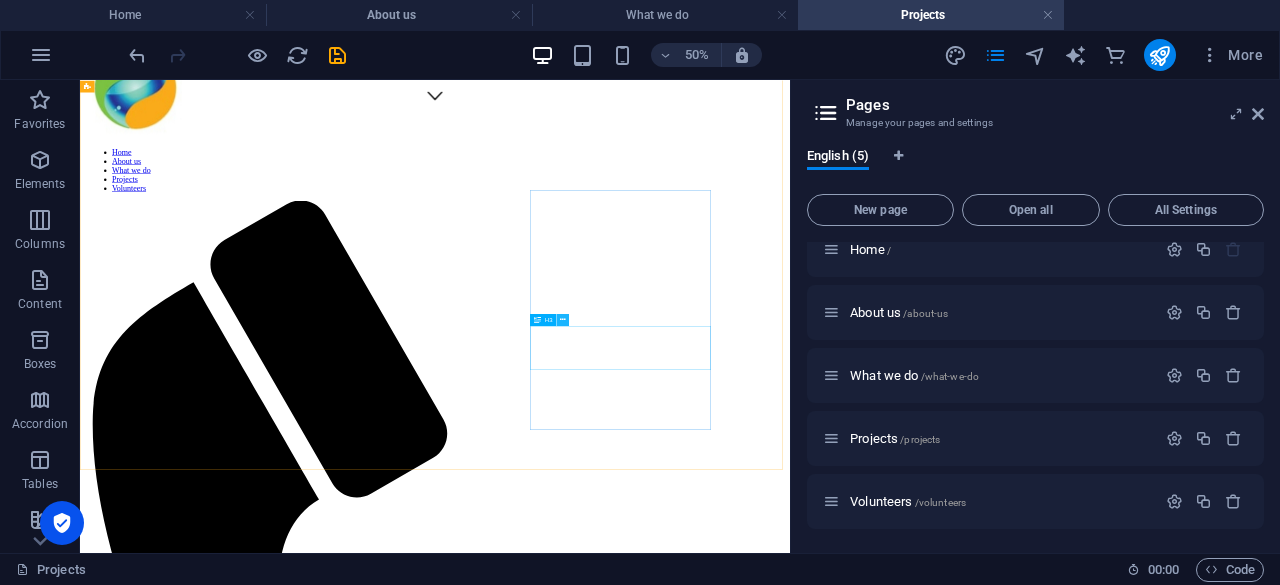 click at bounding box center [563, 319] 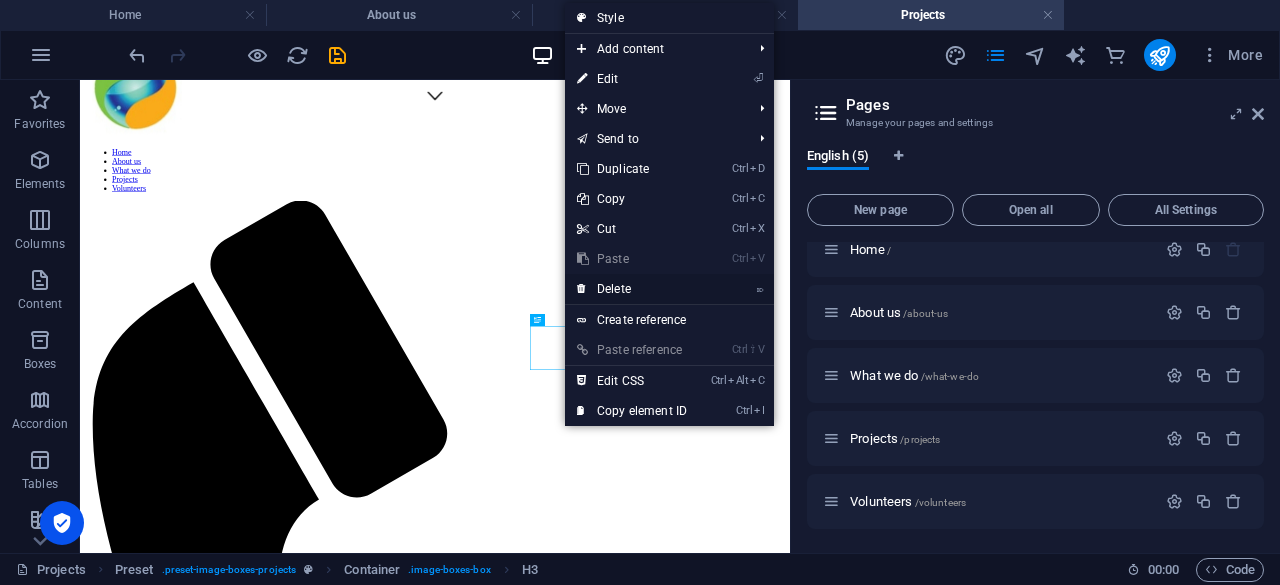 drag, startPoint x: 611, startPoint y: 287, endPoint x: 1058, endPoint y: 443, distance: 473.43954 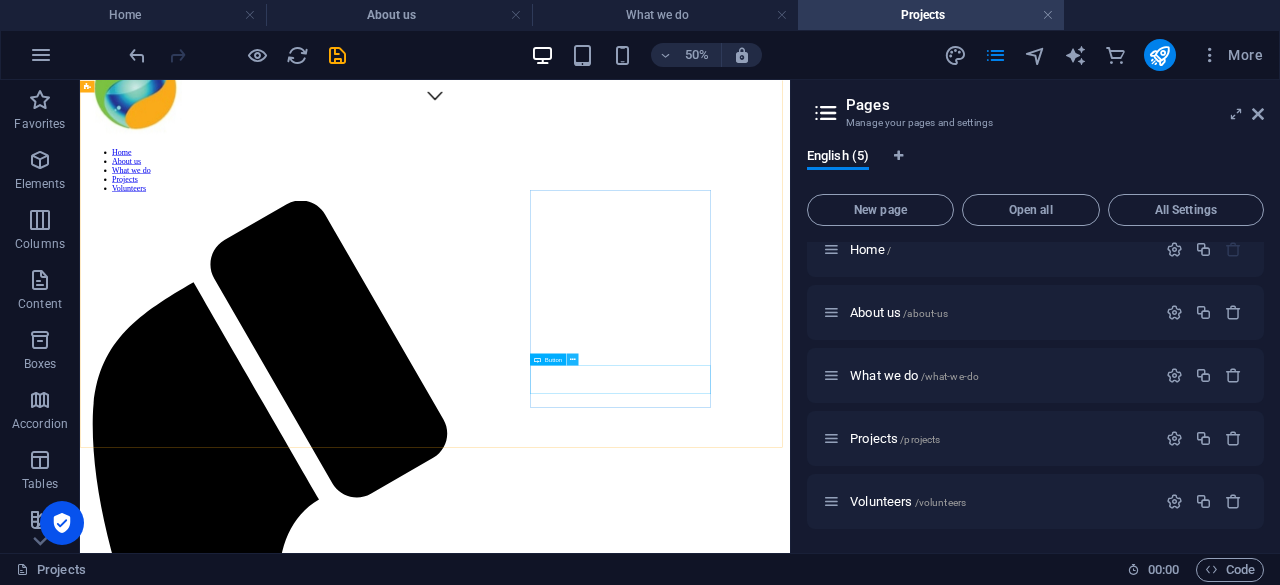 click at bounding box center (573, 359) 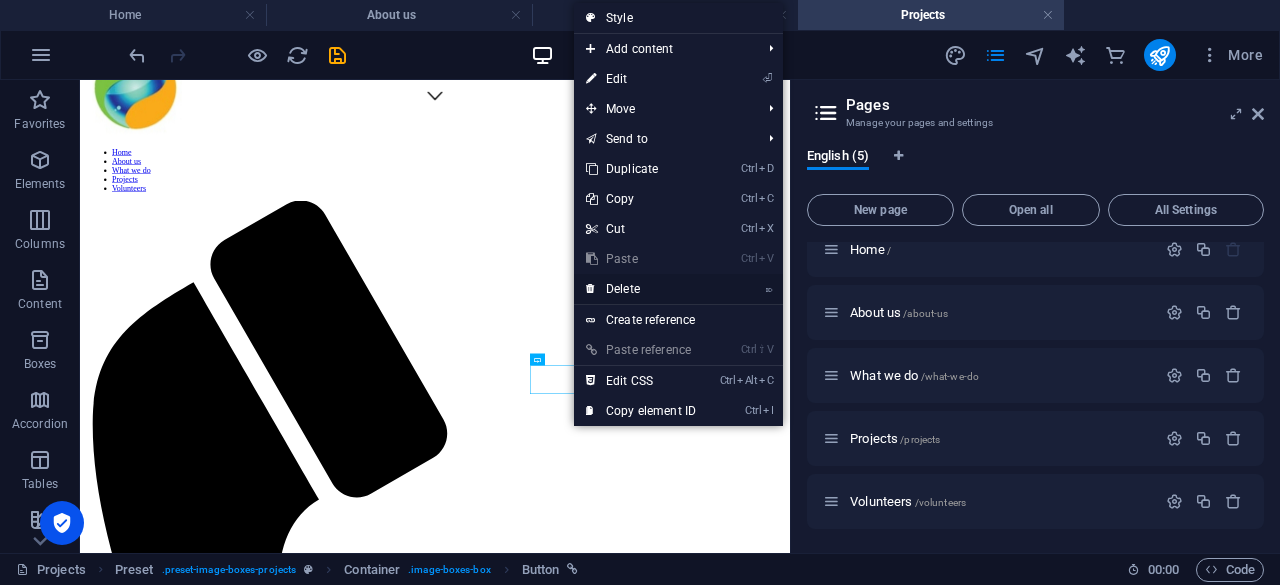 click on "⌦  Delete" at bounding box center (641, 289) 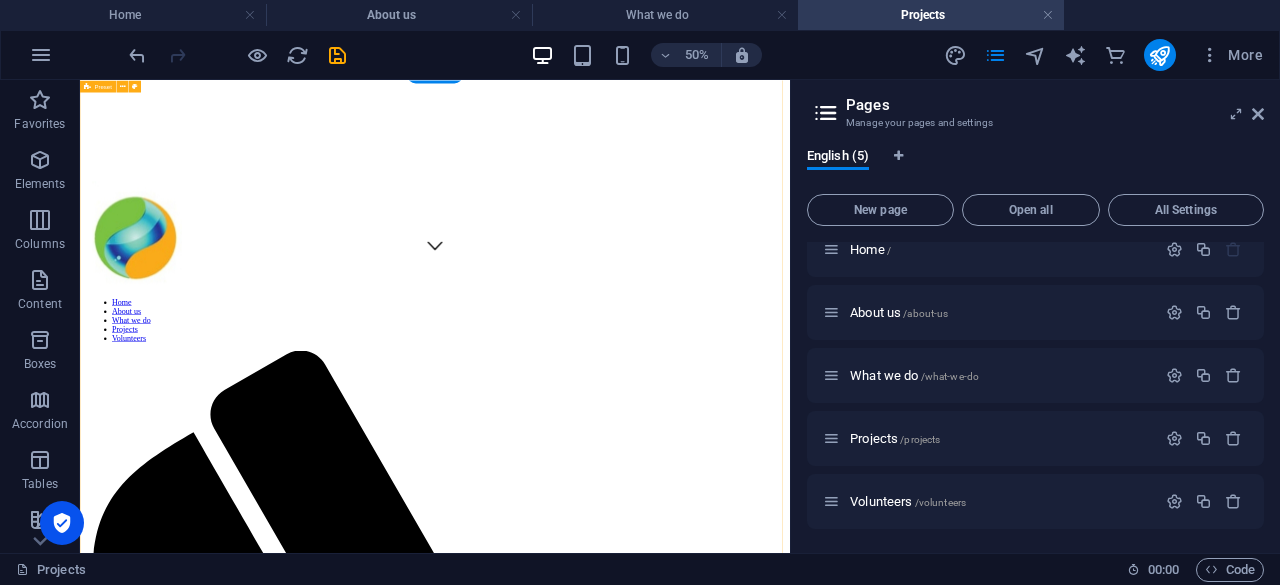 scroll, scrollTop: 781, scrollLeft: 0, axis: vertical 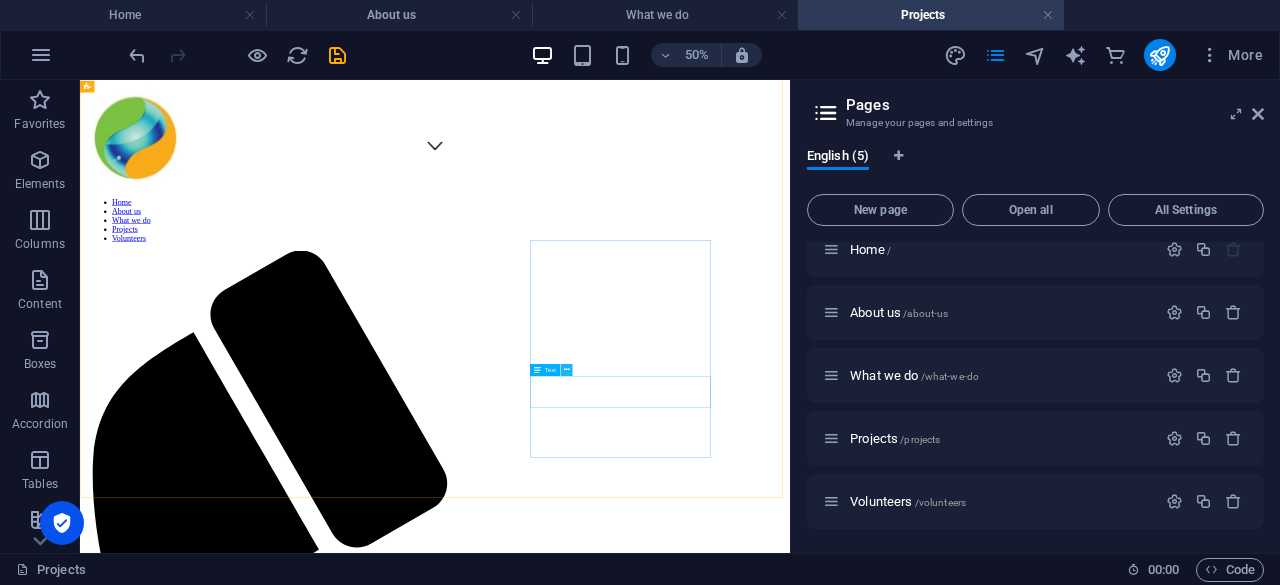 click at bounding box center (567, 369) 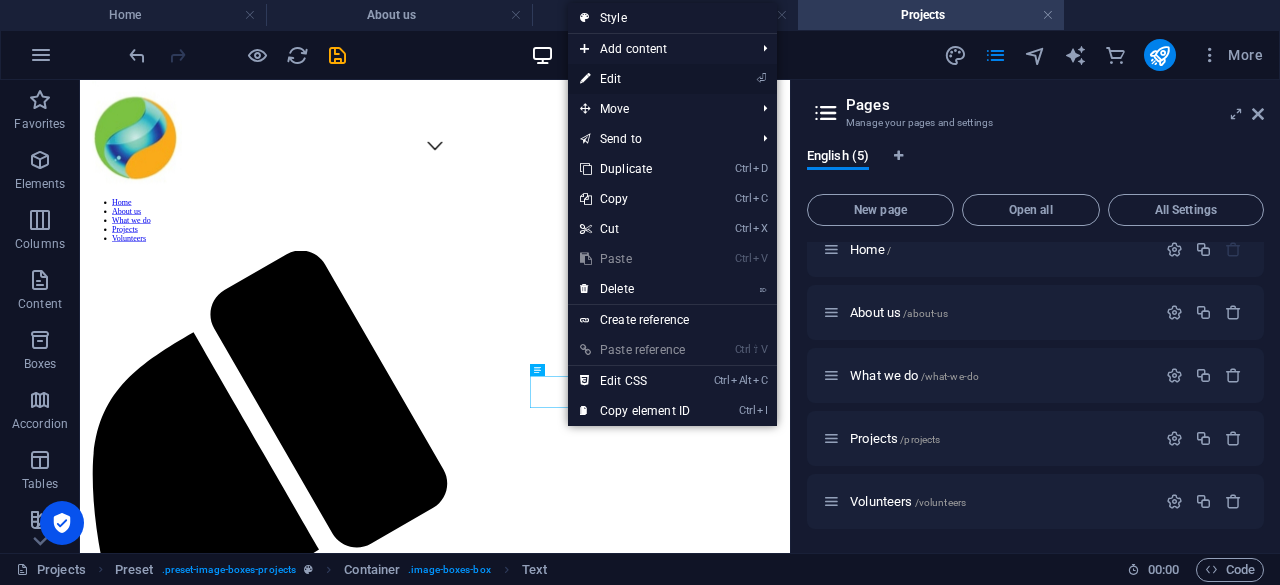 drag, startPoint x: 618, startPoint y: 79, endPoint x: 549, endPoint y: 592, distance: 517.61957 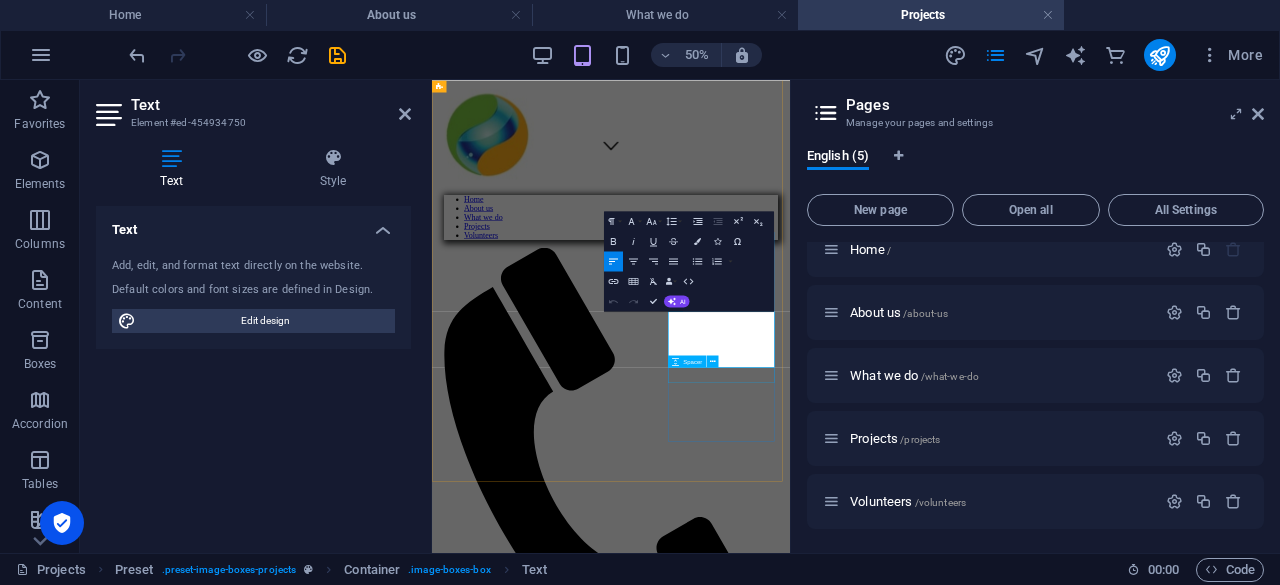 scroll, scrollTop: 769, scrollLeft: 0, axis: vertical 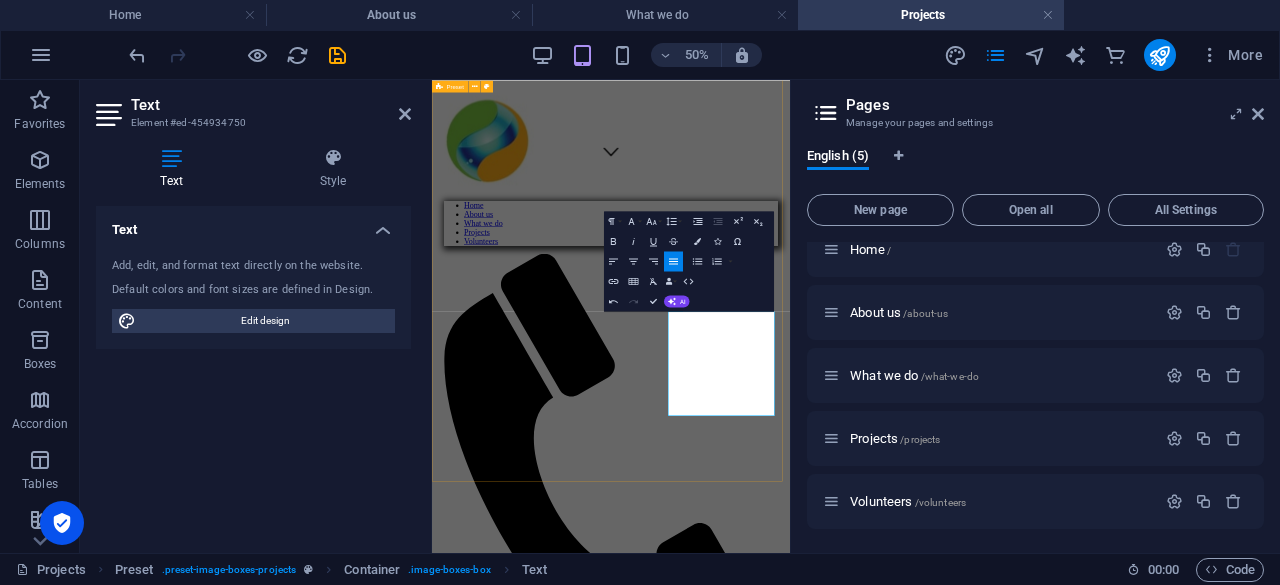 drag, startPoint x: 1053, startPoint y: 814, endPoint x: 1757, endPoint y: 816, distance: 704.00287 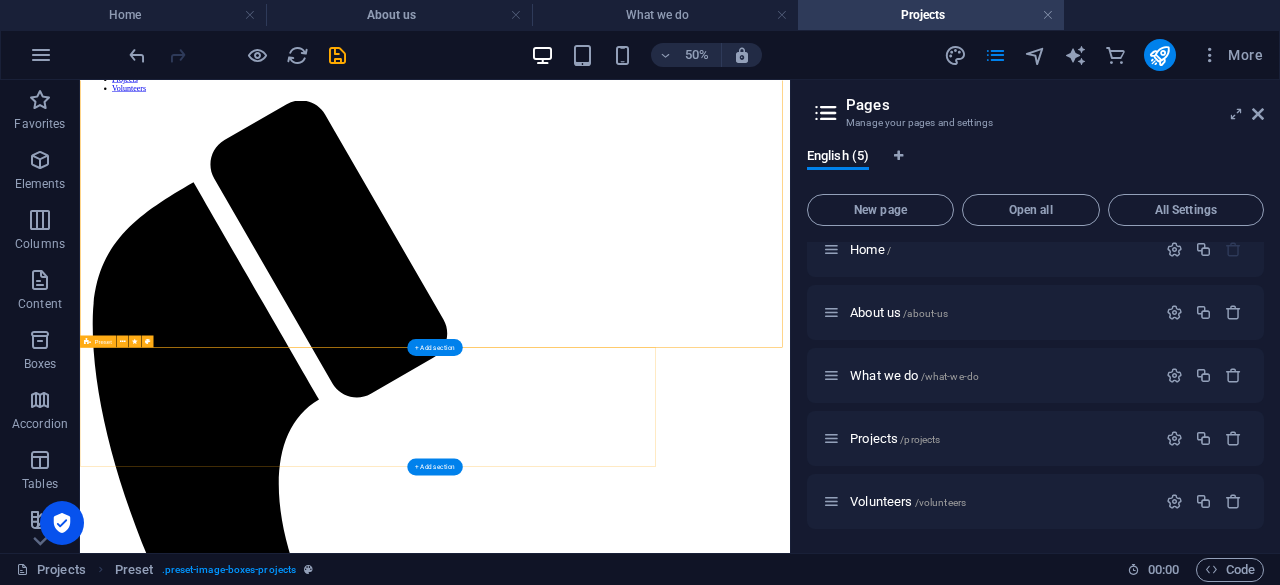 scroll, scrollTop: 1481, scrollLeft: 0, axis: vertical 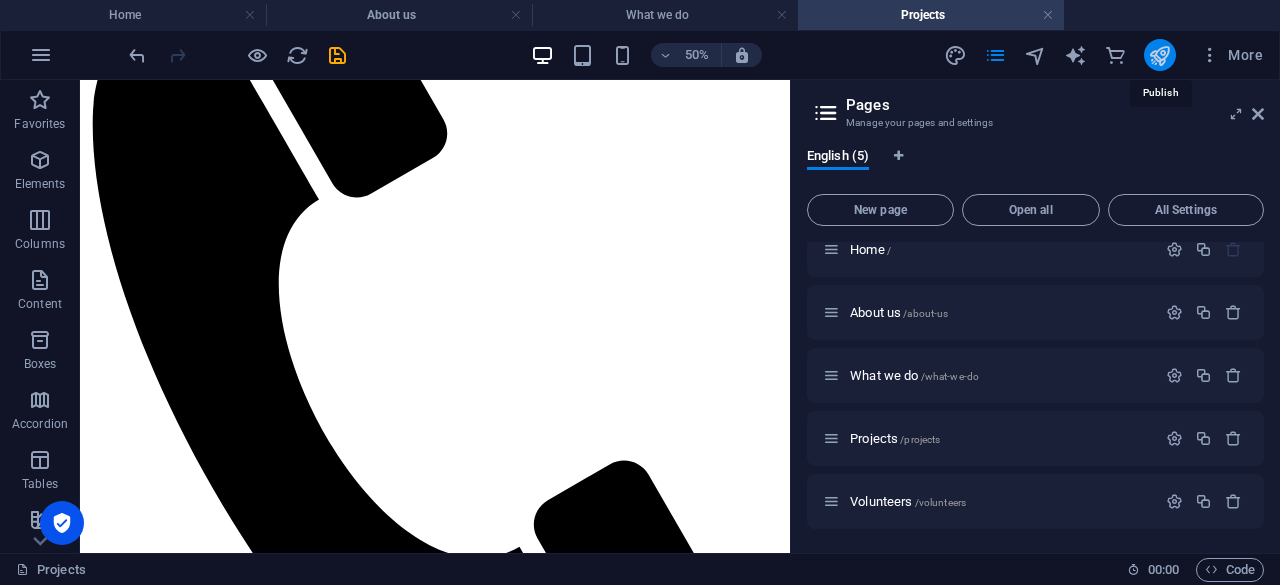click at bounding box center (1159, 55) 